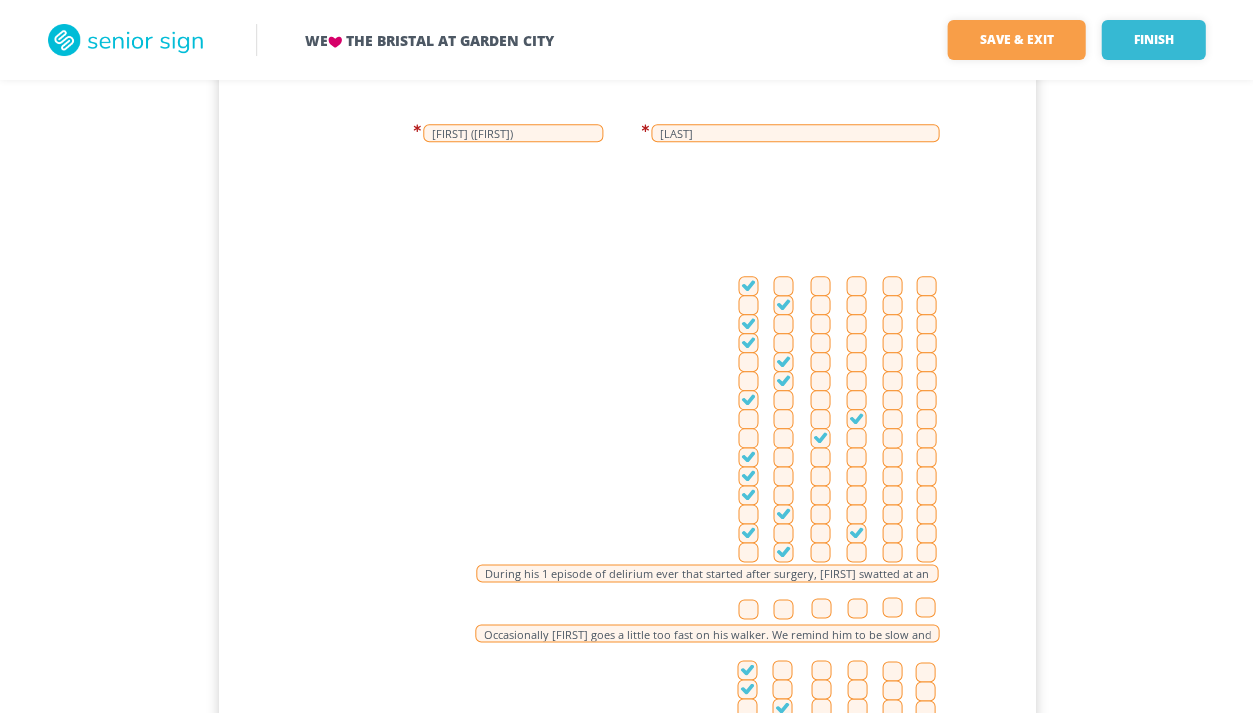 scroll, scrollTop: 139, scrollLeft: 0, axis: vertical 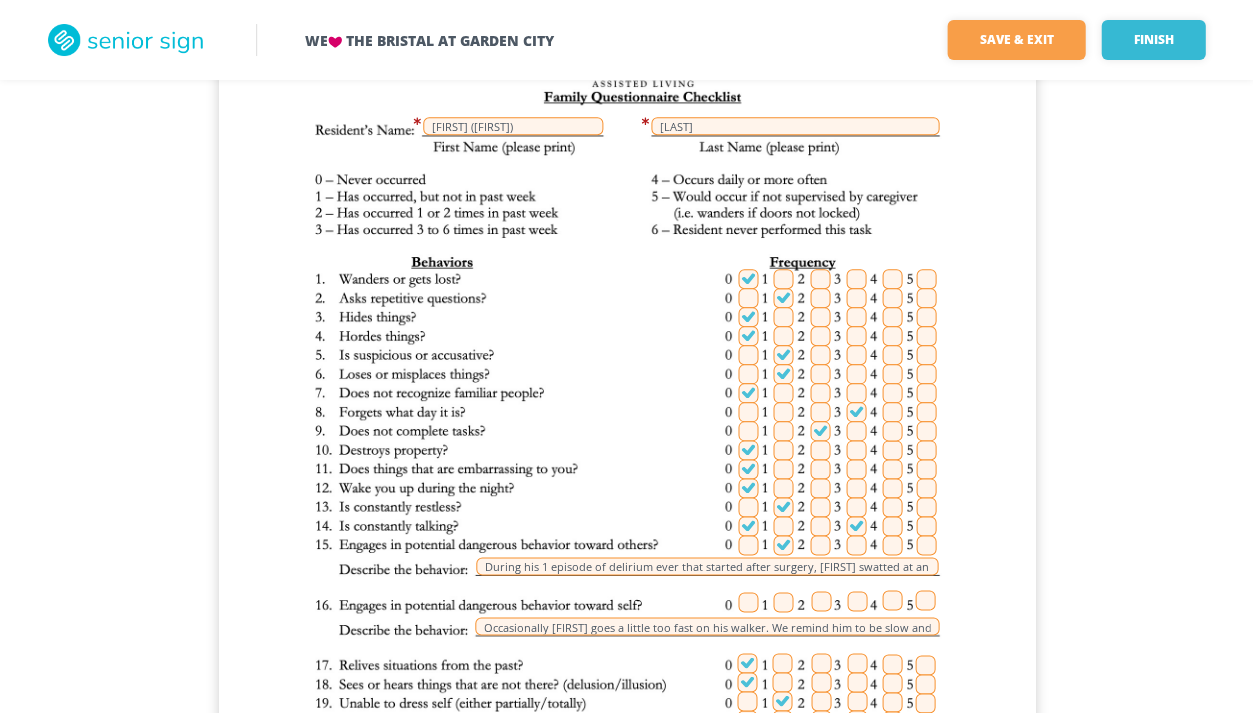 click at bounding box center [748, 355] 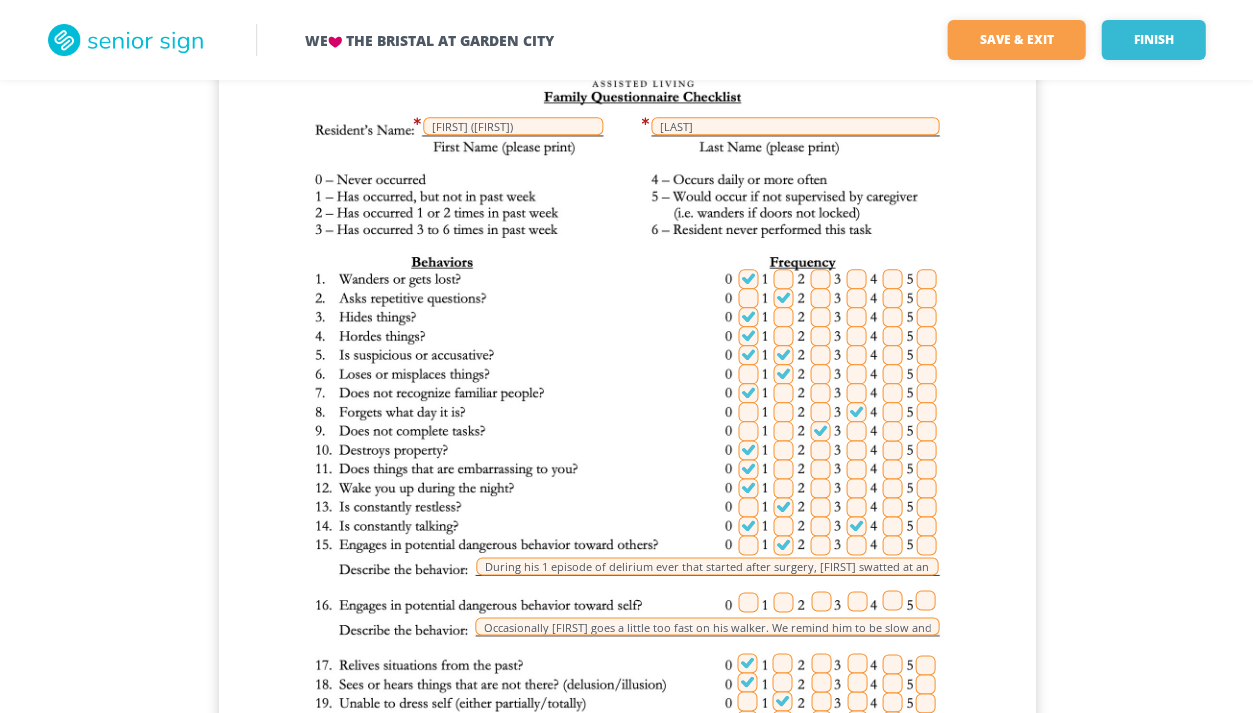 click at bounding box center (783, 355) 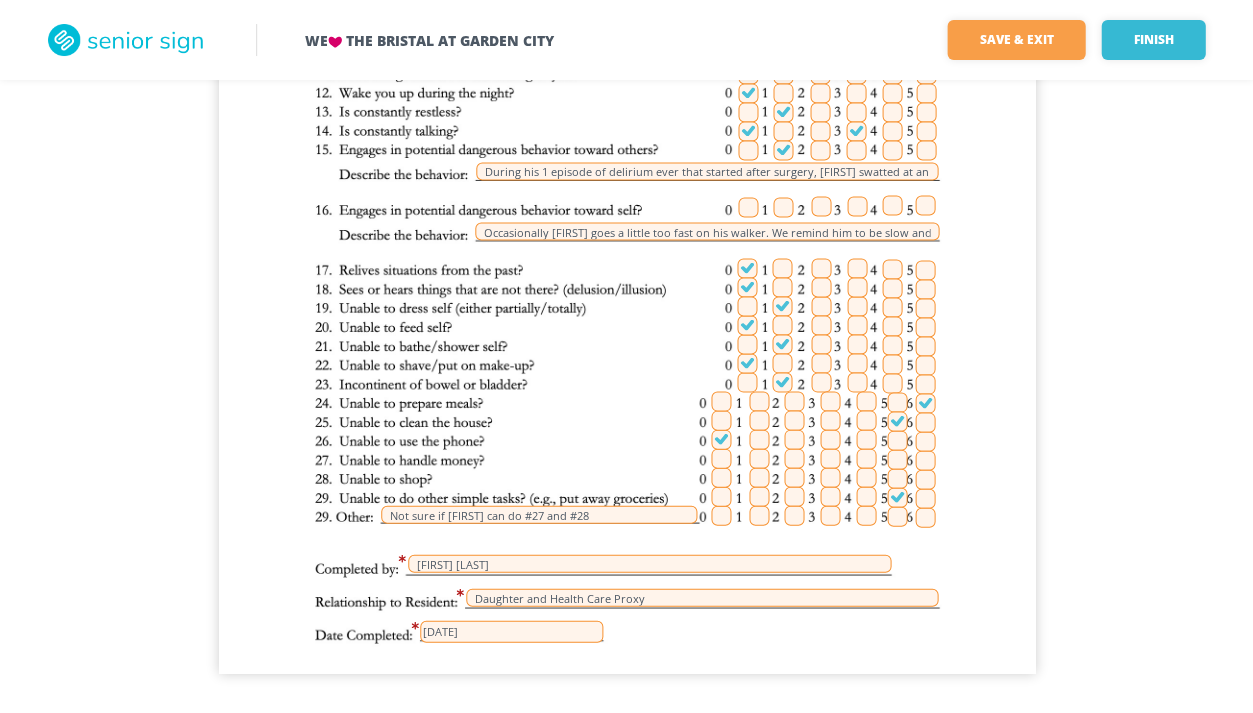 scroll, scrollTop: 533, scrollLeft: 0, axis: vertical 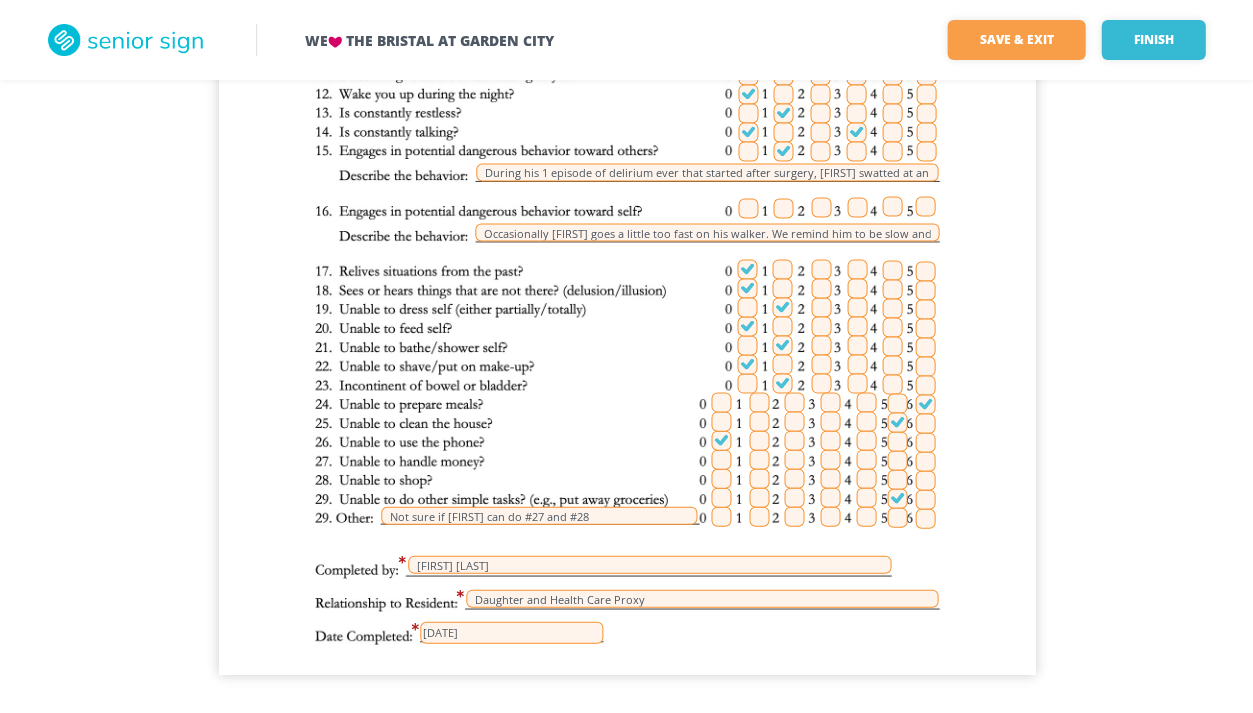 click on "07/03/2025" at bounding box center (511, 632) 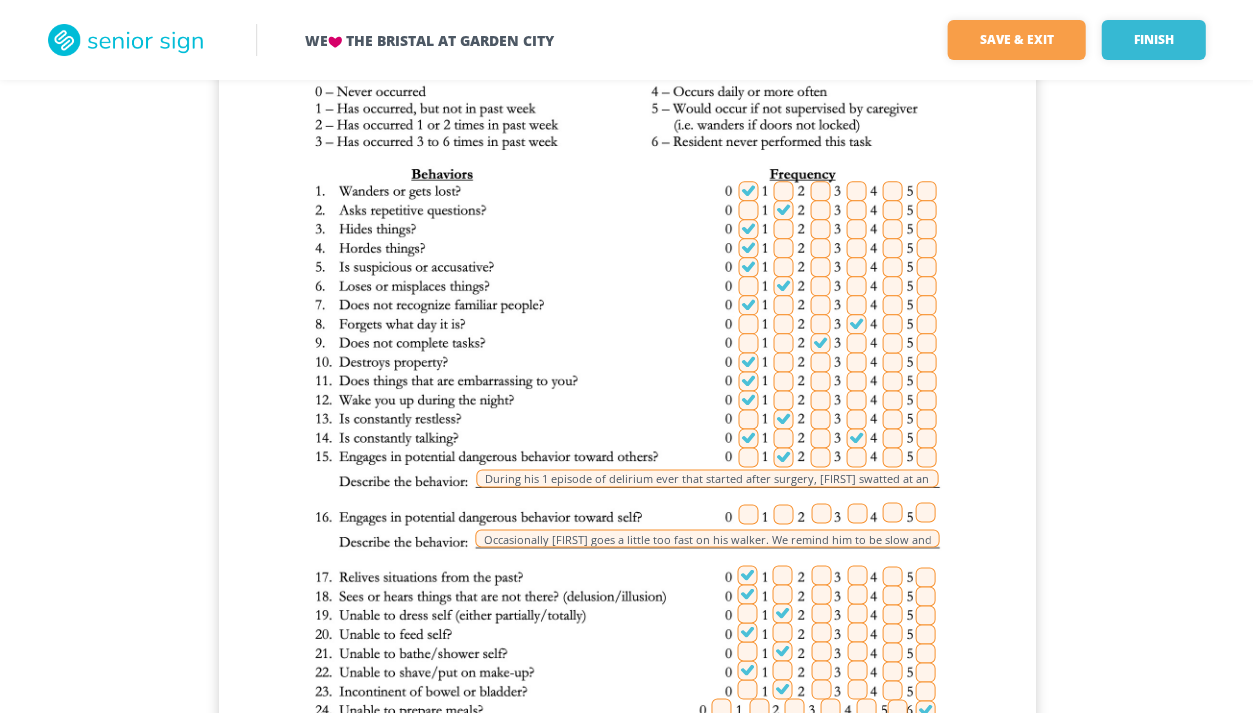 scroll, scrollTop: 227, scrollLeft: 0, axis: vertical 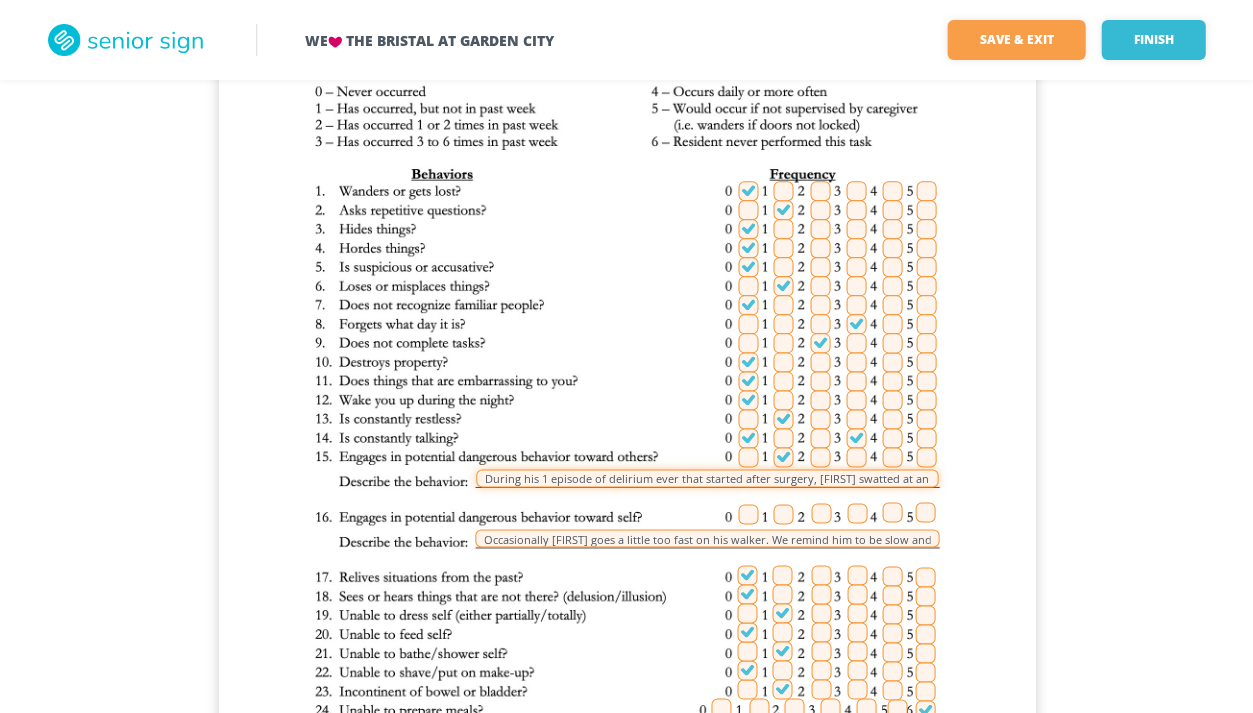 click on "During his 1 episode of delirium ever that started after surgery, Frank swatted at an aide." at bounding box center [707, 478] 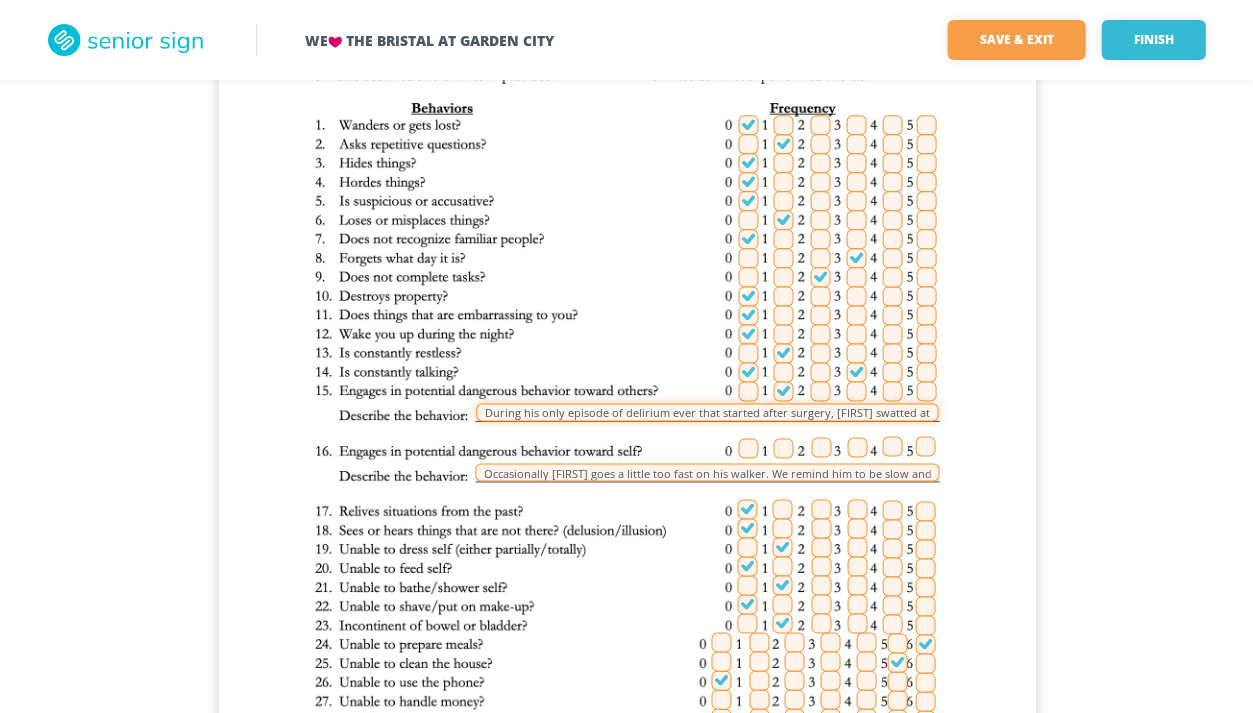 scroll, scrollTop: 320, scrollLeft: 0, axis: vertical 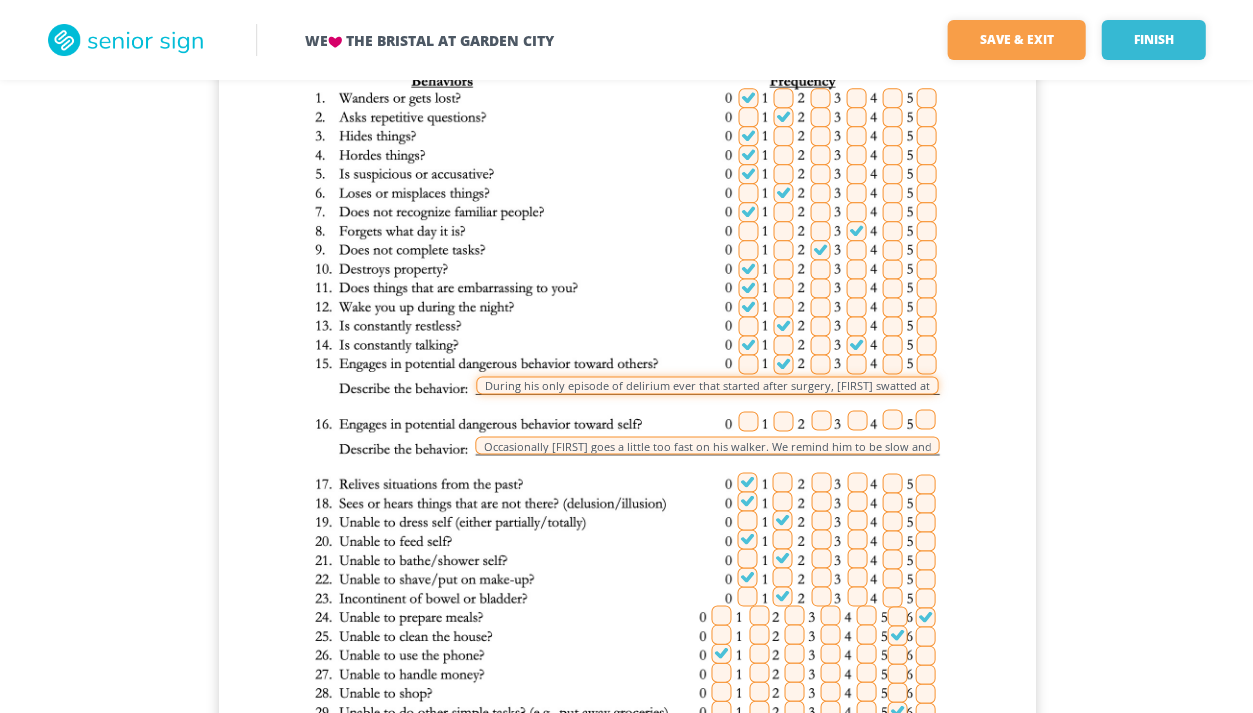 type on "During his only episode of delirium ever that started after surgery, Frank swatted at an aide." 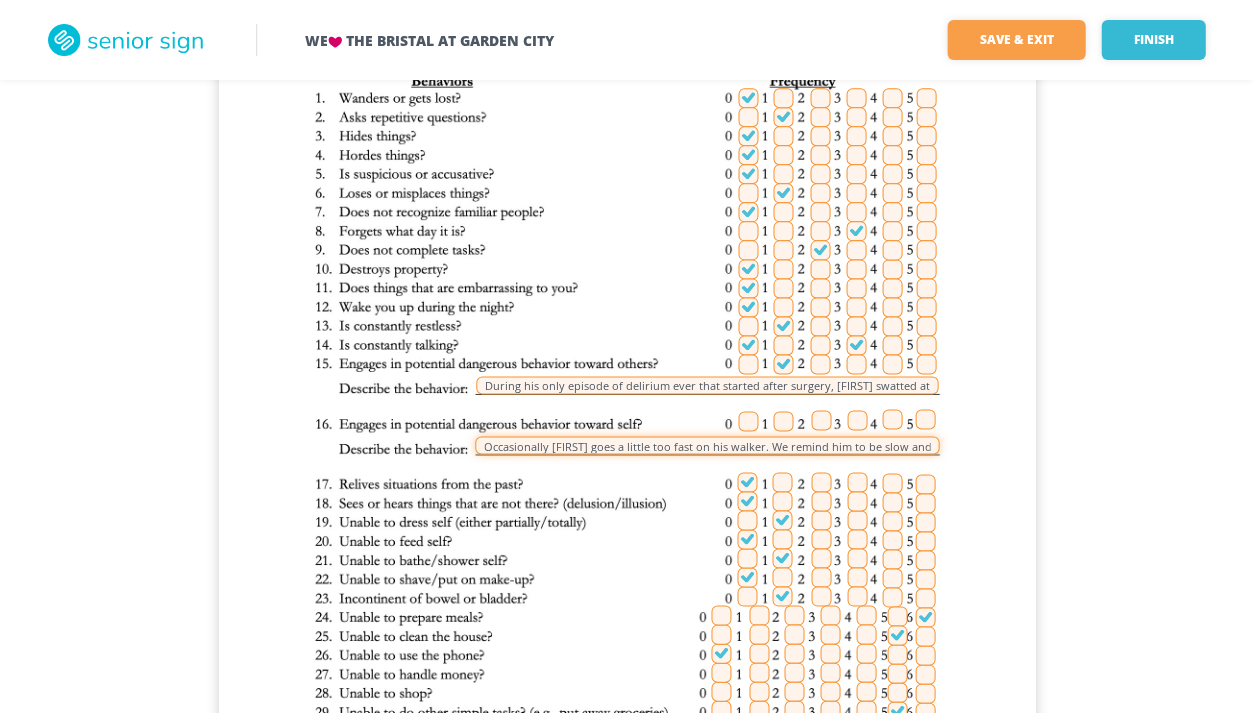 click on "Occasionally Frank goes a little too fast on his walker. We remind him to be slow and steady." at bounding box center (707, 445) 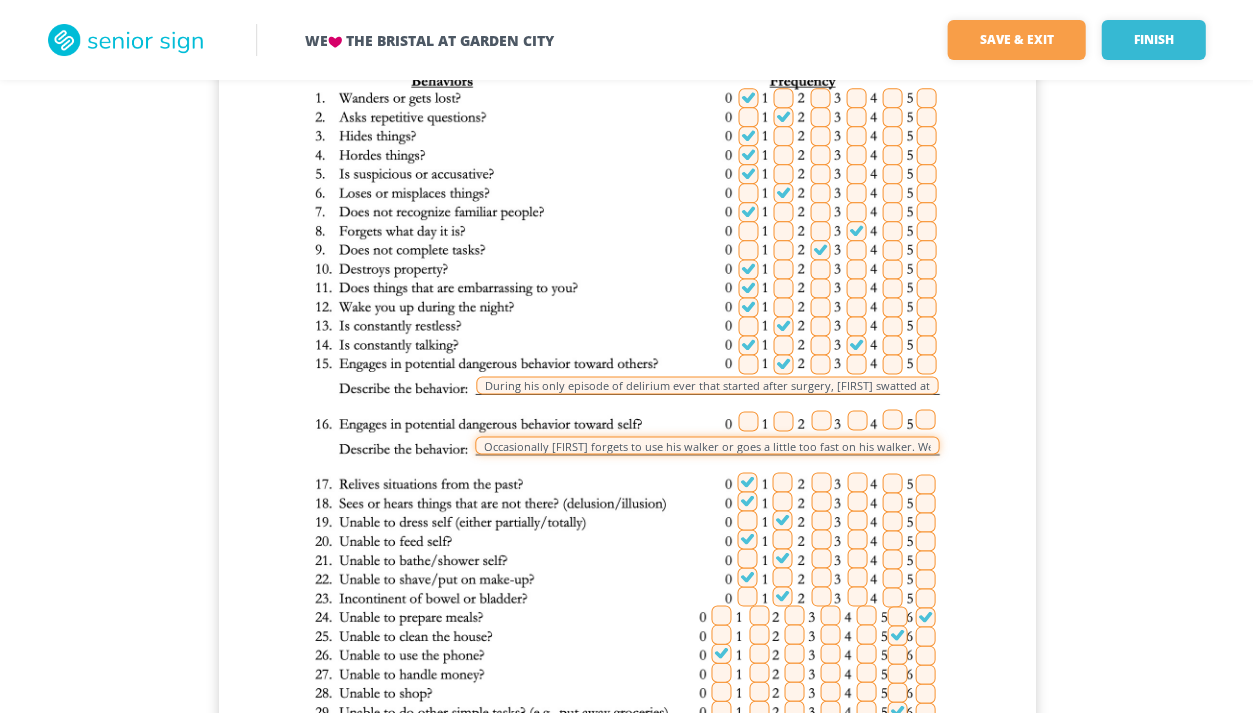 drag, startPoint x: 843, startPoint y: 442, endPoint x: 948, endPoint y: 453, distance: 105.574615 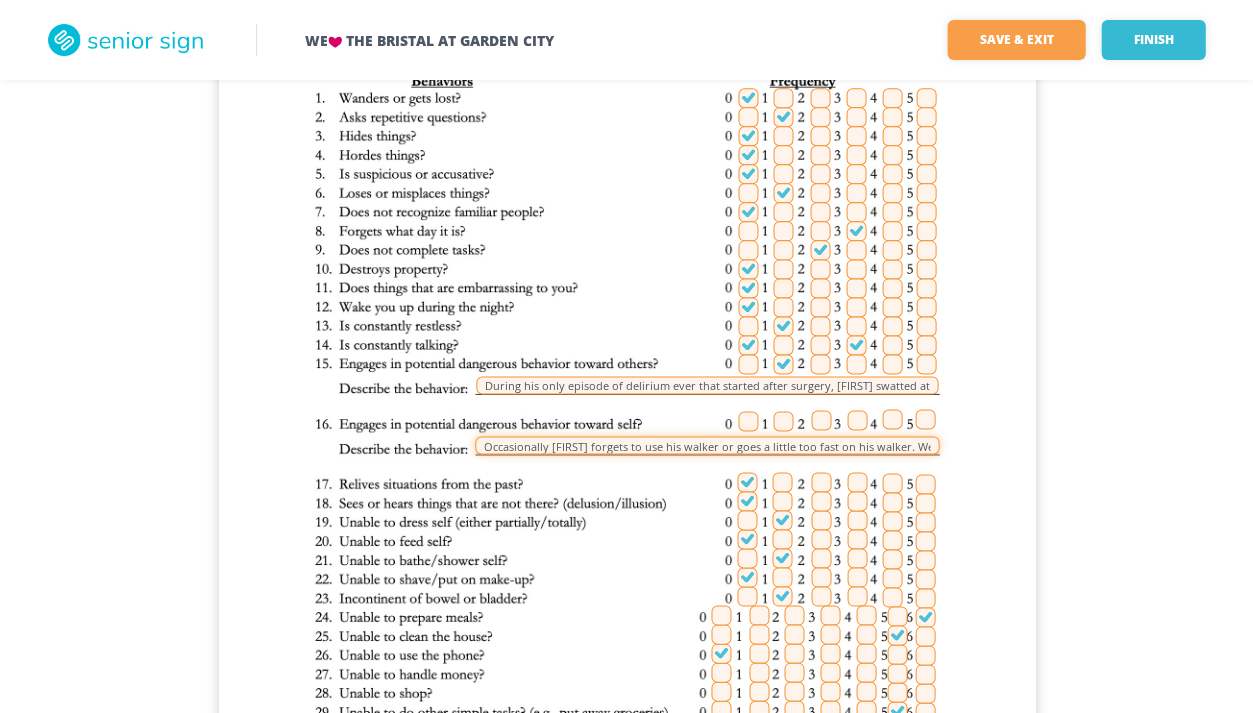 click on "Not sure if Frank can do #27 and #28 Kristin Sheerin Daughter and Health Care Proxy 07/06/2025 Francis (Frank) Sheerin During his only episode of delirium ever that started after surgery, Frank swatted at an aide. Occasionally Frank forgets to use his walker or goes a little too fast on his walker. We remind him to be slow and steady." at bounding box center [627, 359] 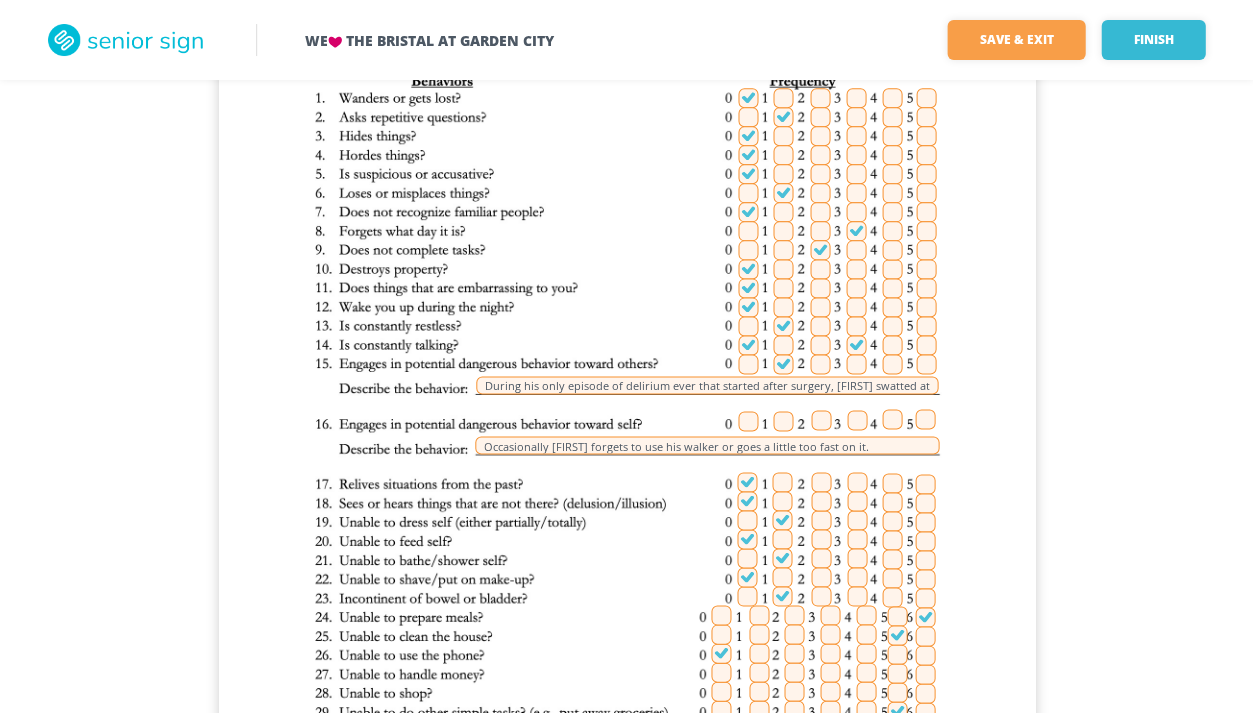 click on "Not sure if Frank can do #27 and #28 Kristin Sheerin Daughter and Health Care Proxy 07/06/2025 Francis (Frank) Sheerin During his only episode of delirium ever that started after surgery, Frank swatted at an aide. Occasionally Frank forgets to use his walker or goes a little too fast on it." at bounding box center (627, 359) 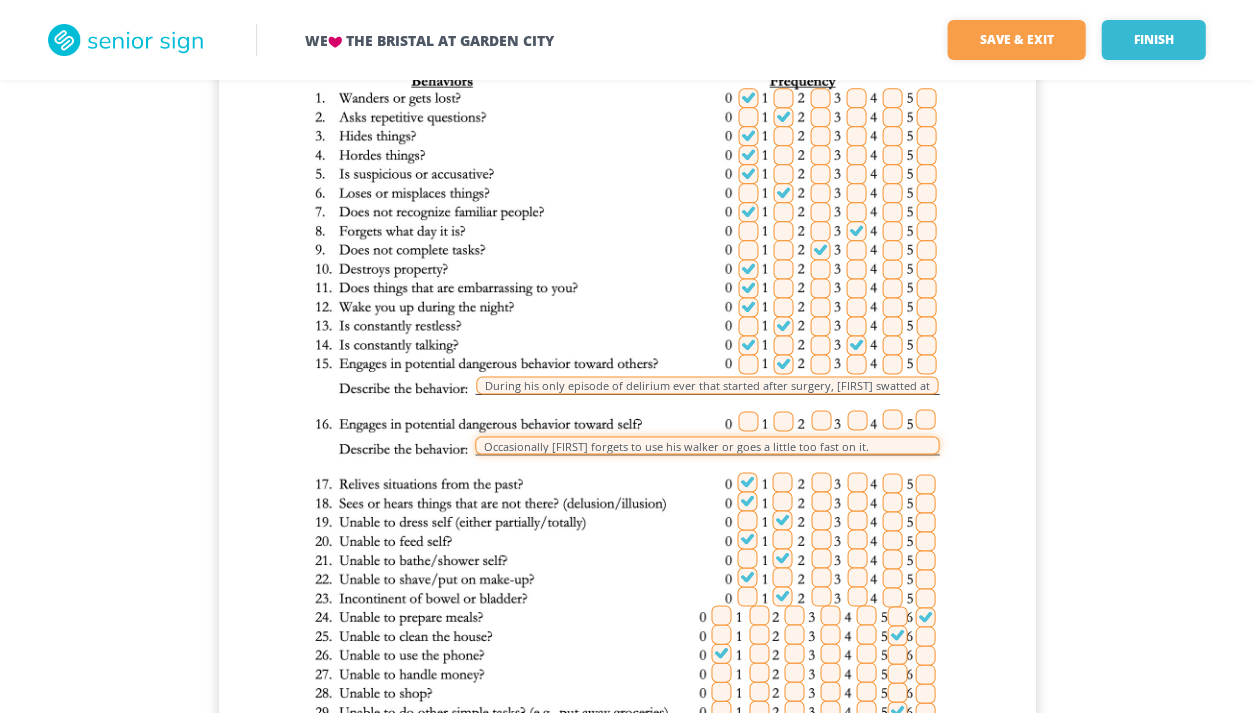 click on "Occasionally Frank forgets to use his walker or goes a little too fast on it." at bounding box center (707, 445) 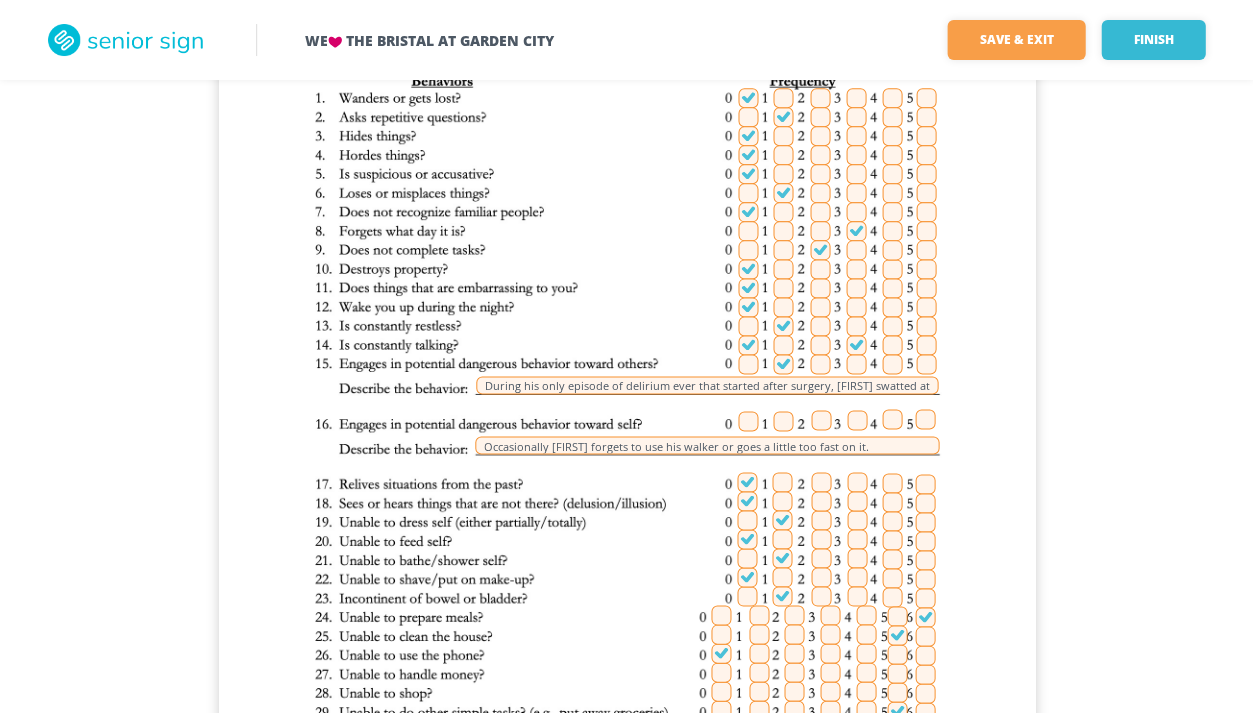 click on "Not sure if Frank can do #27 and #28 Kristin Sheerin Daughter and Health Care Proxy 07/06/2025 Francis (Frank) Sheerin During his only episode of delirium ever that started after surgery, Frank swatted at an aide. Occasionally Frank forgets to use his walker or goes a little too fast on it." at bounding box center (627, 359) 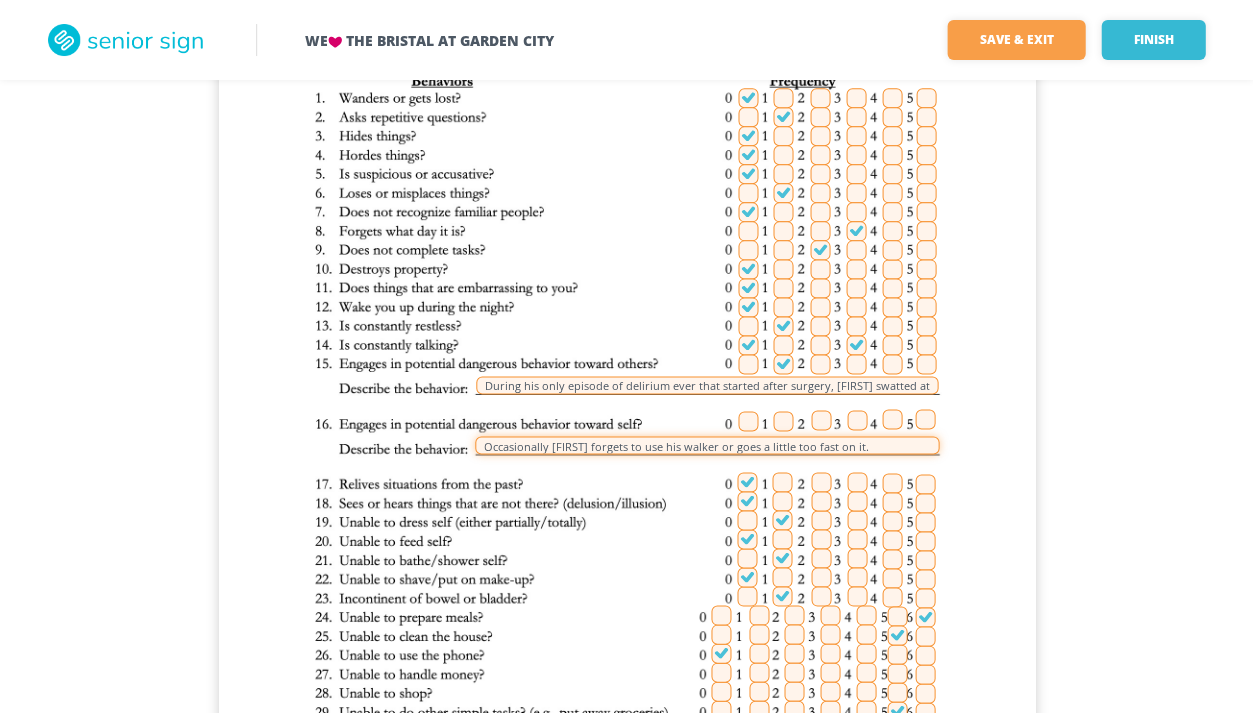 click on "Occasionally Frank forgets to use his walker or goes a little too fast on it." at bounding box center [707, 445] 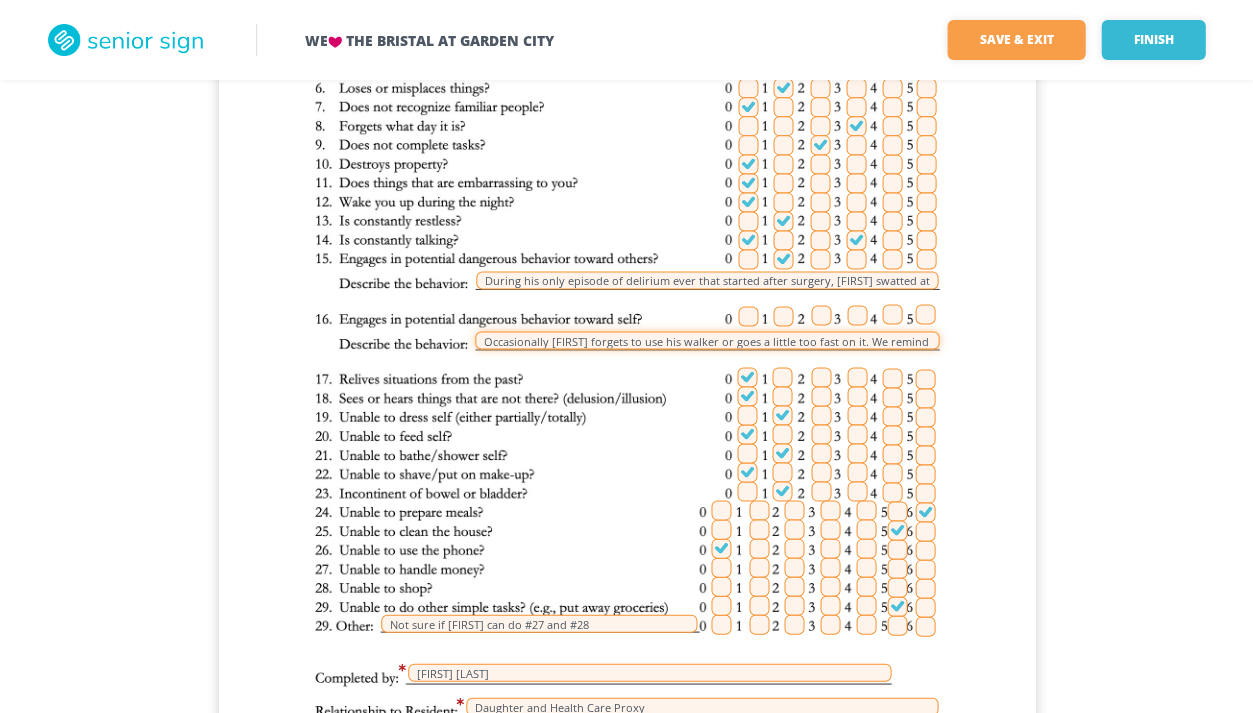 scroll, scrollTop: 419, scrollLeft: 0, axis: vertical 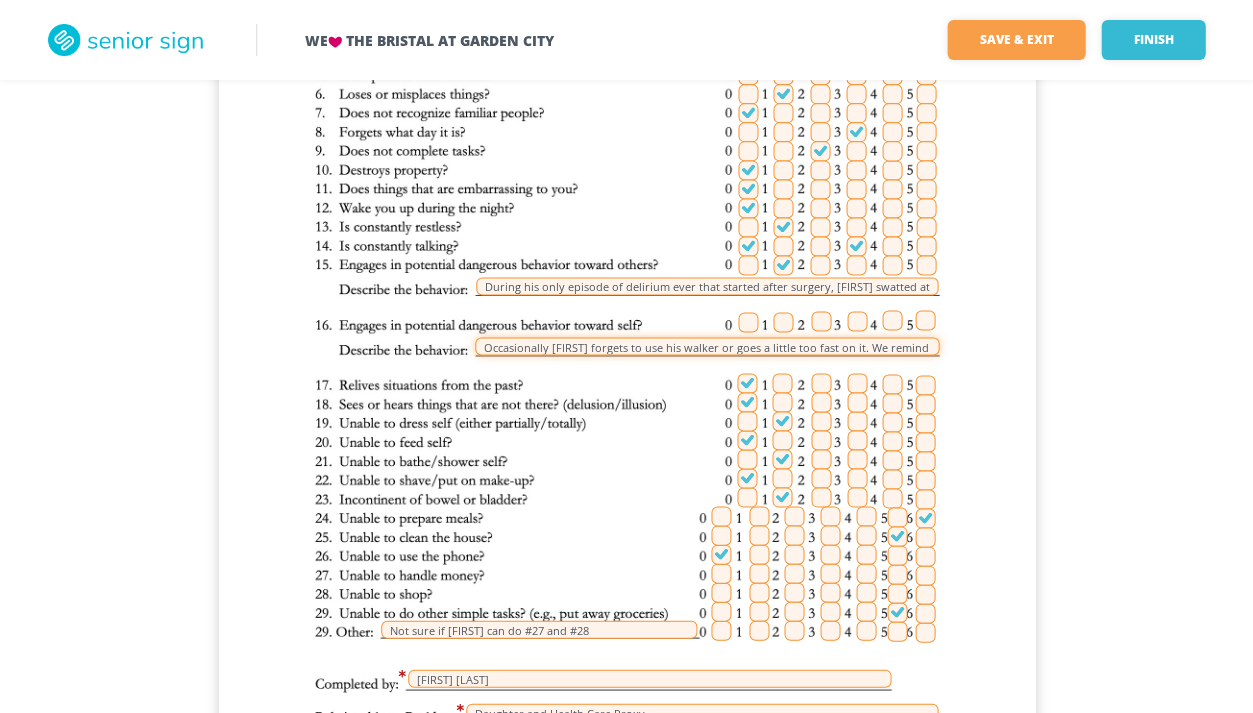 type on "Occasionally Frank forgets to use his walker or goes a little too fast on it. We remind him to go slow and steady." 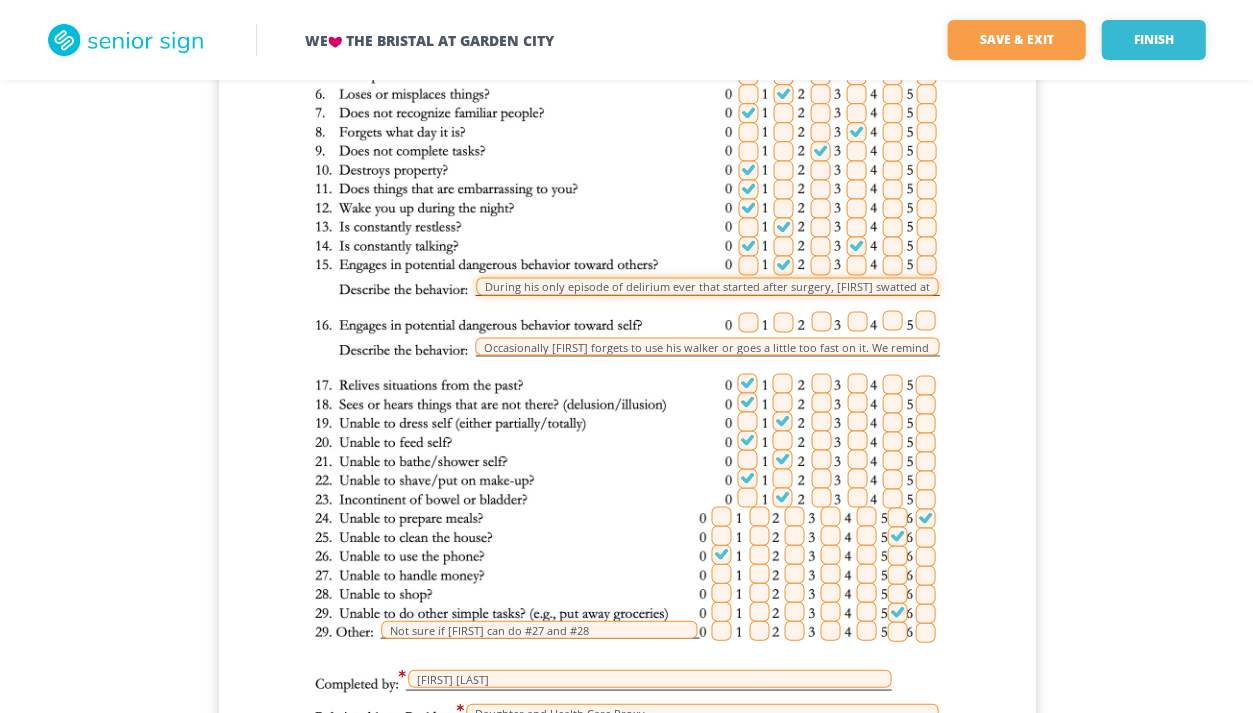 click on "During his only episode of delirium ever that started after surgery, Frank swatted at an aide." at bounding box center (707, 286) 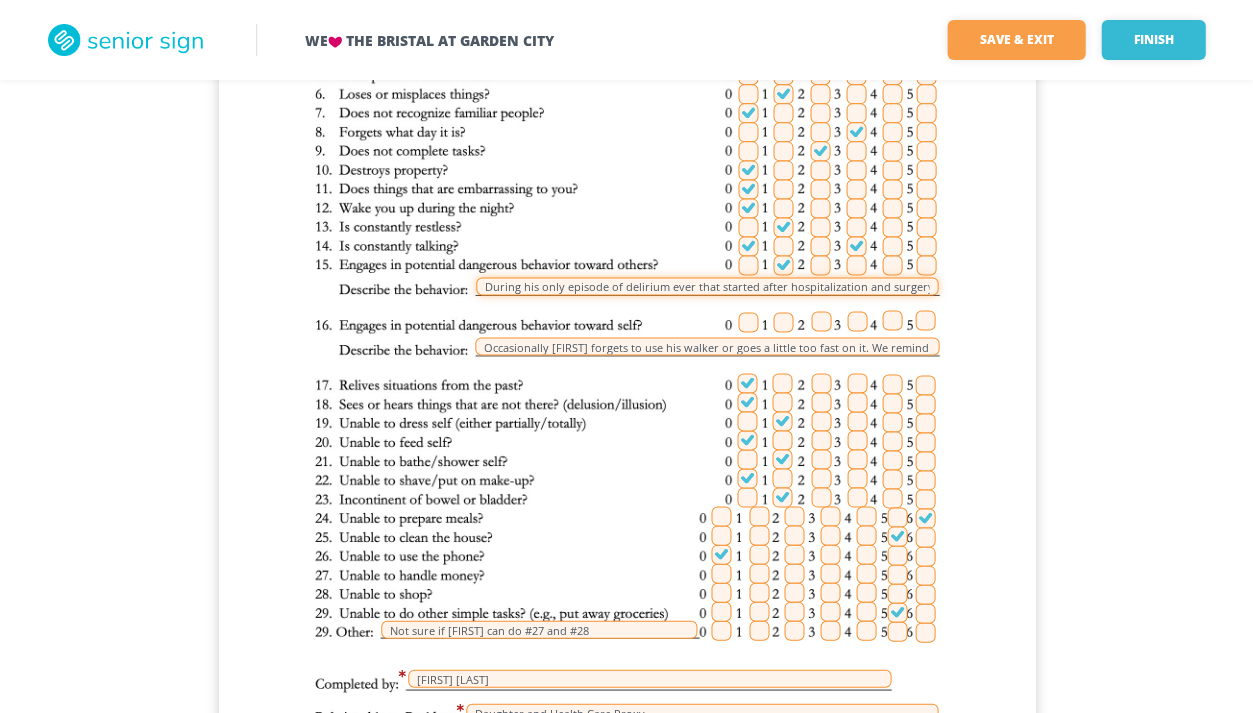 click on "During his only episode of delirium ever that started after hospitalization and surgery, Frank swatted at an aide." at bounding box center (707, 286) 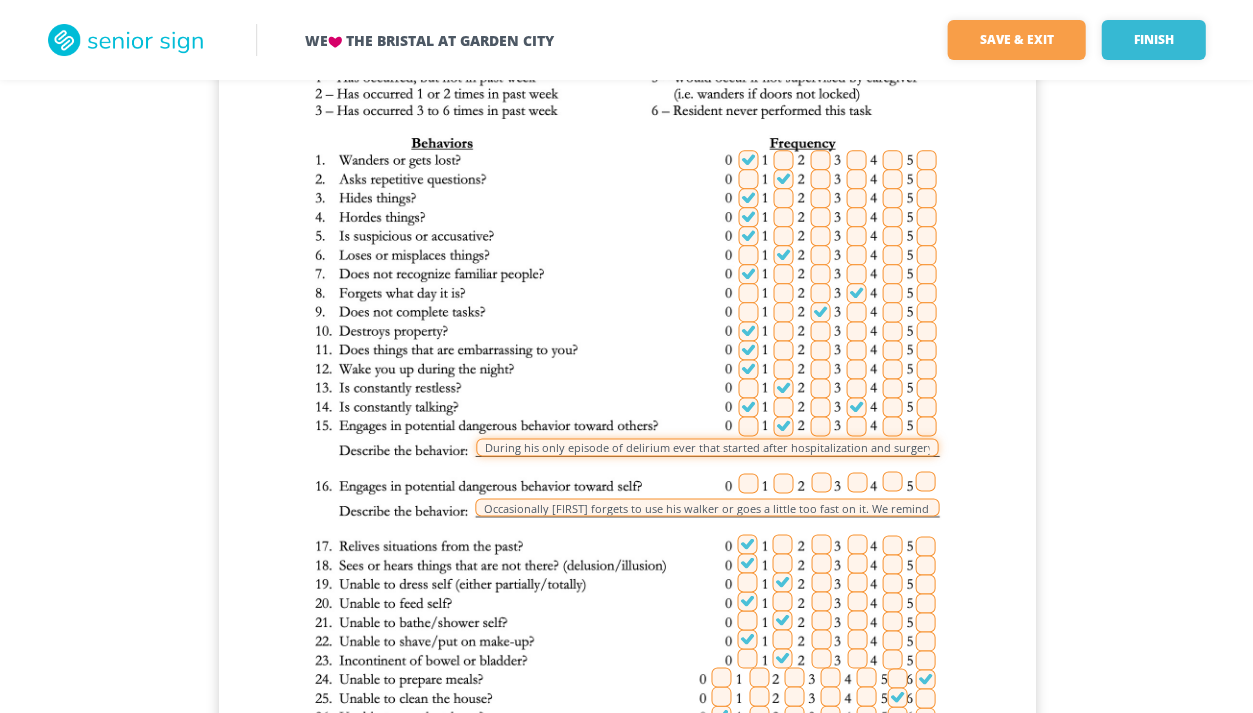 scroll, scrollTop: 279, scrollLeft: 0, axis: vertical 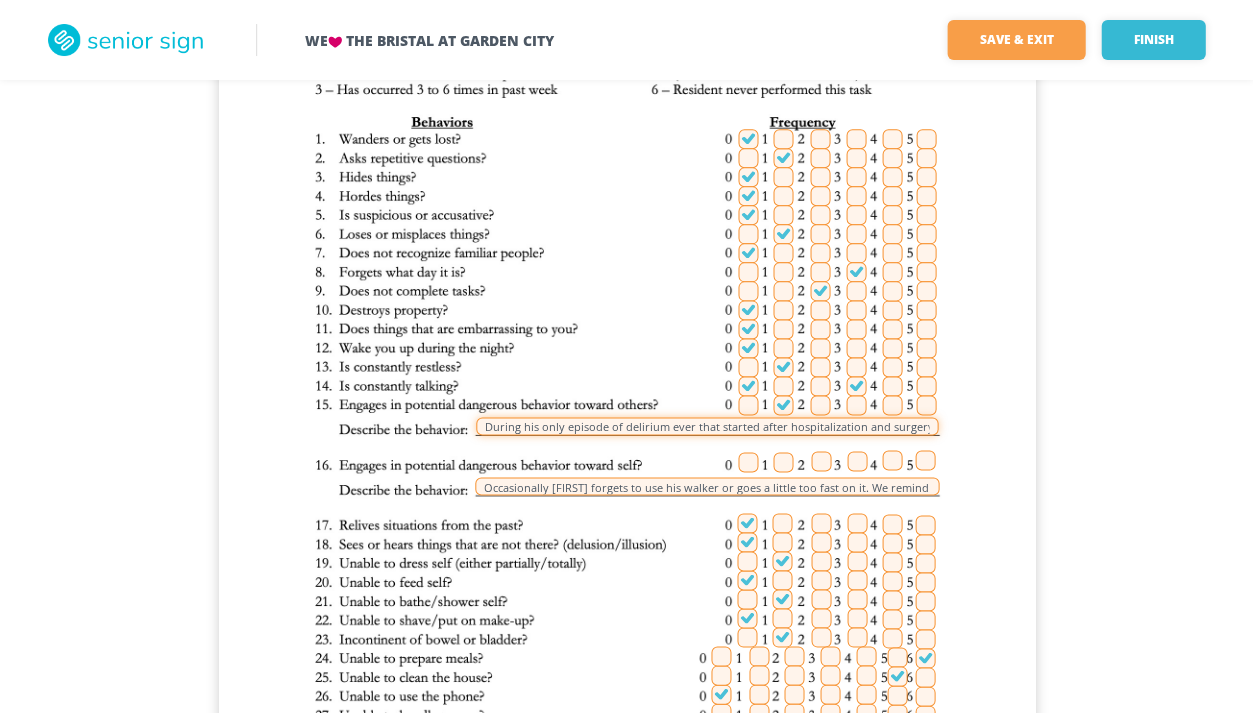 type on "During his only episode of delirium ever that started after hospitalization and surgery, Frank swatted at an aide." 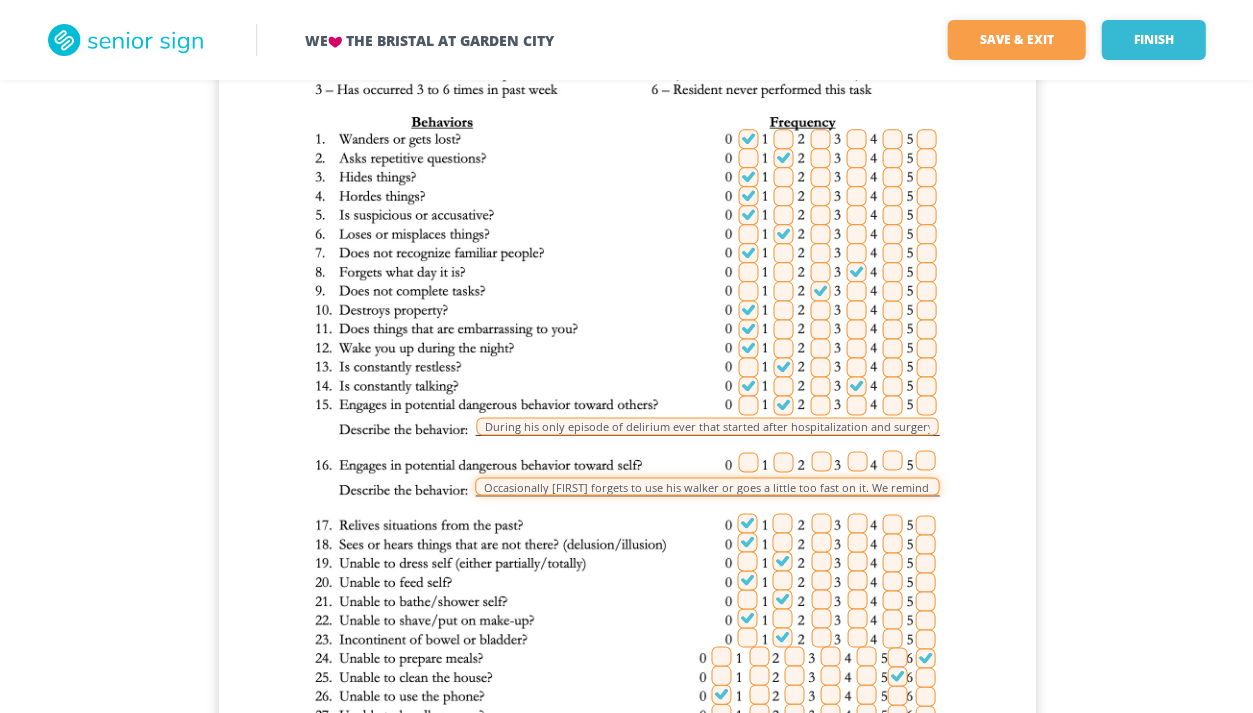 click on "Occasionally Frank forgets to use his walker or goes a little too fast on it. We remind him to go slow and steady." at bounding box center [707, 486] 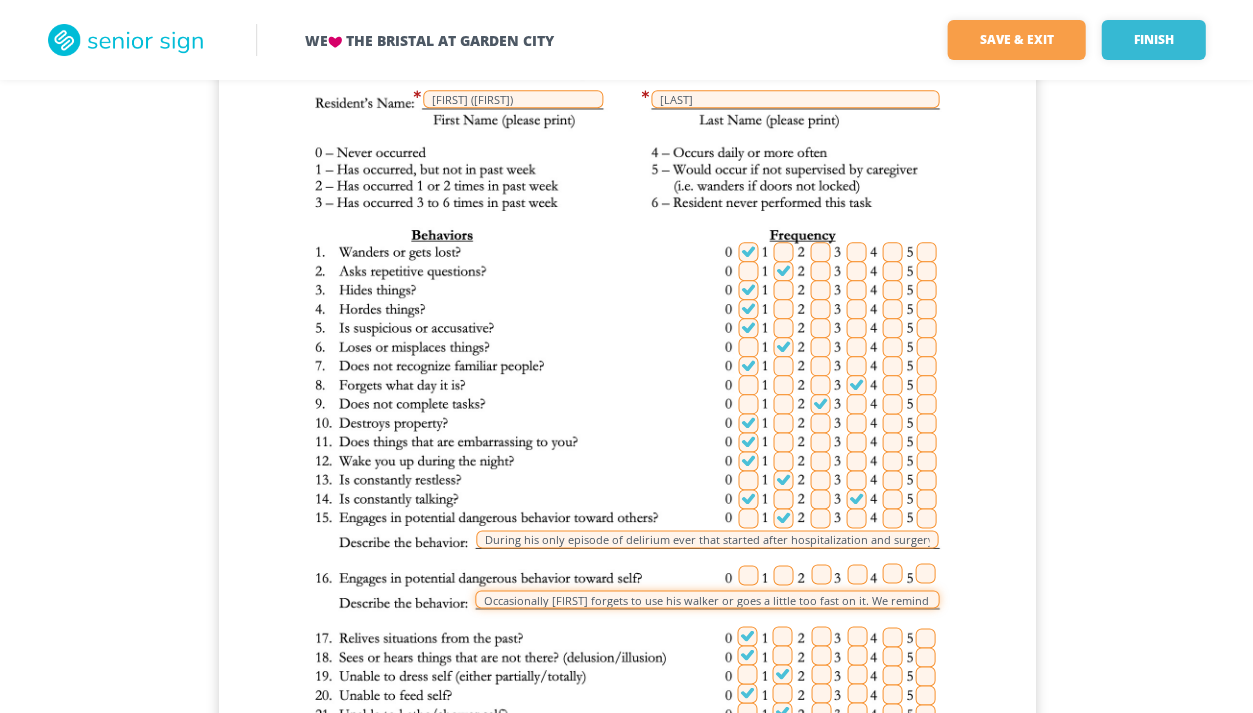 scroll, scrollTop: 169, scrollLeft: 0, axis: vertical 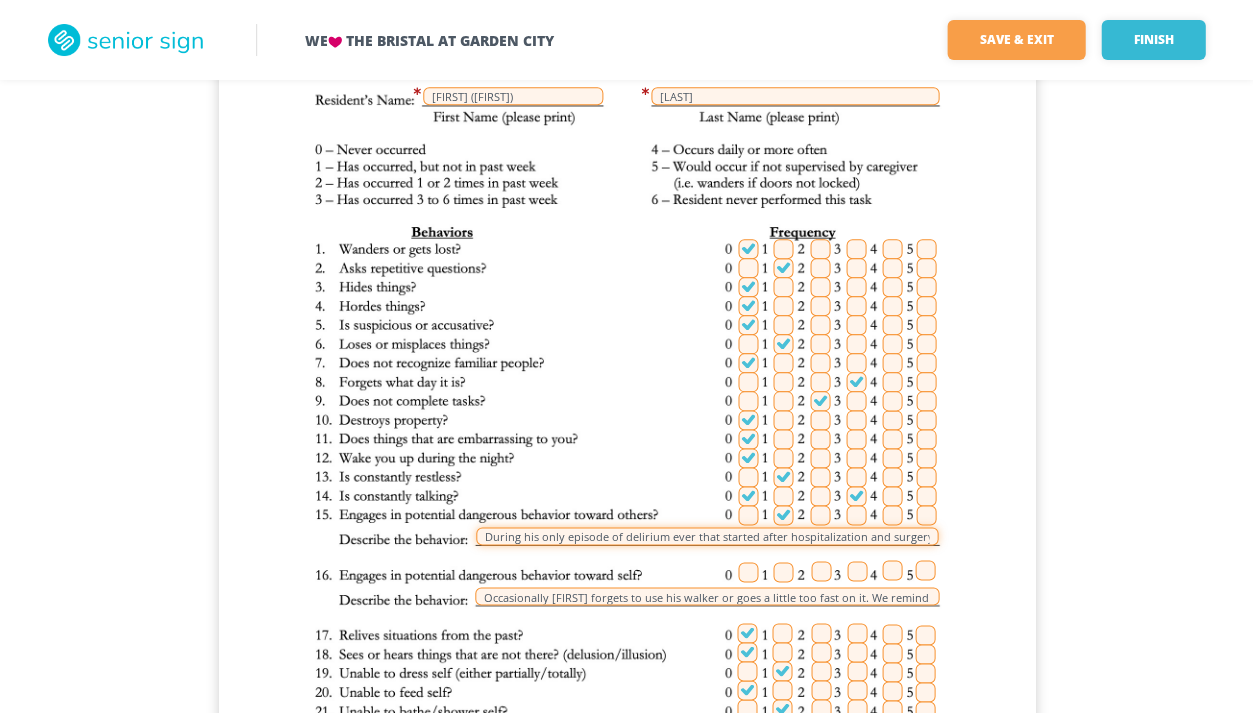 drag, startPoint x: 881, startPoint y: 538, endPoint x: 780, endPoint y: 535, distance: 101.04455 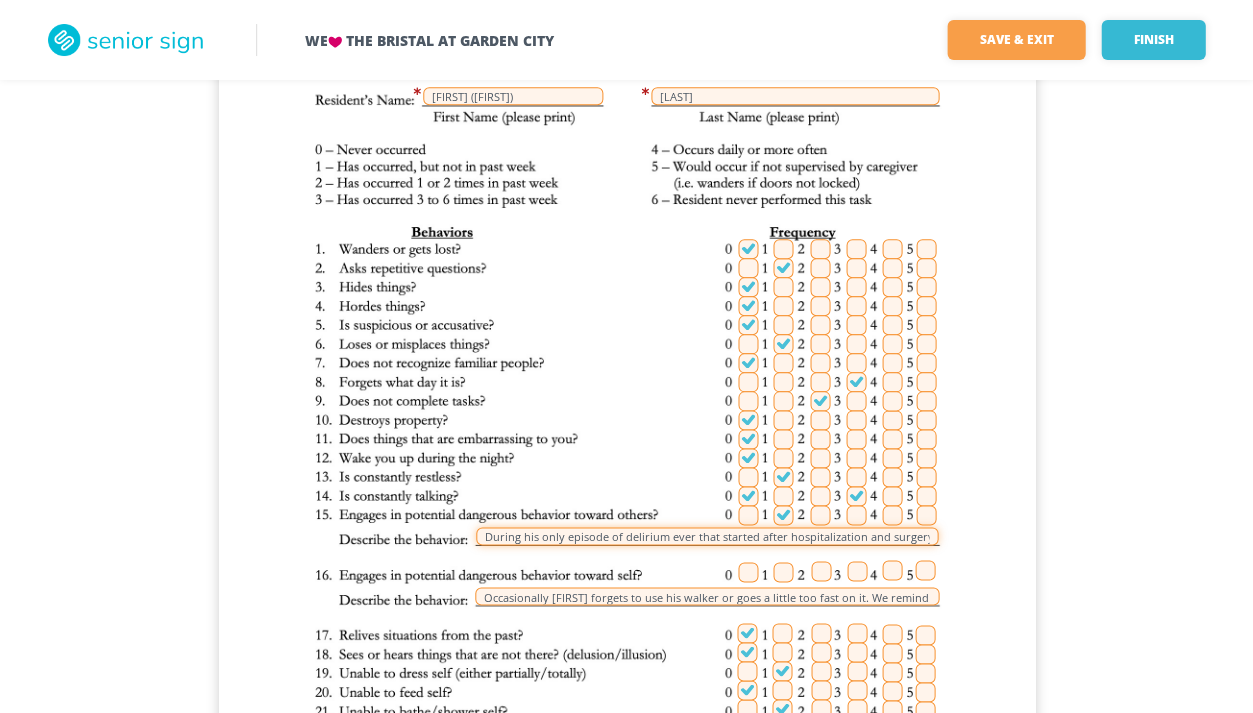 click on "During his only episode of delirium ever that started after hospitalization and surgery, Frank swatted at an aide." at bounding box center [707, 536] 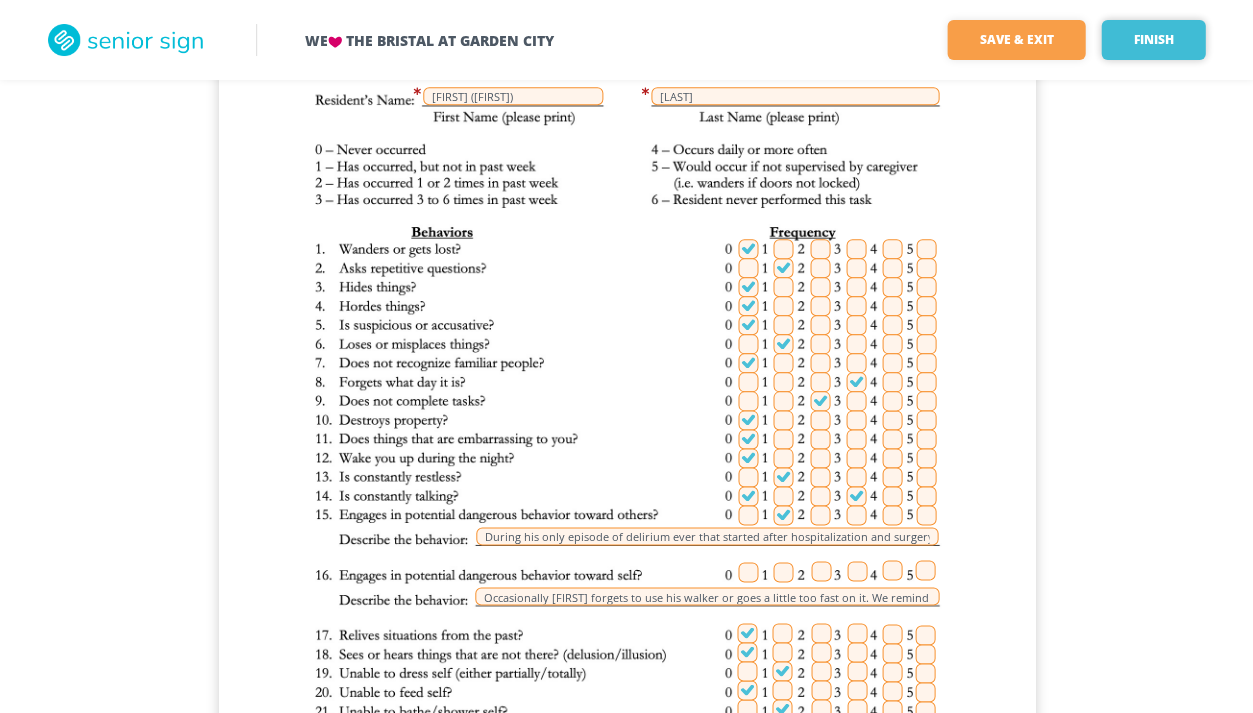 click on "Finish" at bounding box center (1153, 40) 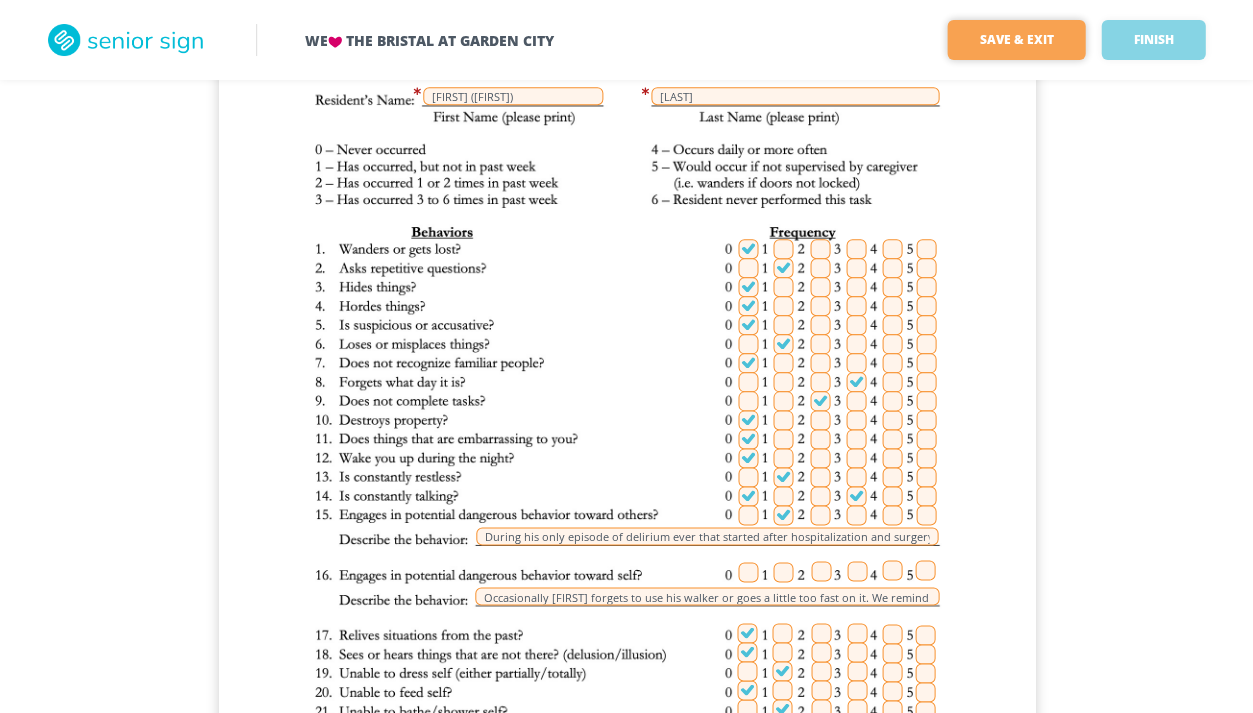 click on "Save & Exit" at bounding box center [1016, 40] 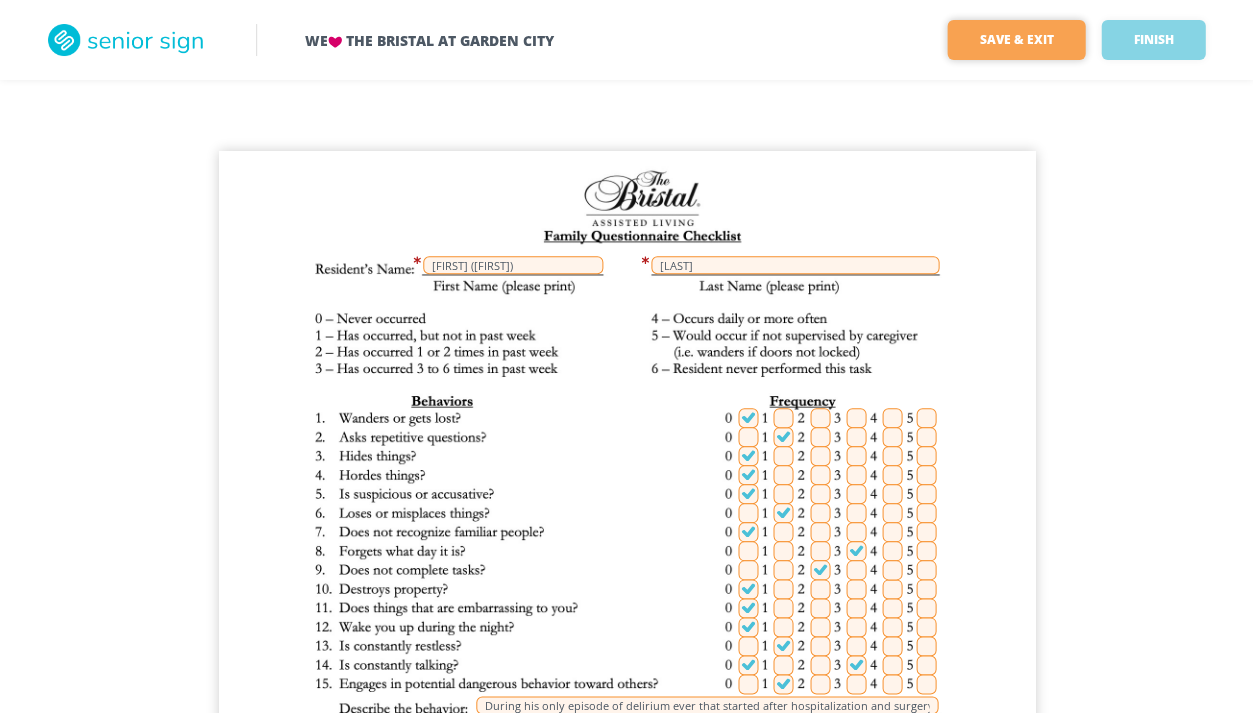 scroll, scrollTop: 0, scrollLeft: 0, axis: both 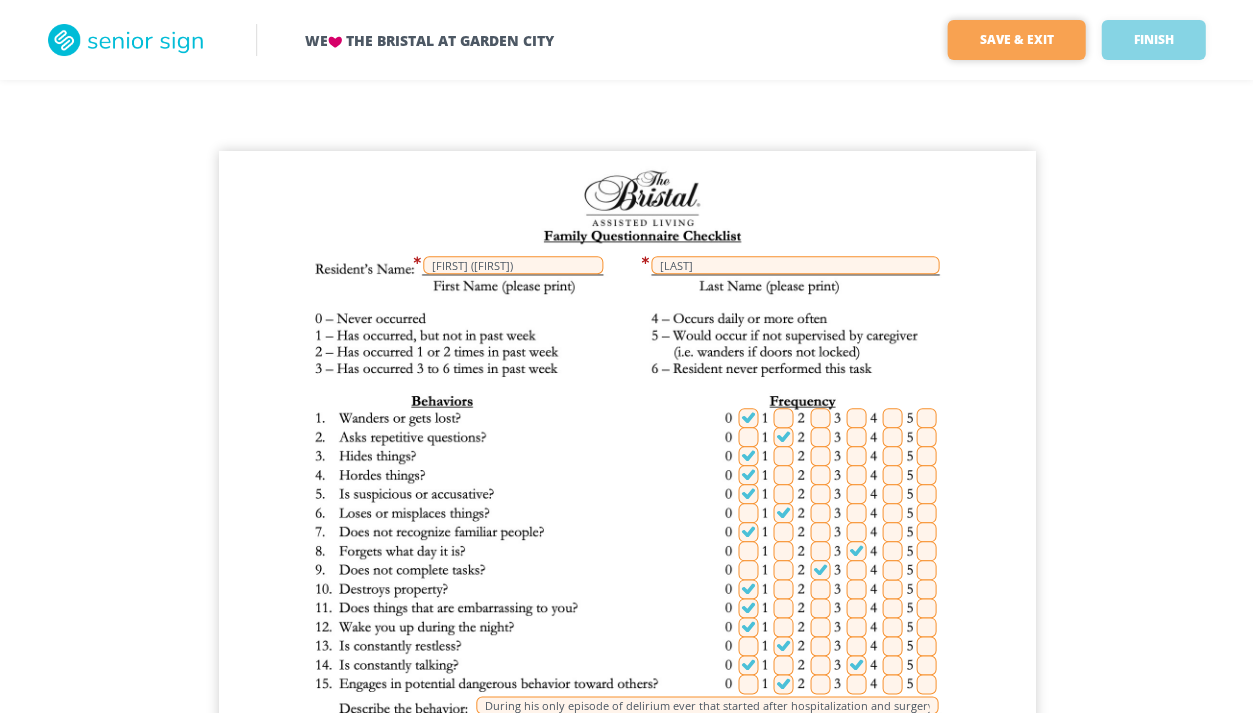 click on "Save & Exit" at bounding box center (1016, 40) 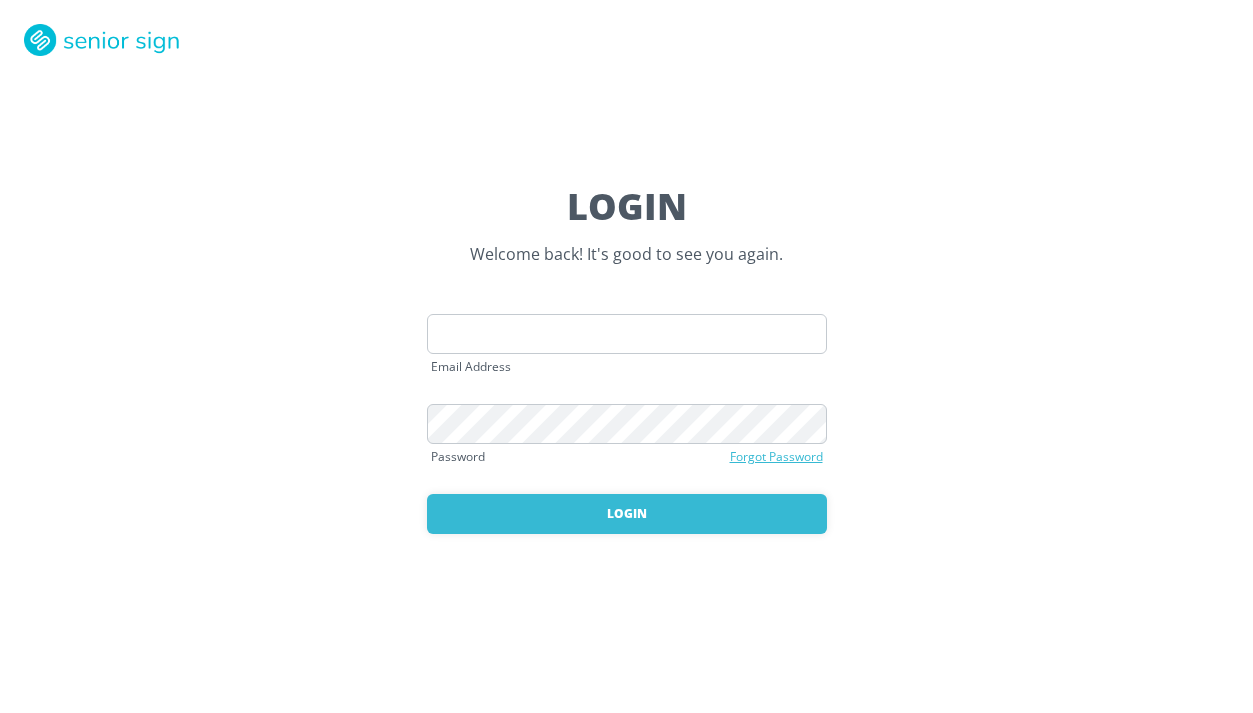scroll, scrollTop: 0, scrollLeft: 0, axis: both 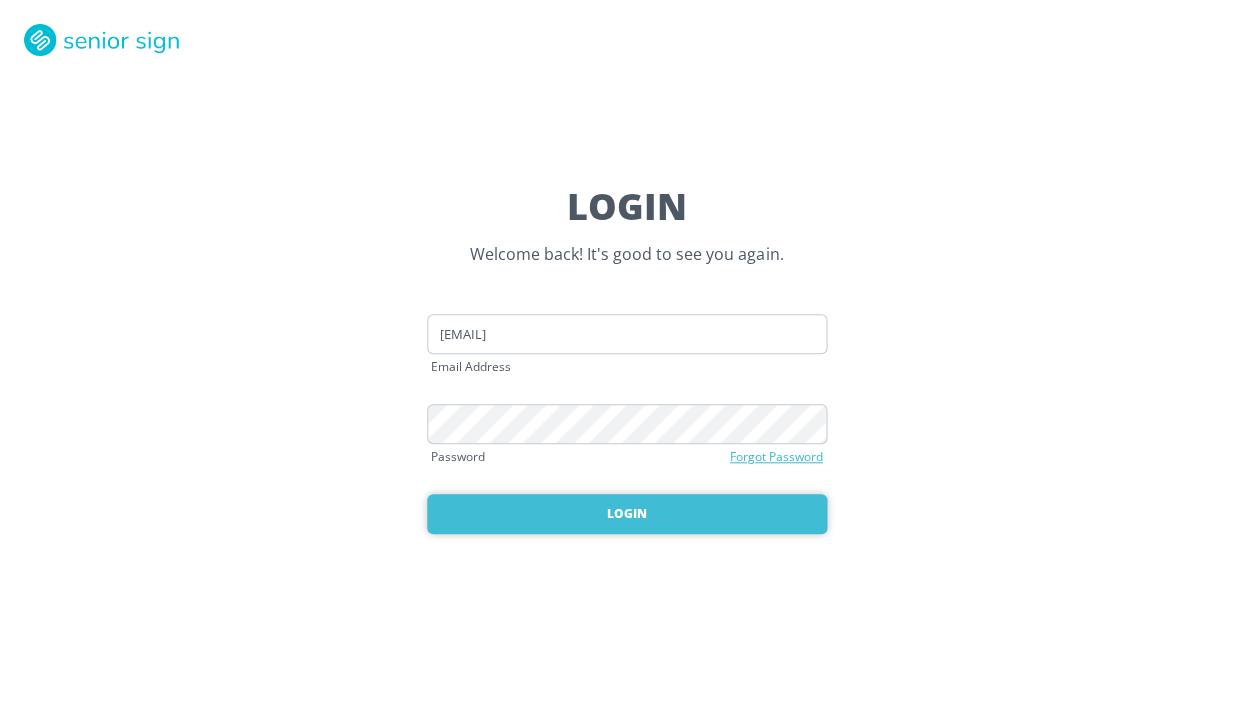 click on "Login" at bounding box center (627, 514) 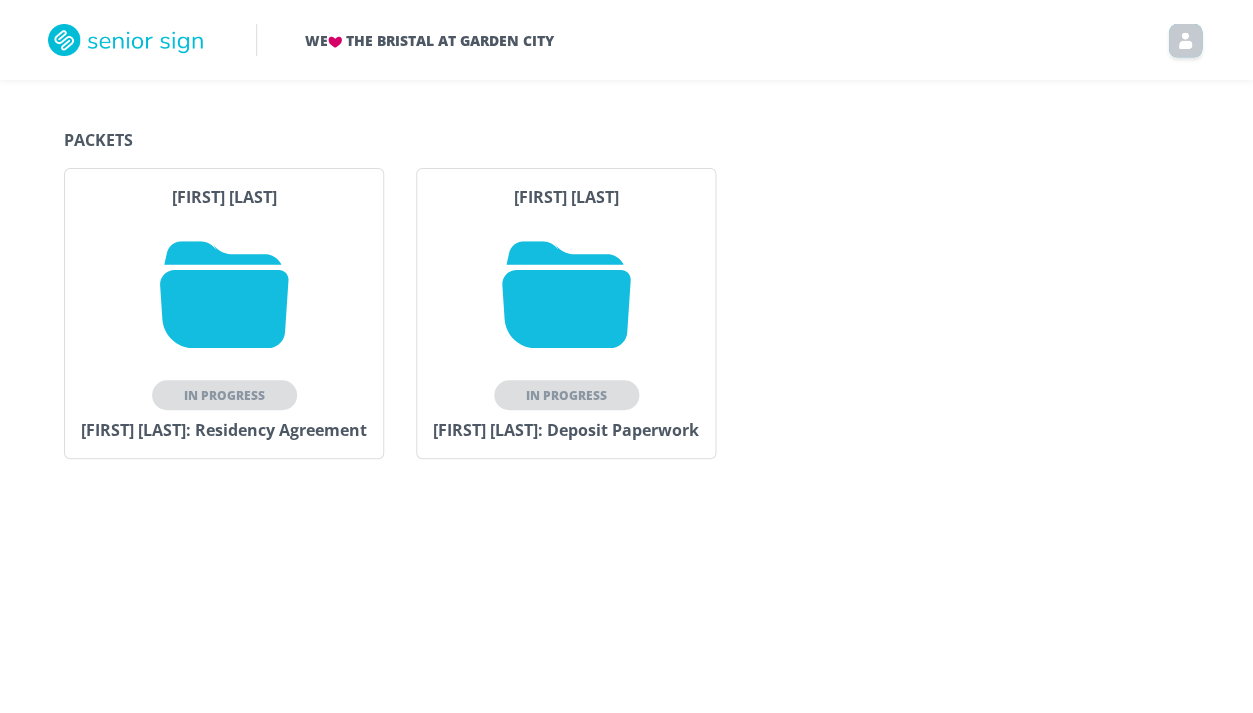 click on "FRANK SHEERIN In Progress FRANK SHEERIN: Residency Agreement" at bounding box center (224, 313) 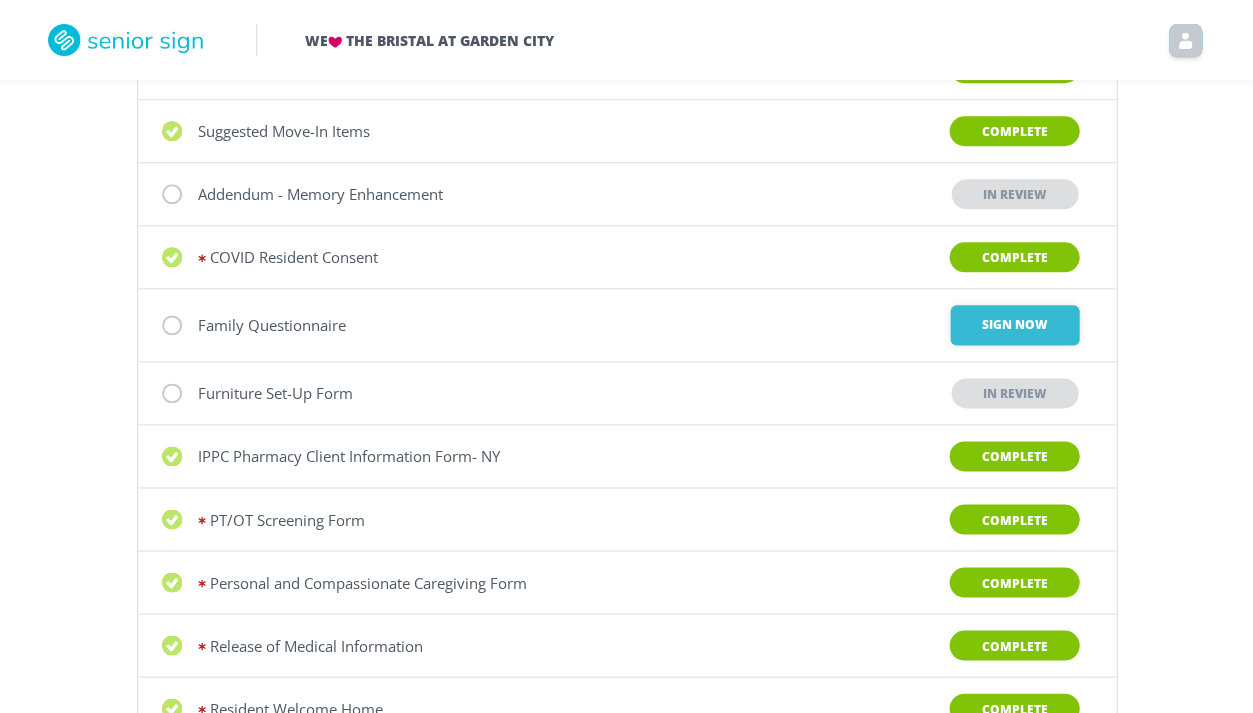 scroll, scrollTop: 260, scrollLeft: 0, axis: vertical 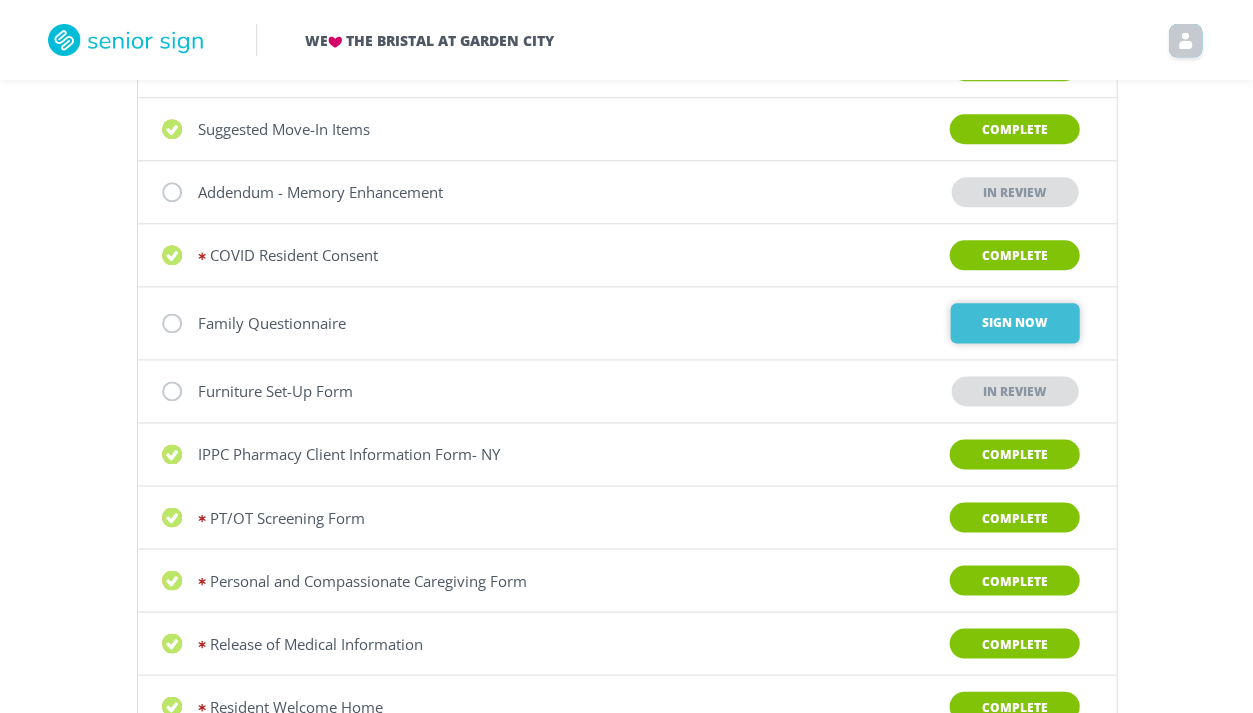 click on "Sign Now" at bounding box center [1014, 323] 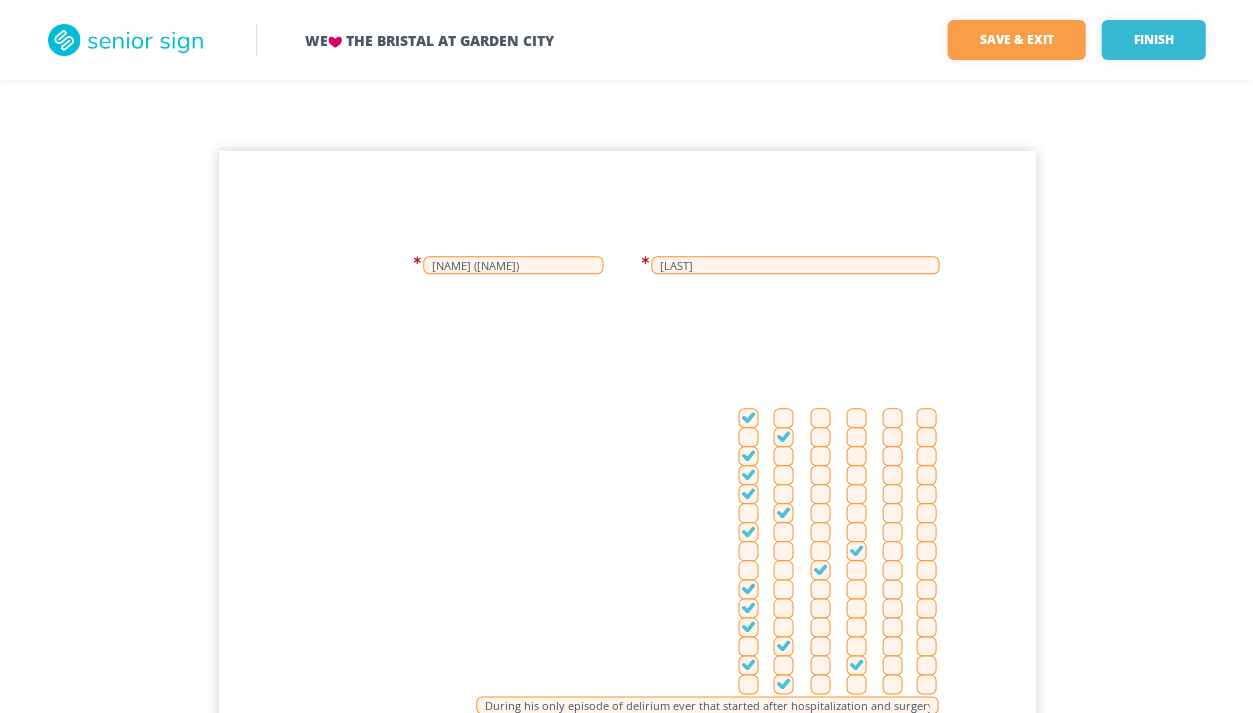 scroll, scrollTop: 0, scrollLeft: 0, axis: both 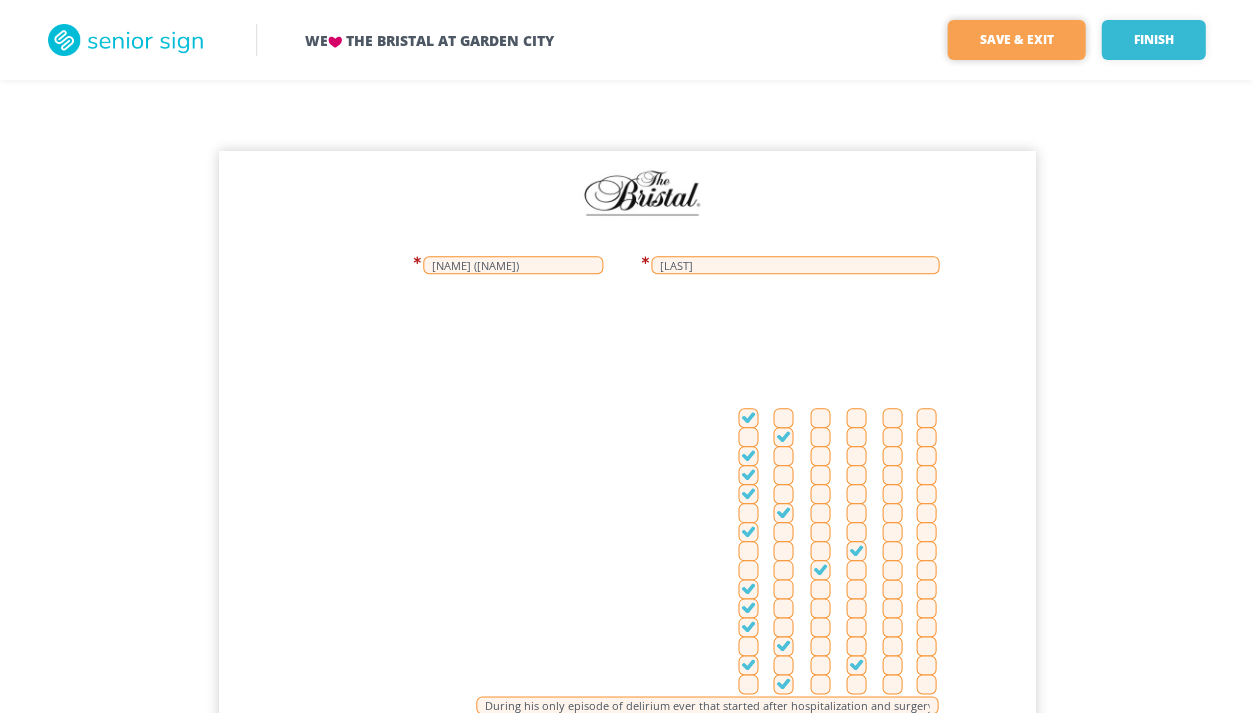 click on "Save & Exit" at bounding box center [1016, 40] 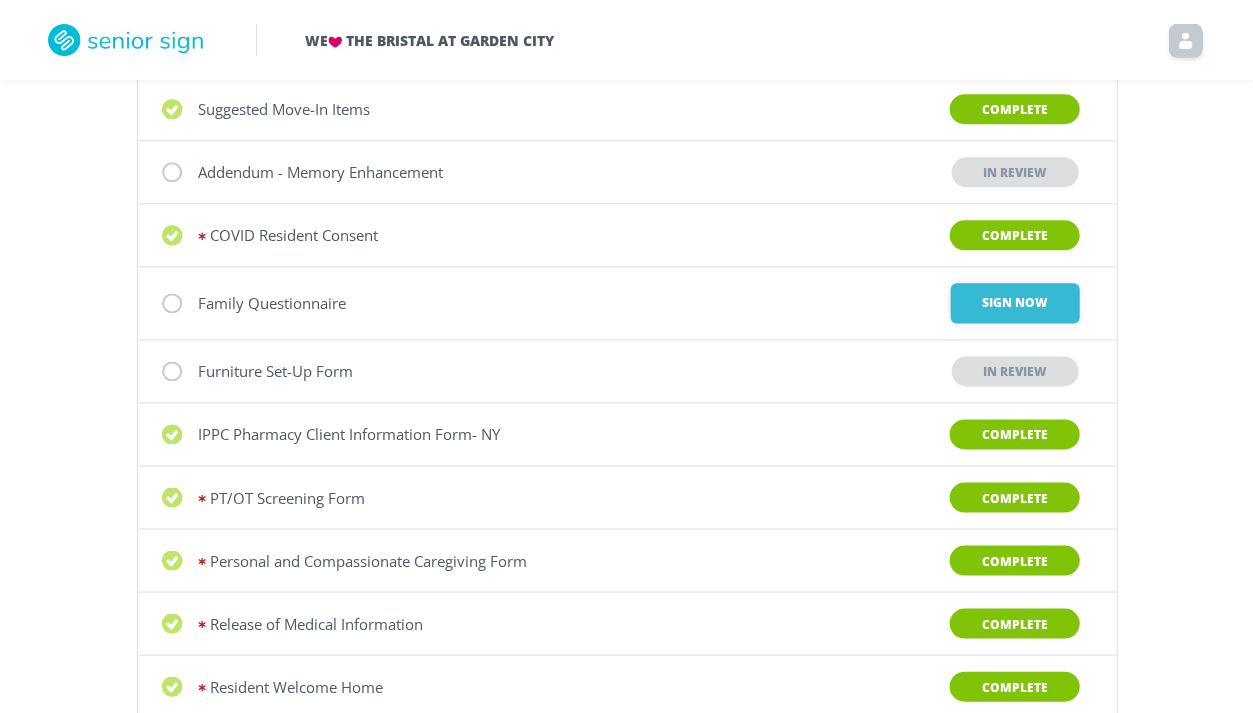scroll, scrollTop: 308, scrollLeft: 0, axis: vertical 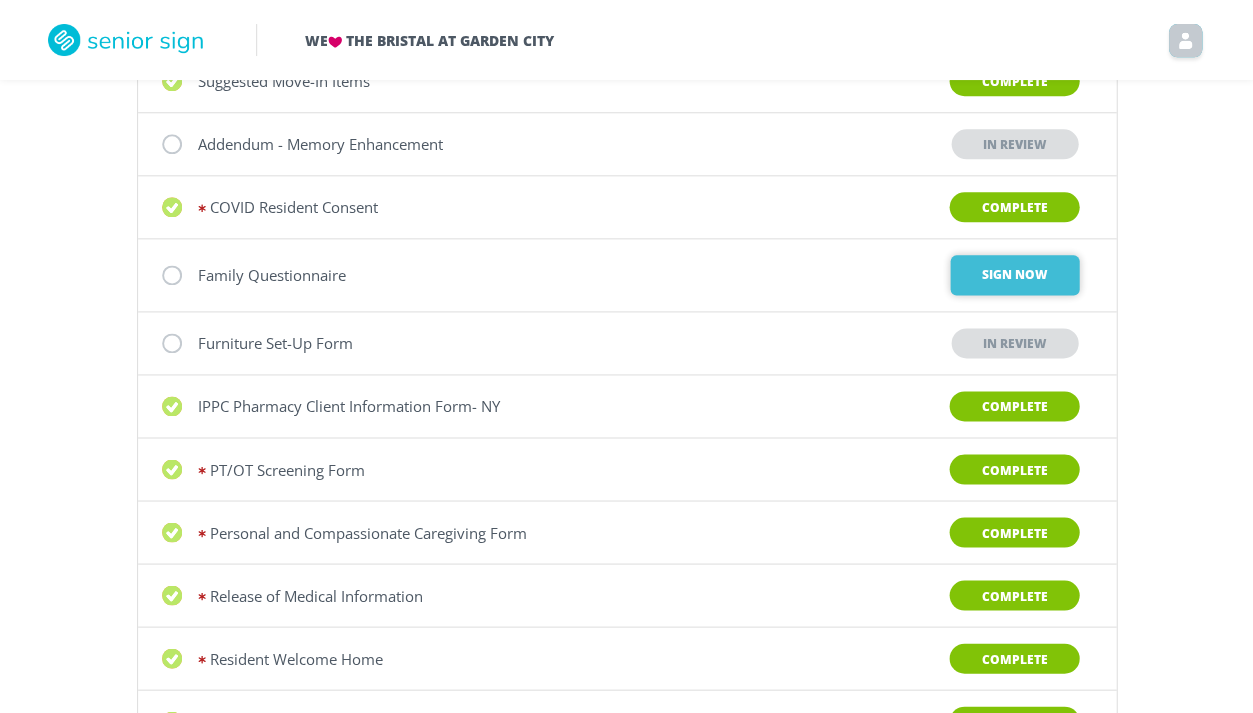 click on "Sign Now" at bounding box center [1014, 275] 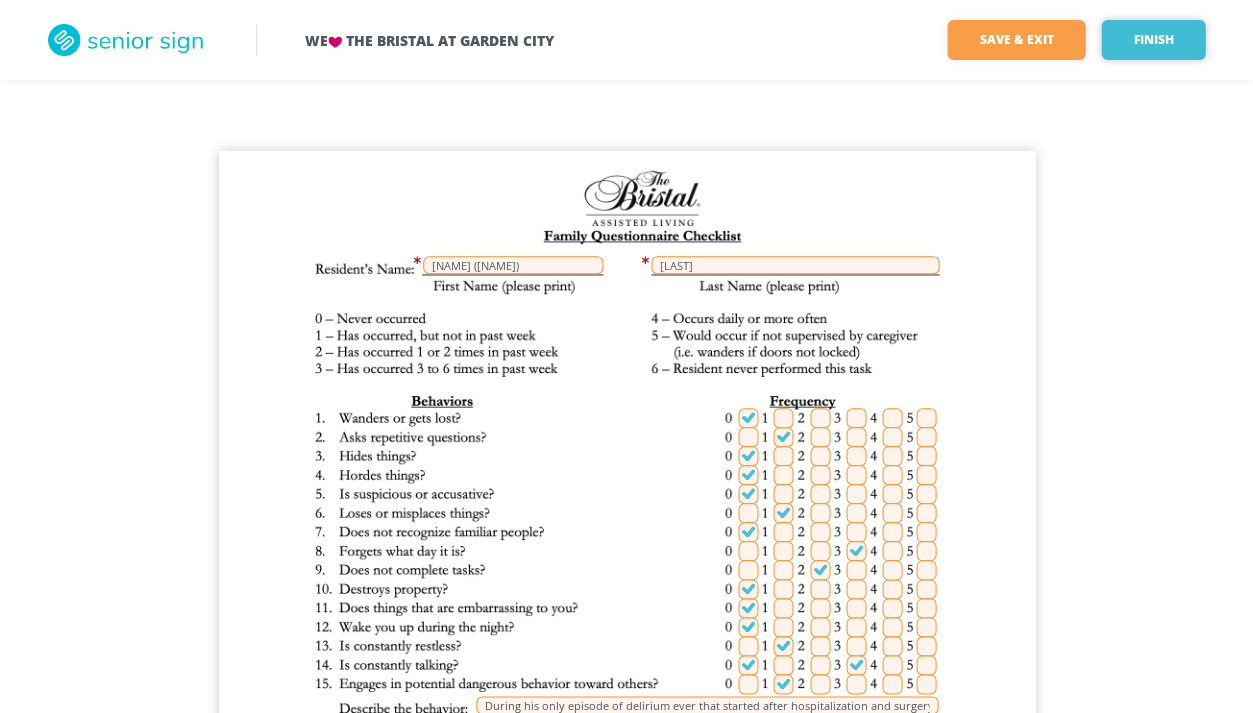 click on "Finish" at bounding box center (1153, 40) 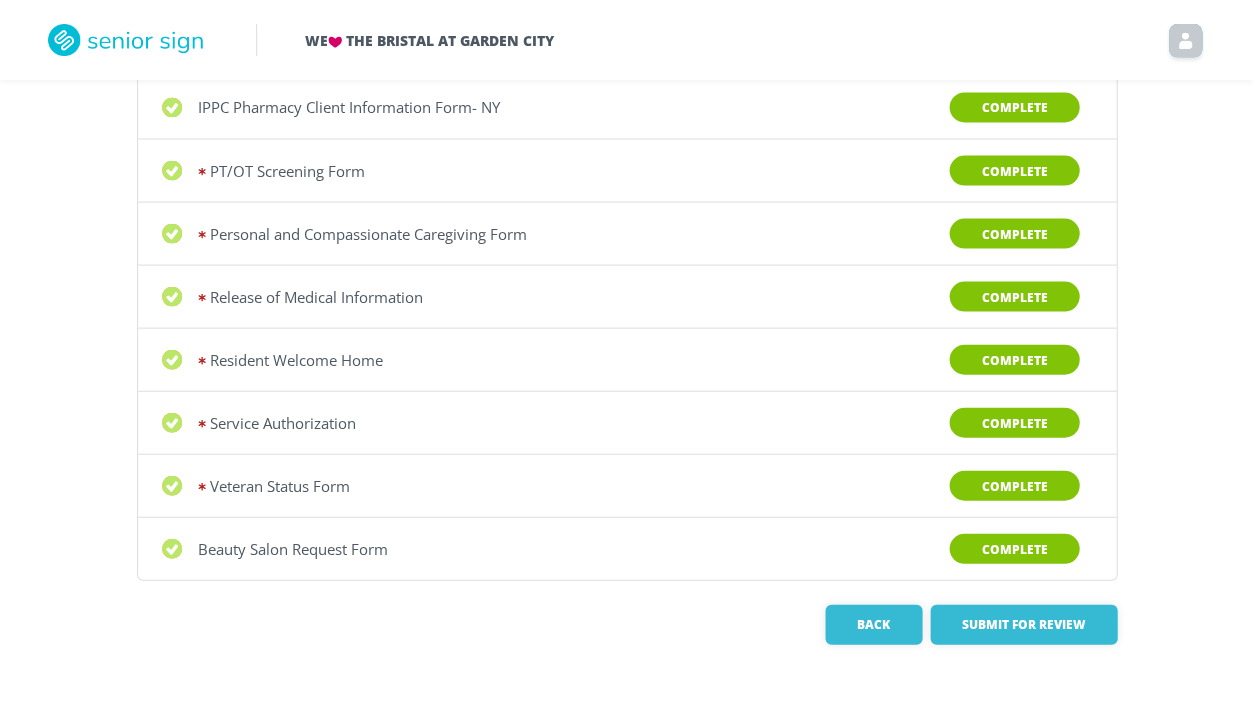 scroll, scrollTop: 615, scrollLeft: 0, axis: vertical 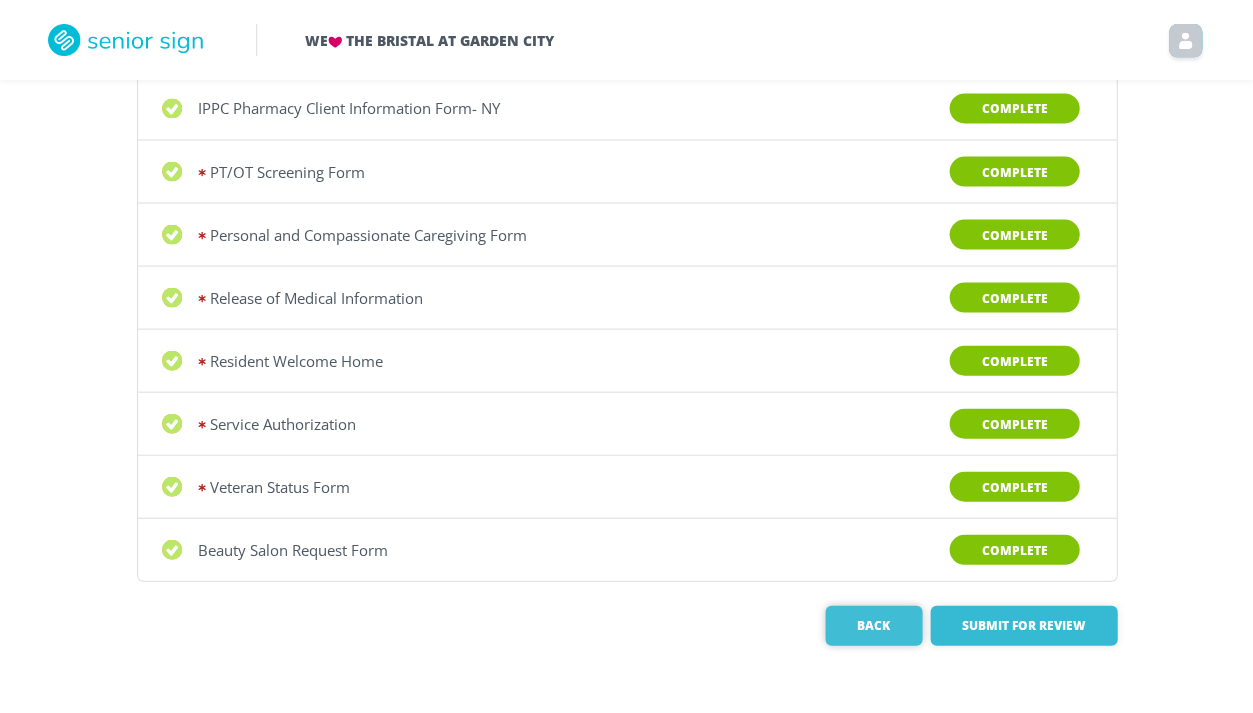 click on "Back" at bounding box center (873, 625) 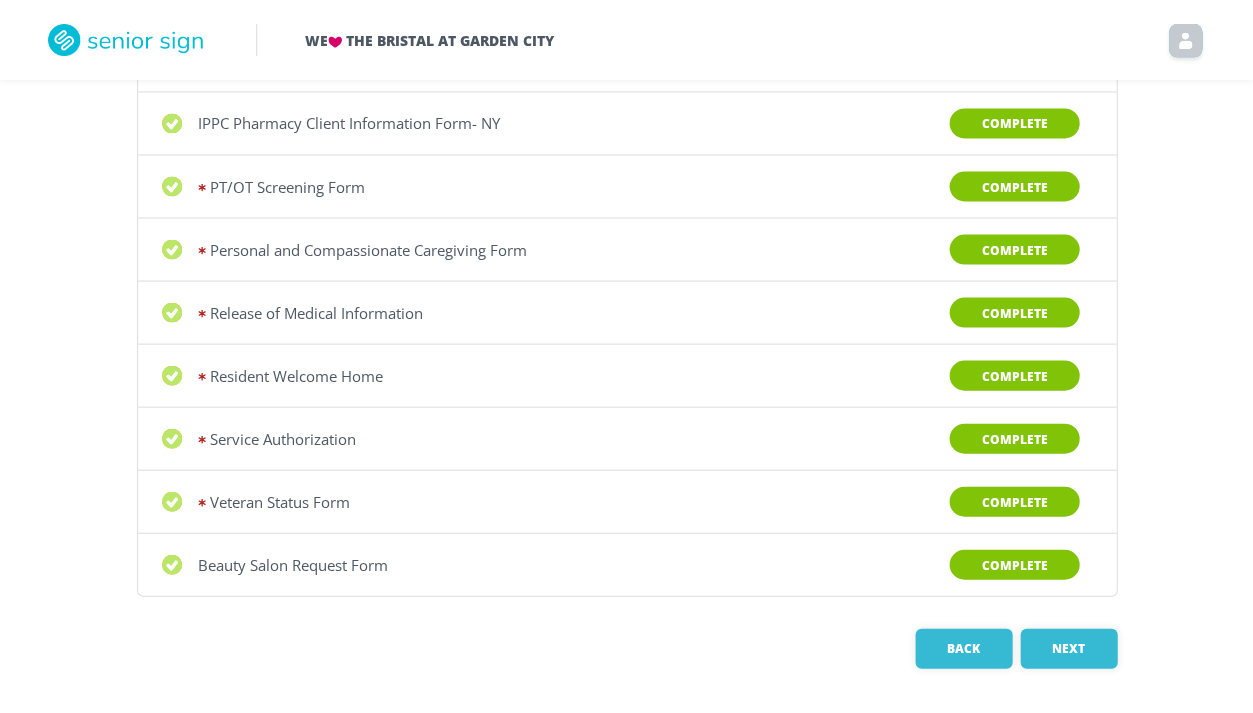 scroll, scrollTop: 580, scrollLeft: 0, axis: vertical 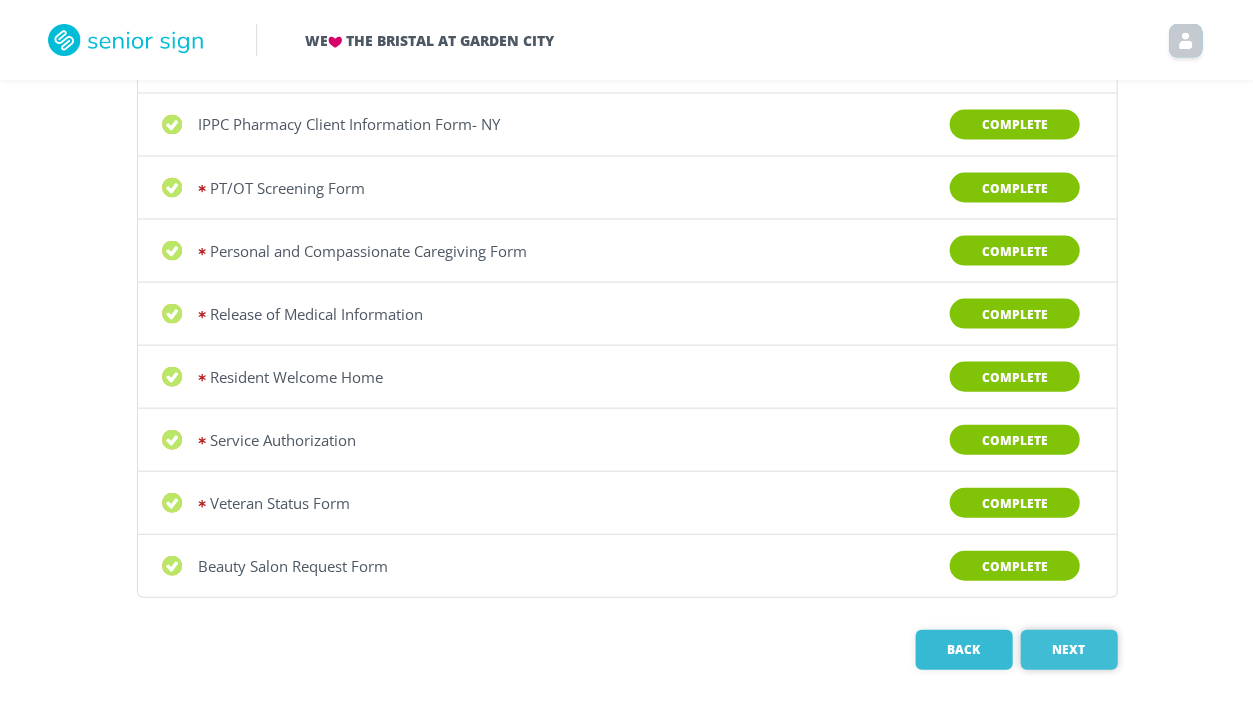 click on "Next" at bounding box center [1068, 649] 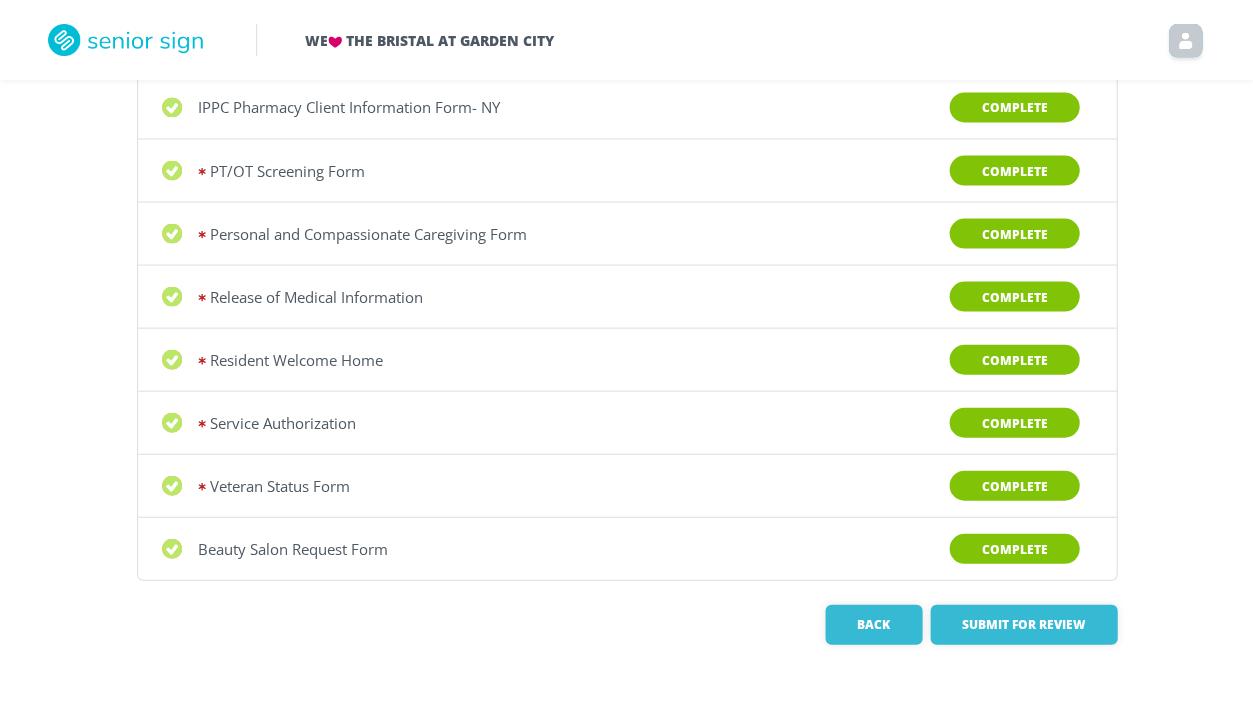 scroll, scrollTop: 615, scrollLeft: 0, axis: vertical 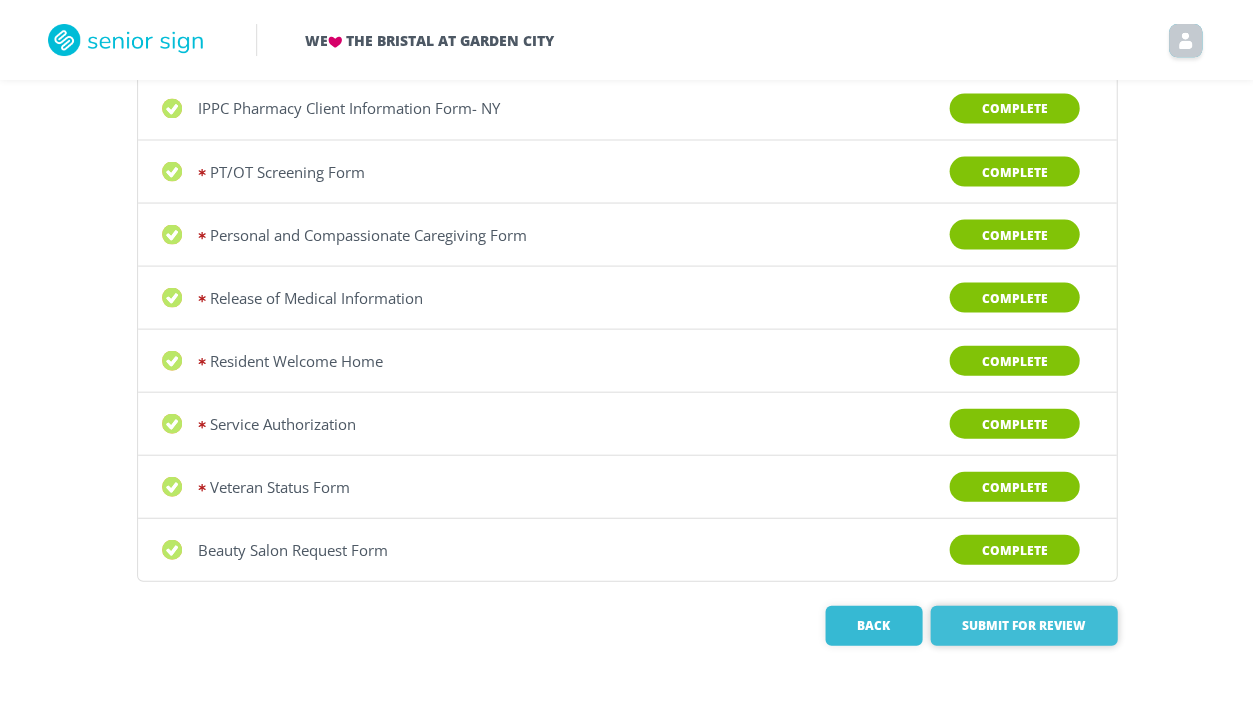 click on "Submit for Review" at bounding box center (1023, 625) 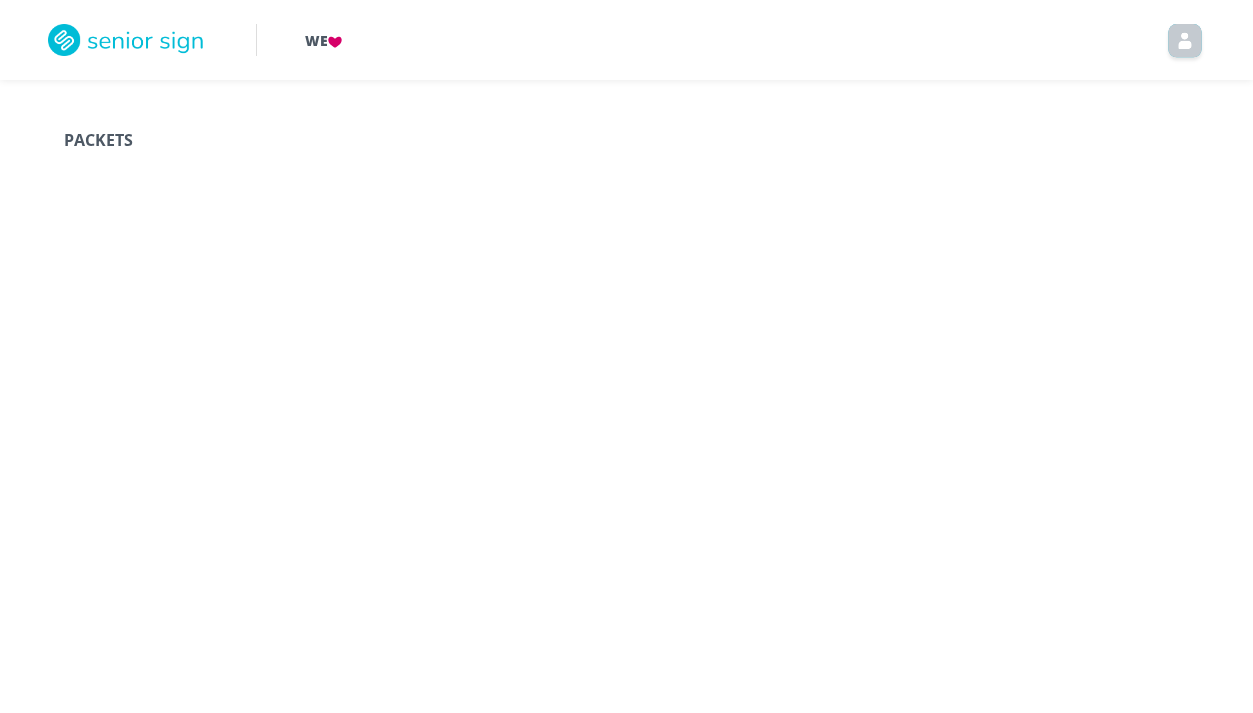 scroll, scrollTop: 0, scrollLeft: 0, axis: both 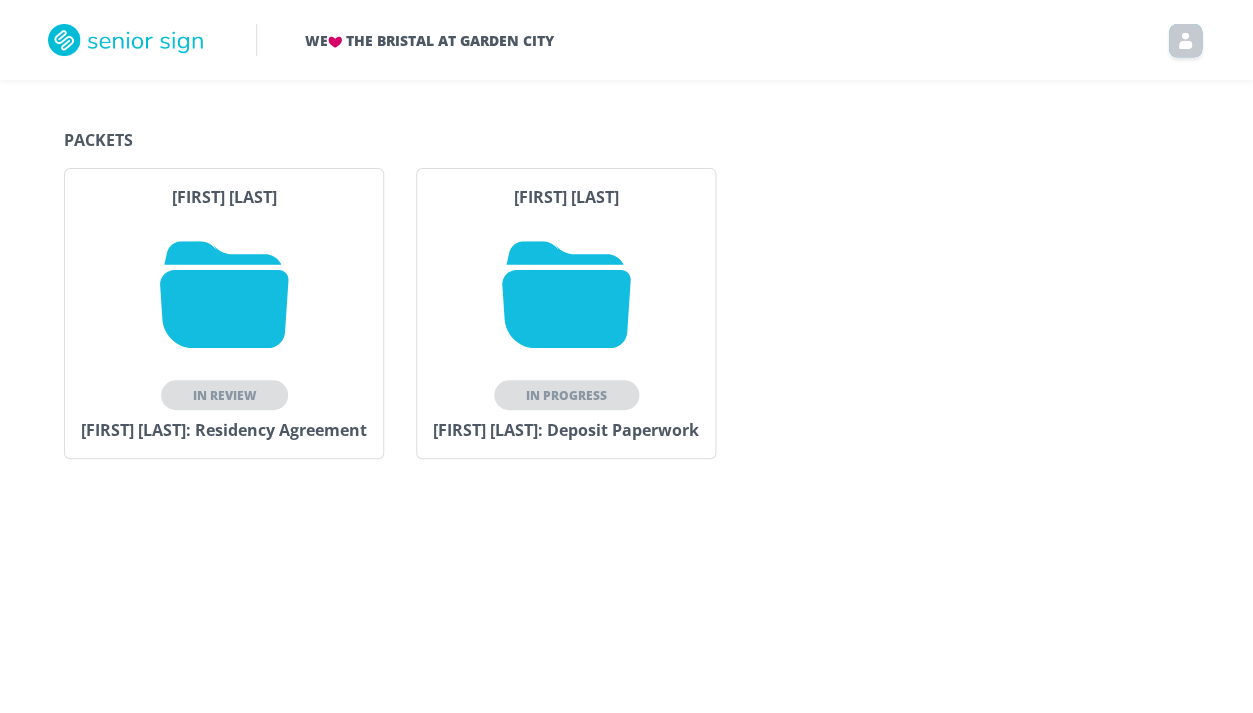 click at bounding box center (566, 294) 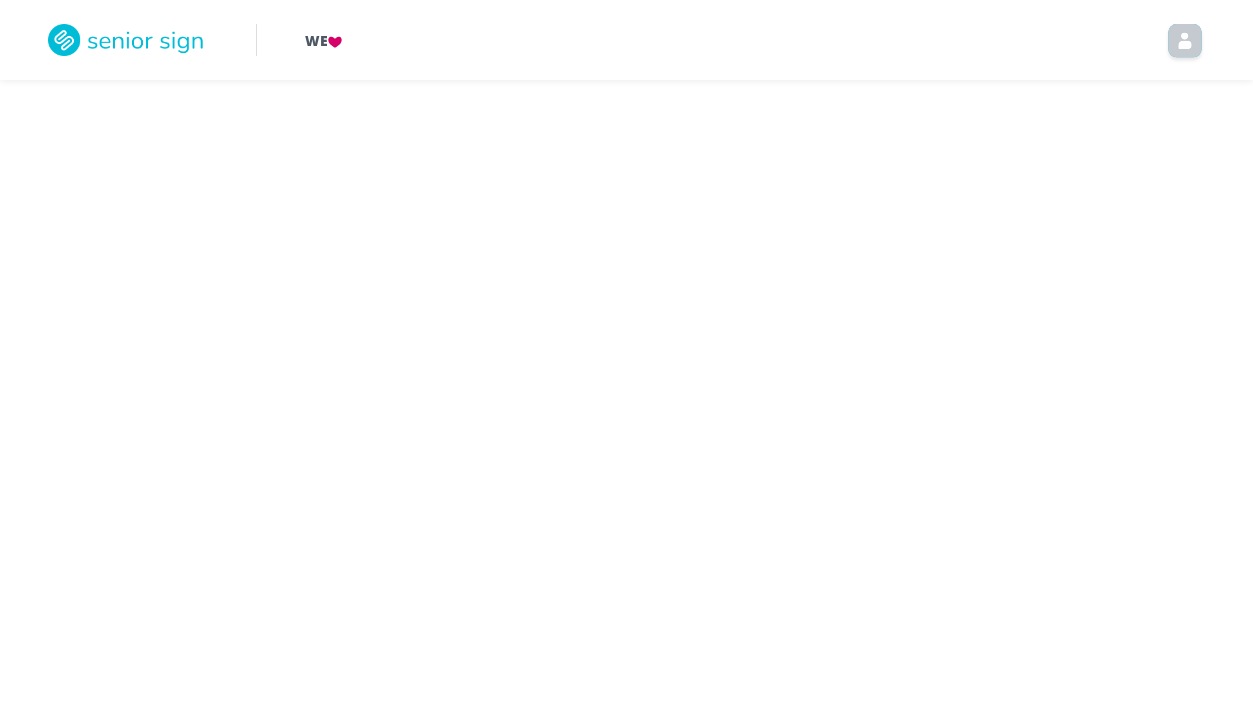 scroll, scrollTop: 0, scrollLeft: 0, axis: both 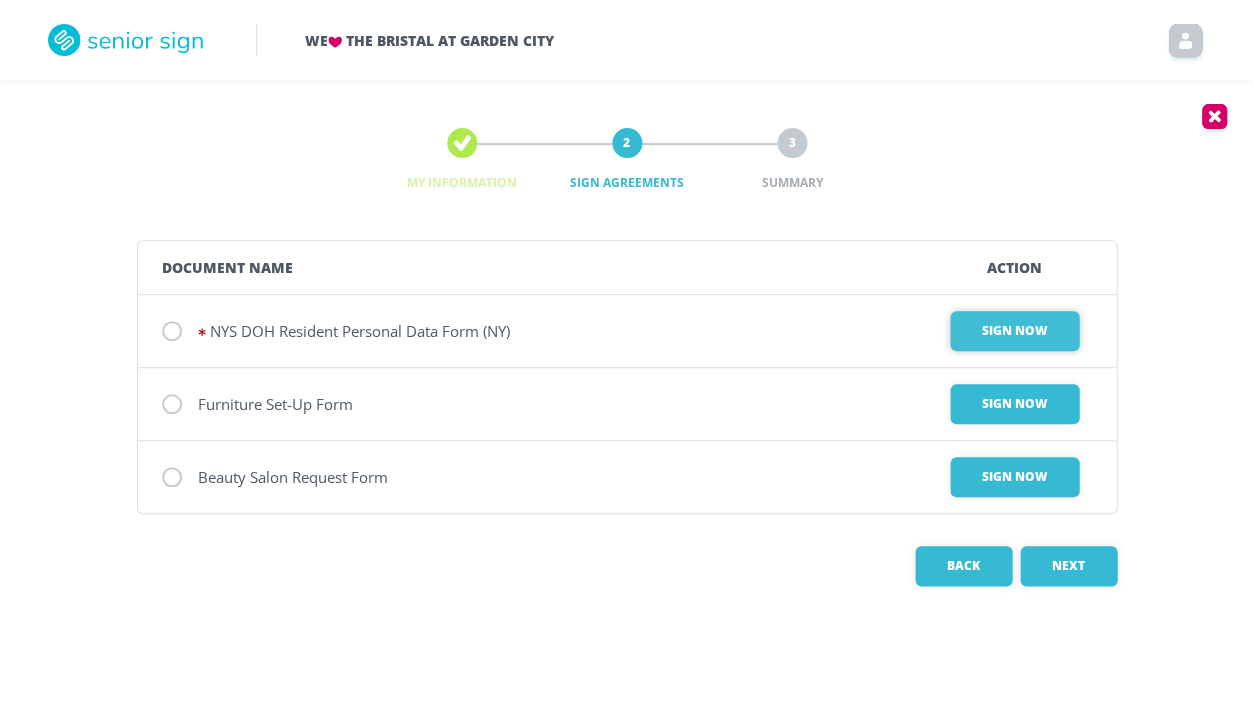 click on "Sign Now" at bounding box center [1014, 331] 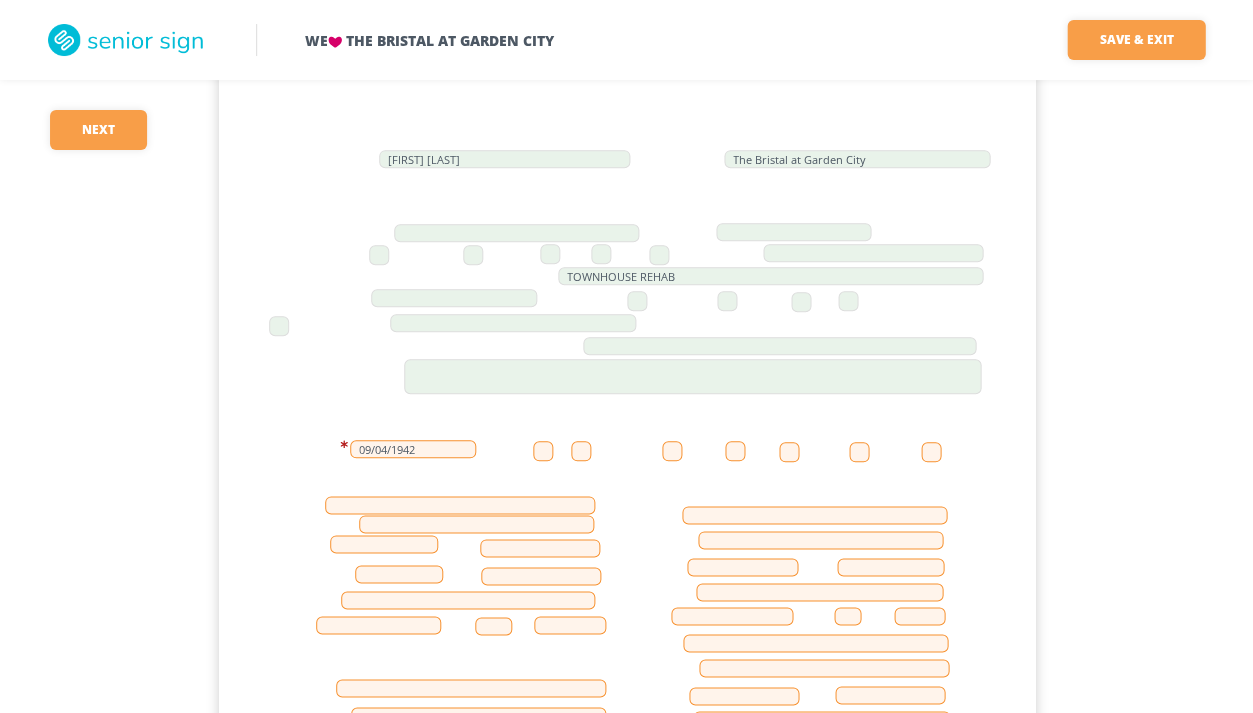 scroll, scrollTop: 97, scrollLeft: 0, axis: vertical 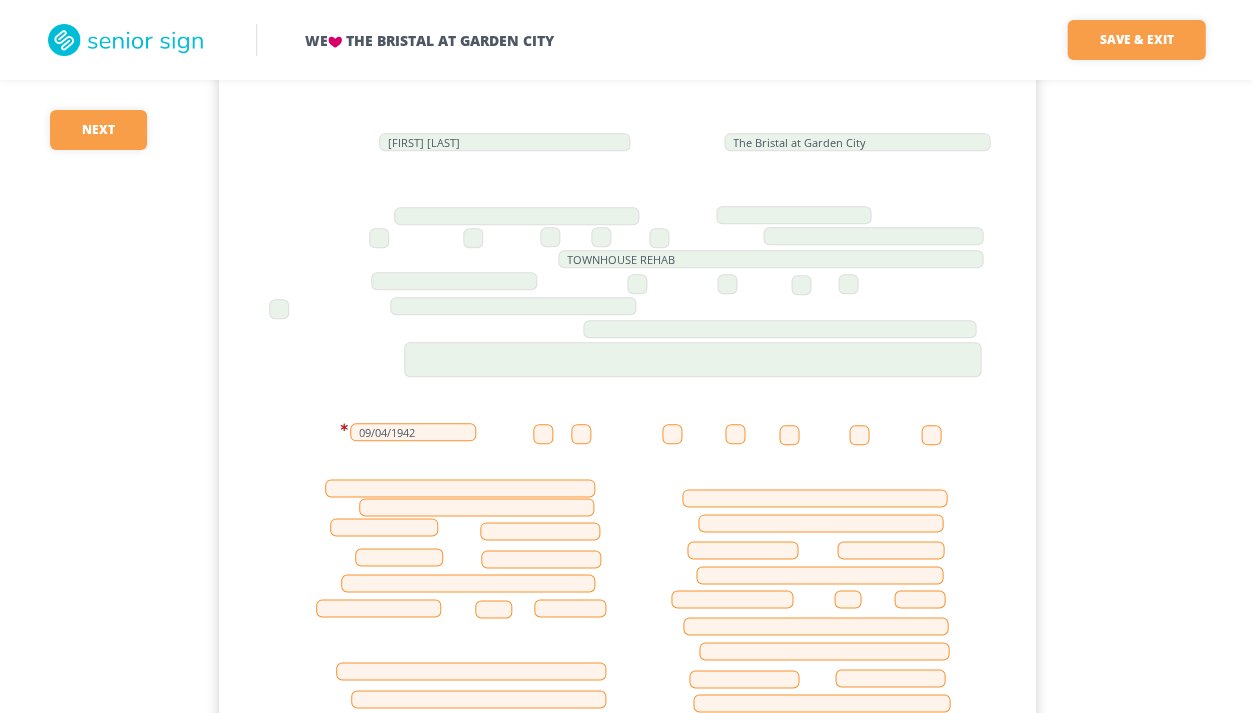 click at bounding box center (543, 434) 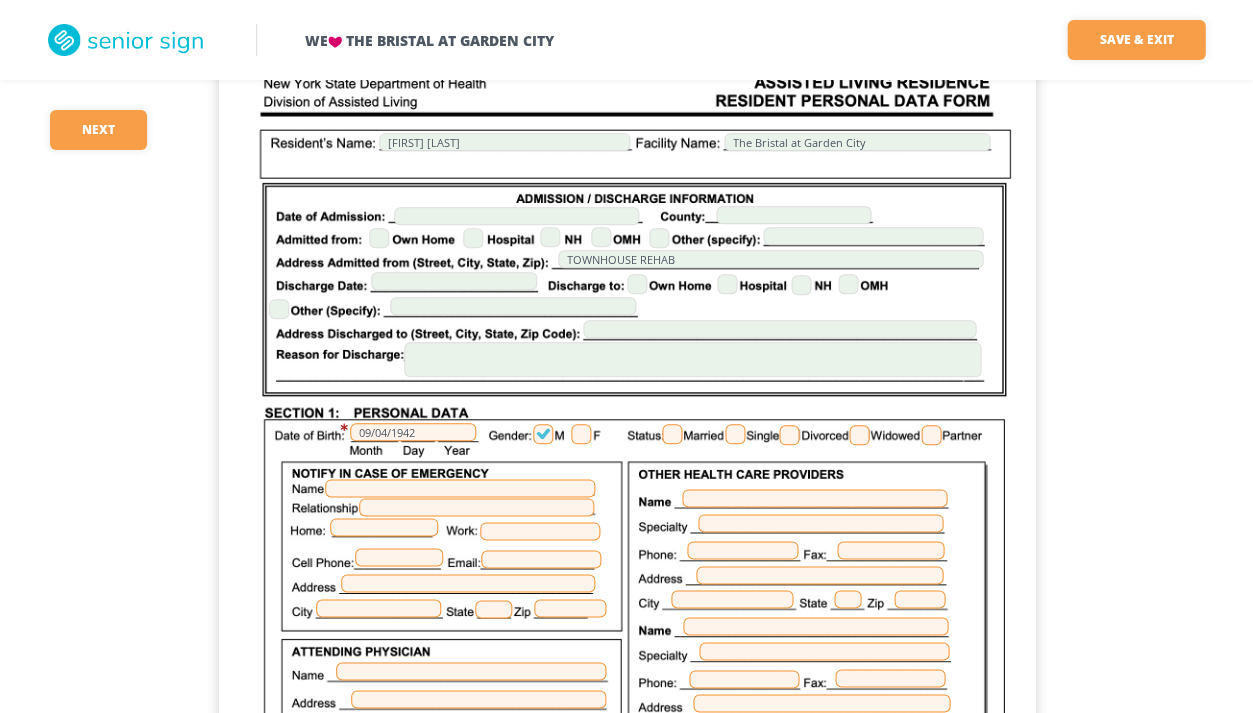 click at bounding box center (672, 434) 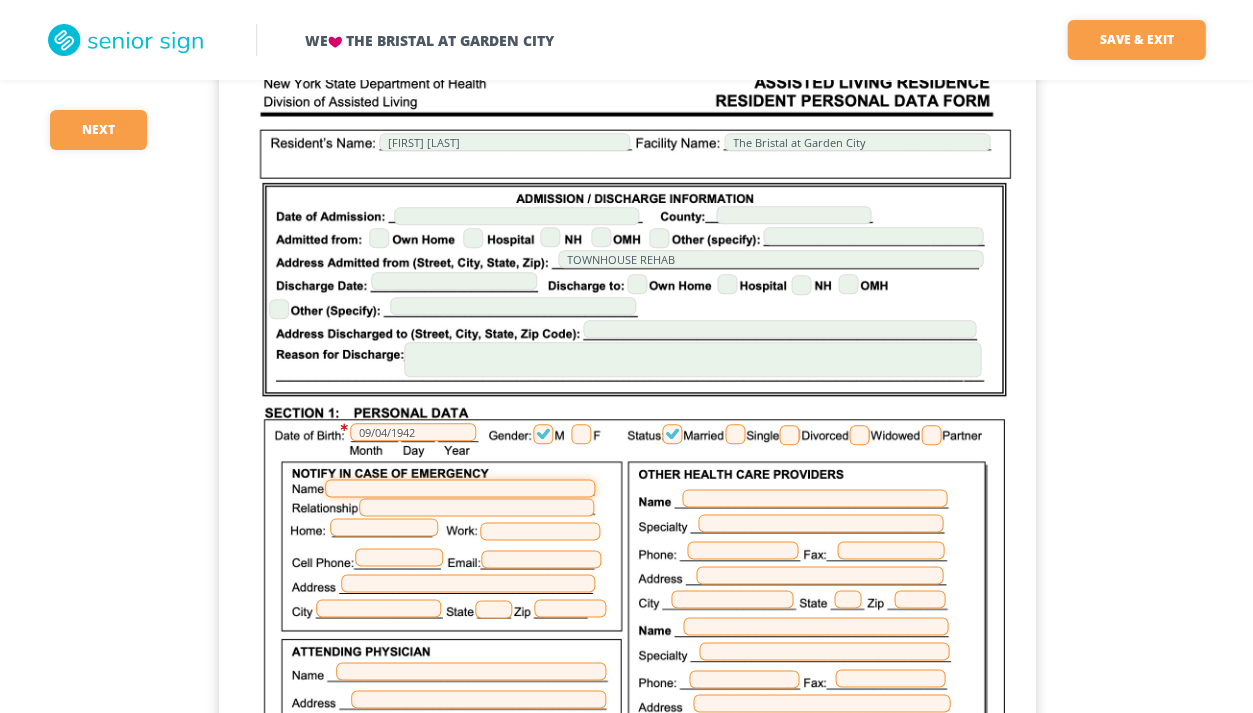 click at bounding box center [460, 488] 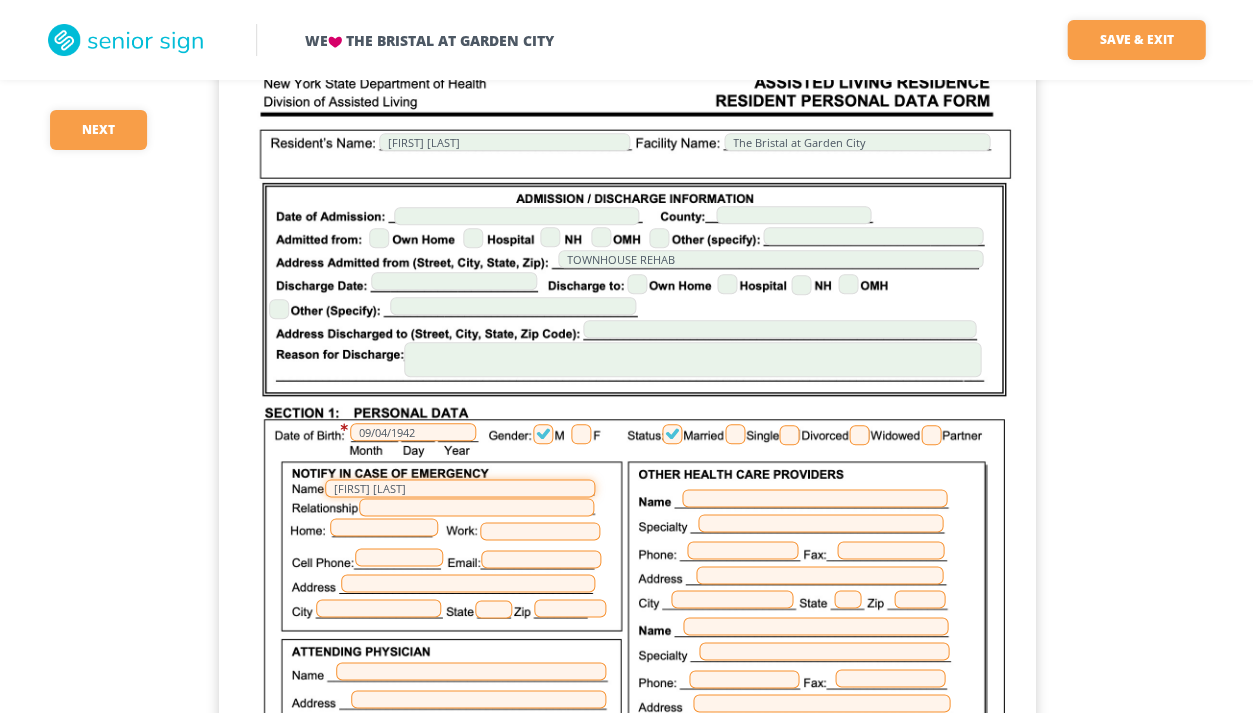 type on "[FIRST] [LAST]" 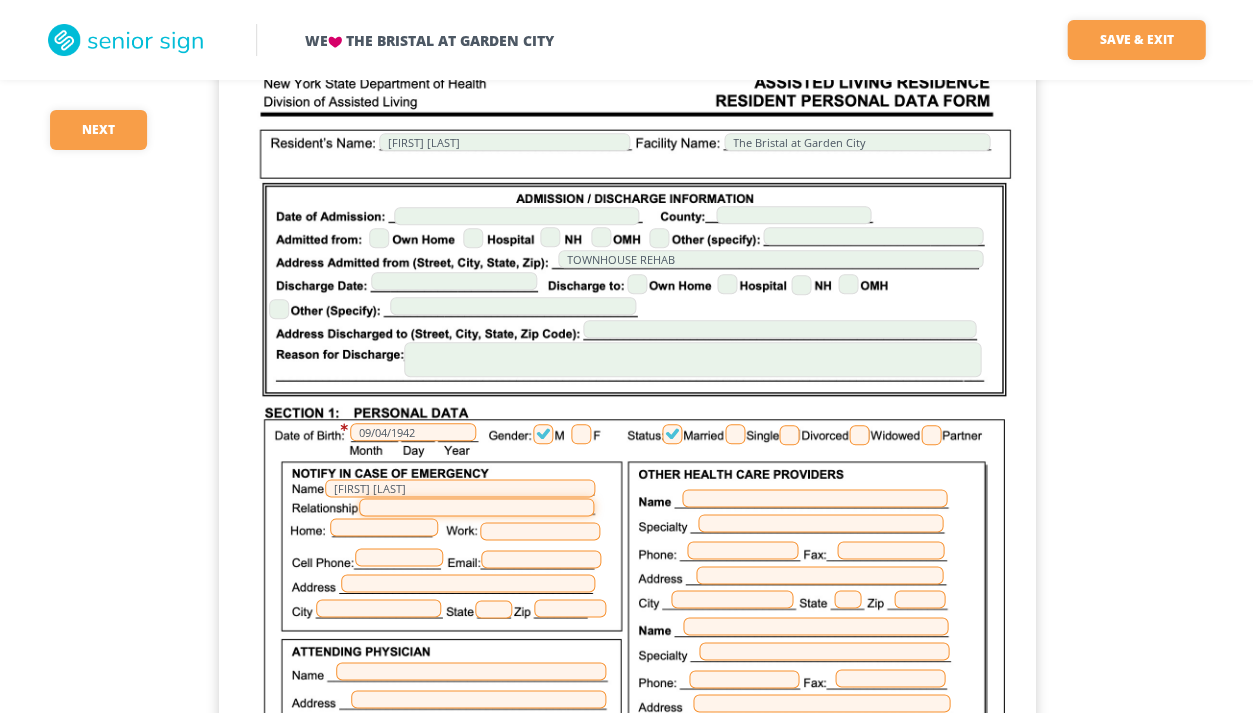 click at bounding box center [476, 507] 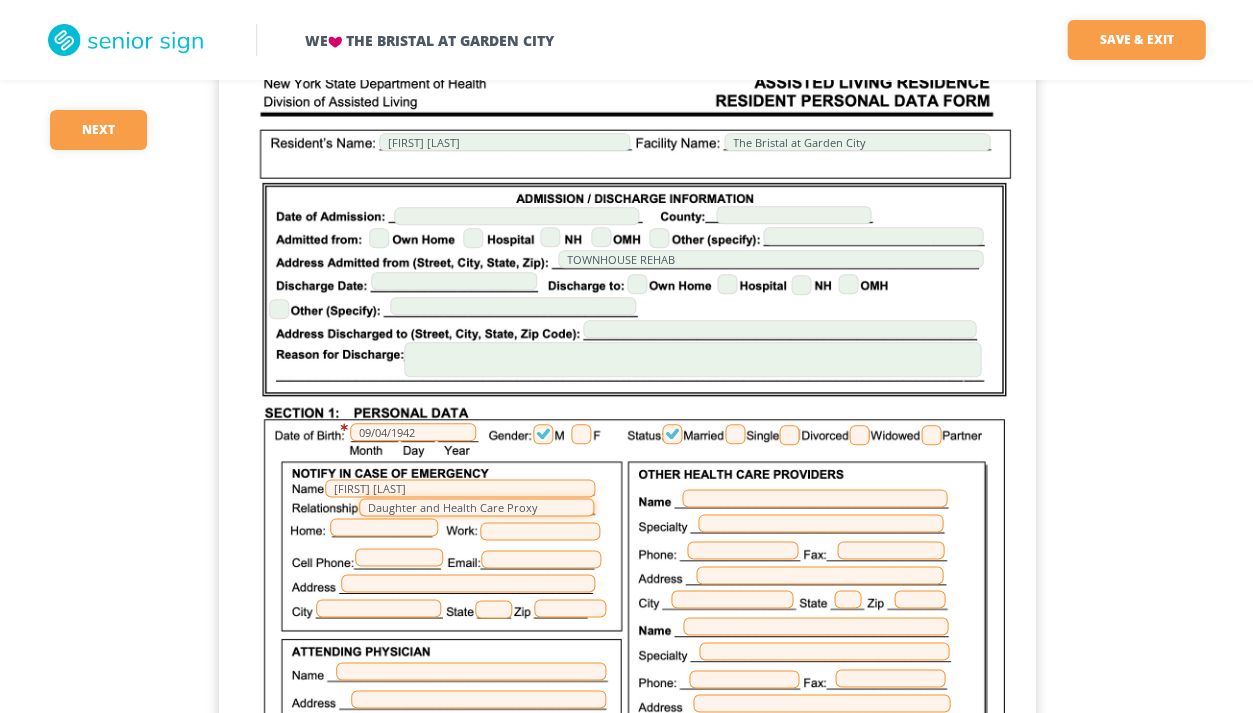 type on "Daughter and Health Care Proxy" 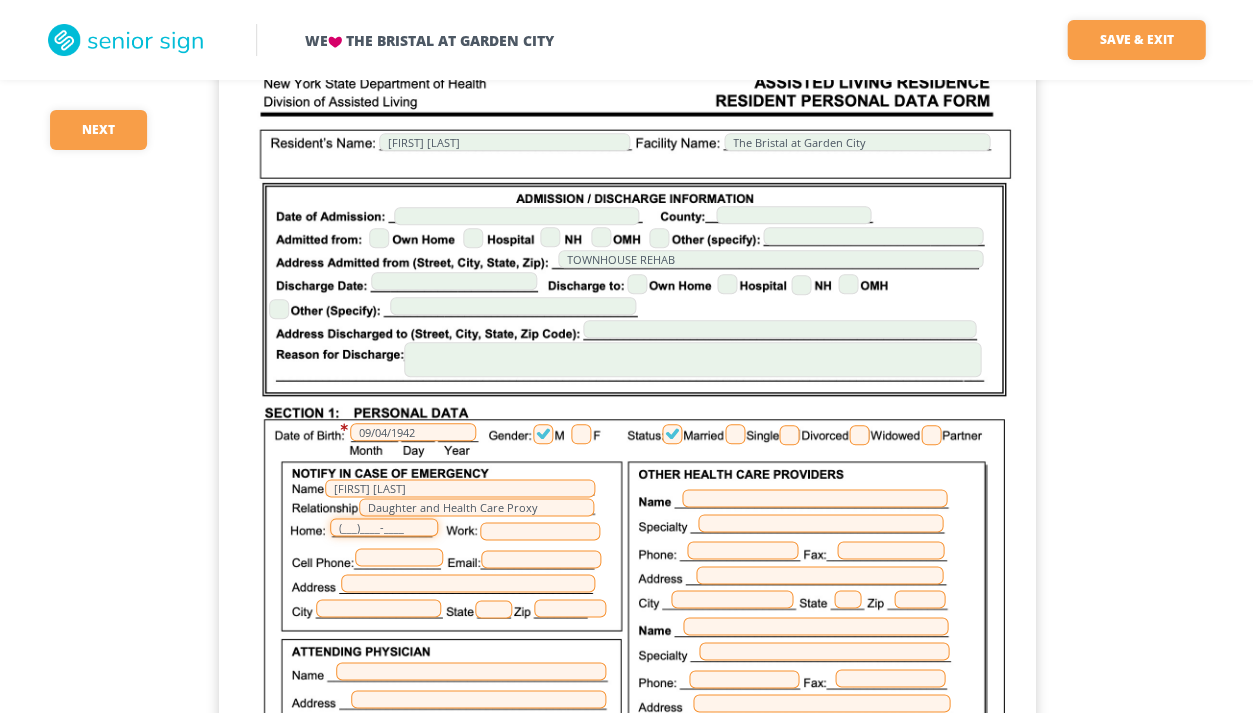 click on "(___)____-____" at bounding box center (384, 527) 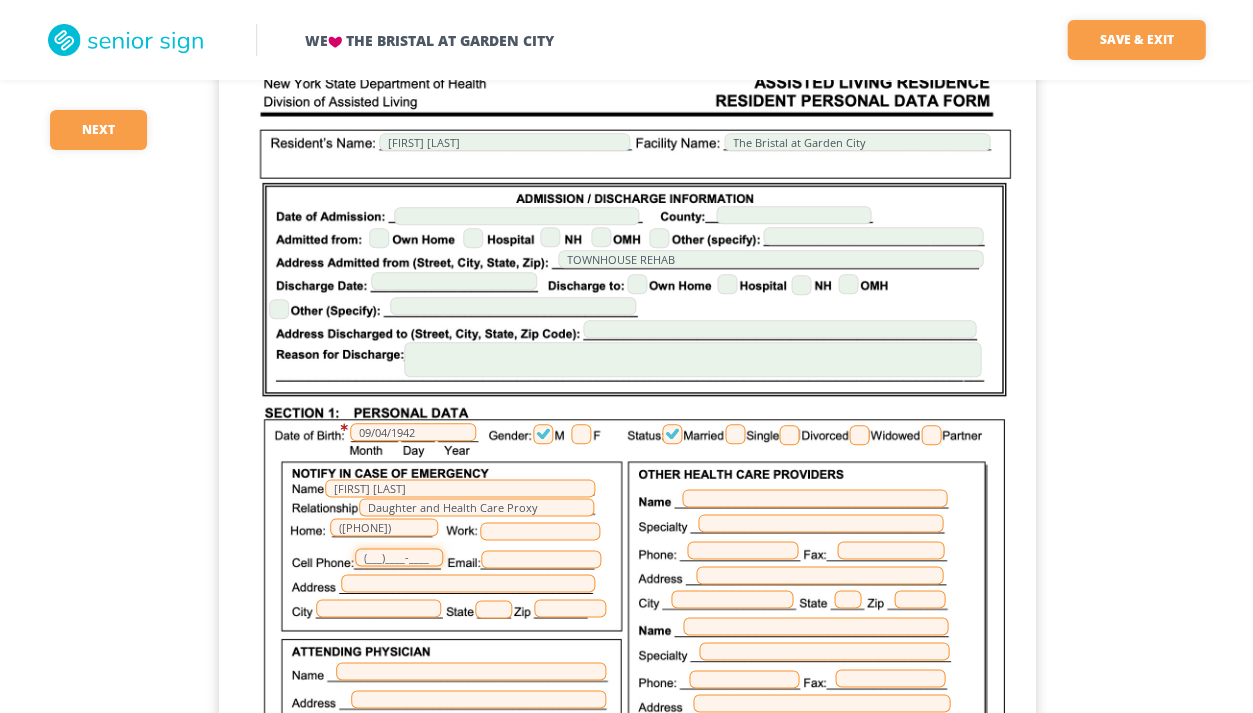 click on "(___)____-____" at bounding box center (399, 557) 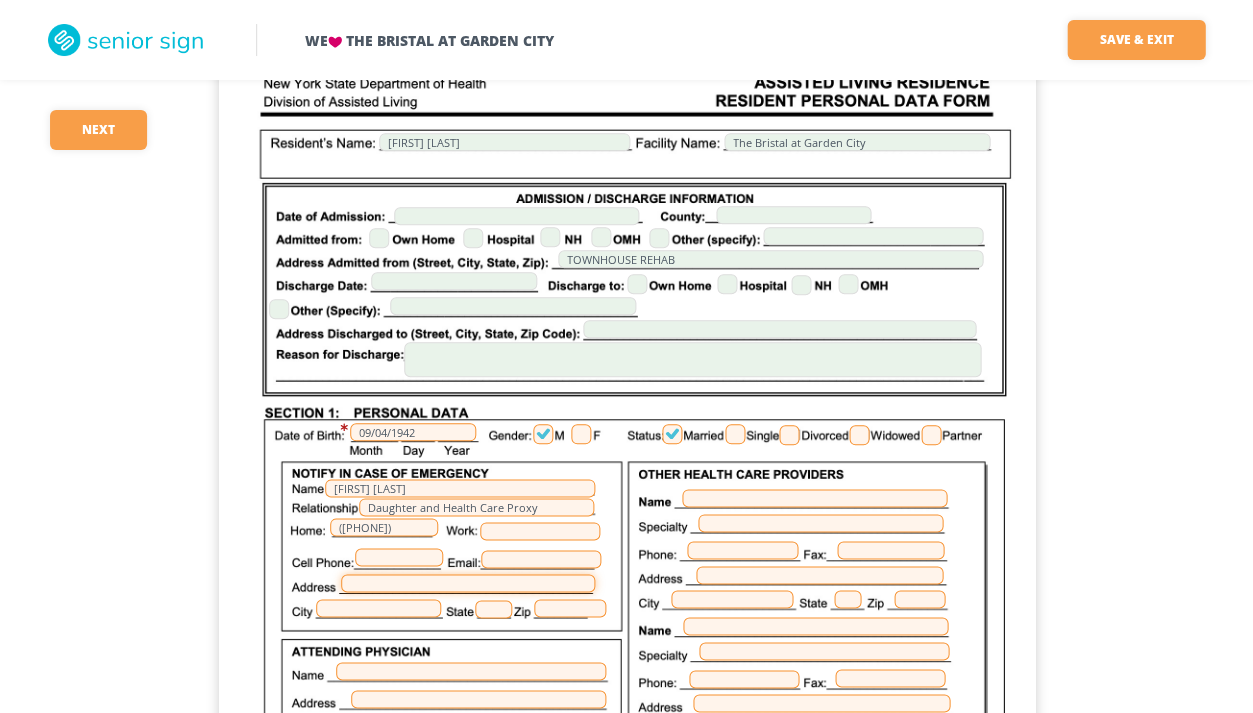 click at bounding box center (468, 583) 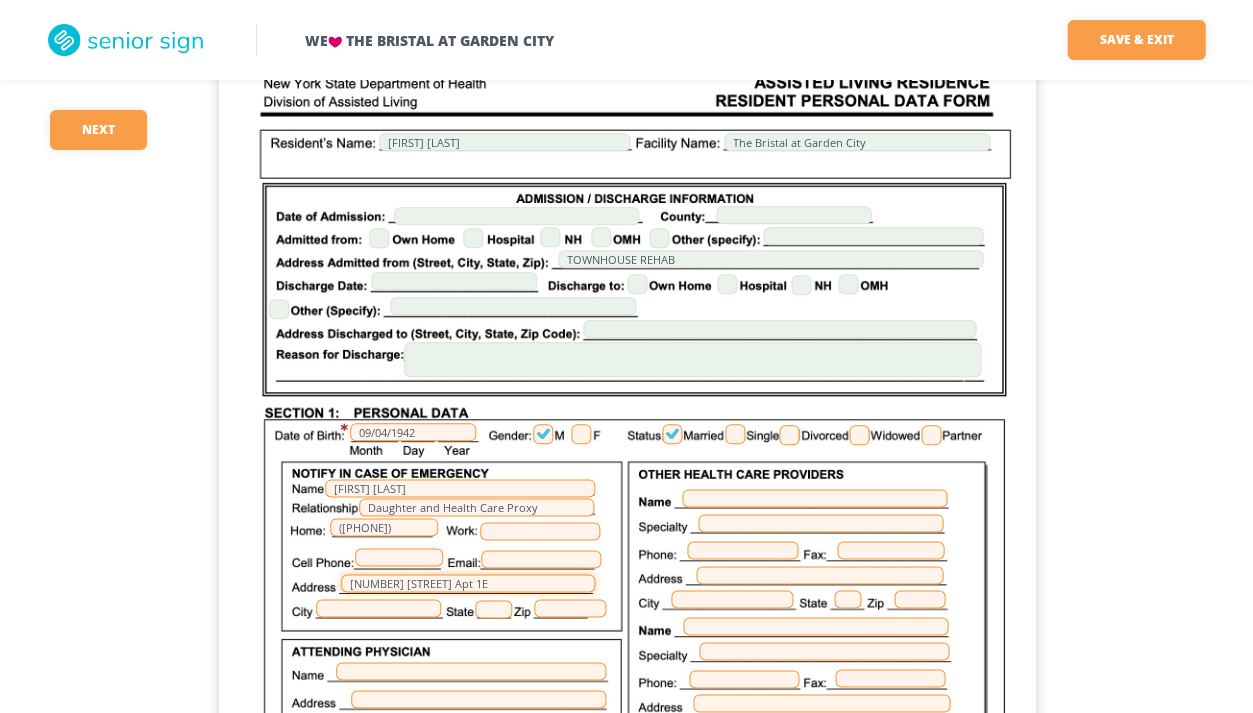 type on "[NUMBER] [STREET] Apt 1E" 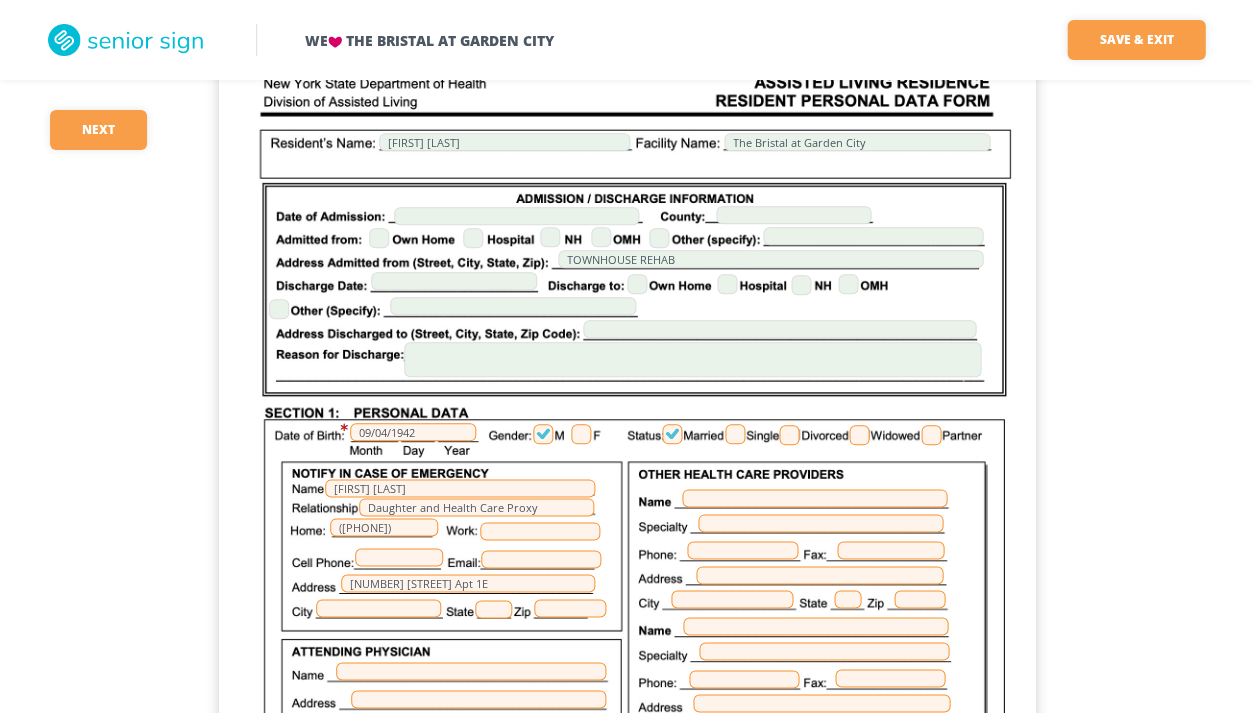 click on "[FIRST] [LAST] The Bristal at [CITY] TOWNHOUSE REHAB 09/04/1942 [FIRST] [LAST] Daughter and Health Care Proxy ([PHONE]) 225 1st St Apt 1E" at bounding box center [627, 582] 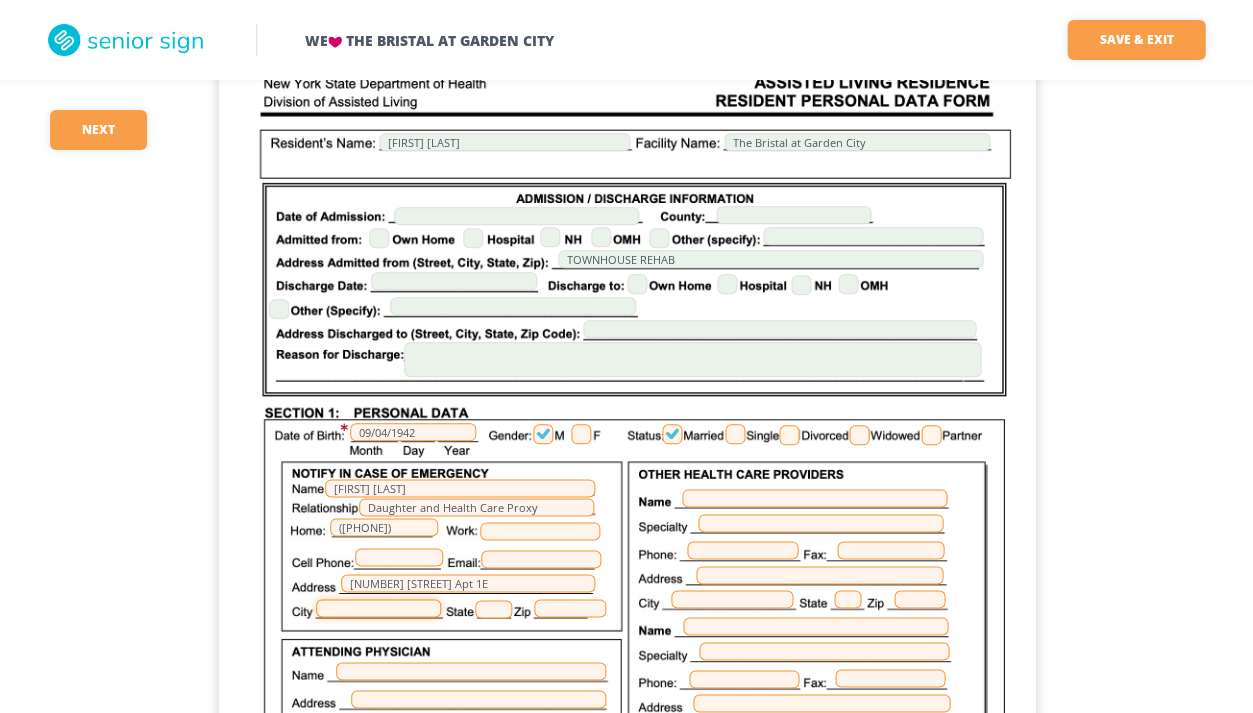 click at bounding box center (378, 608) 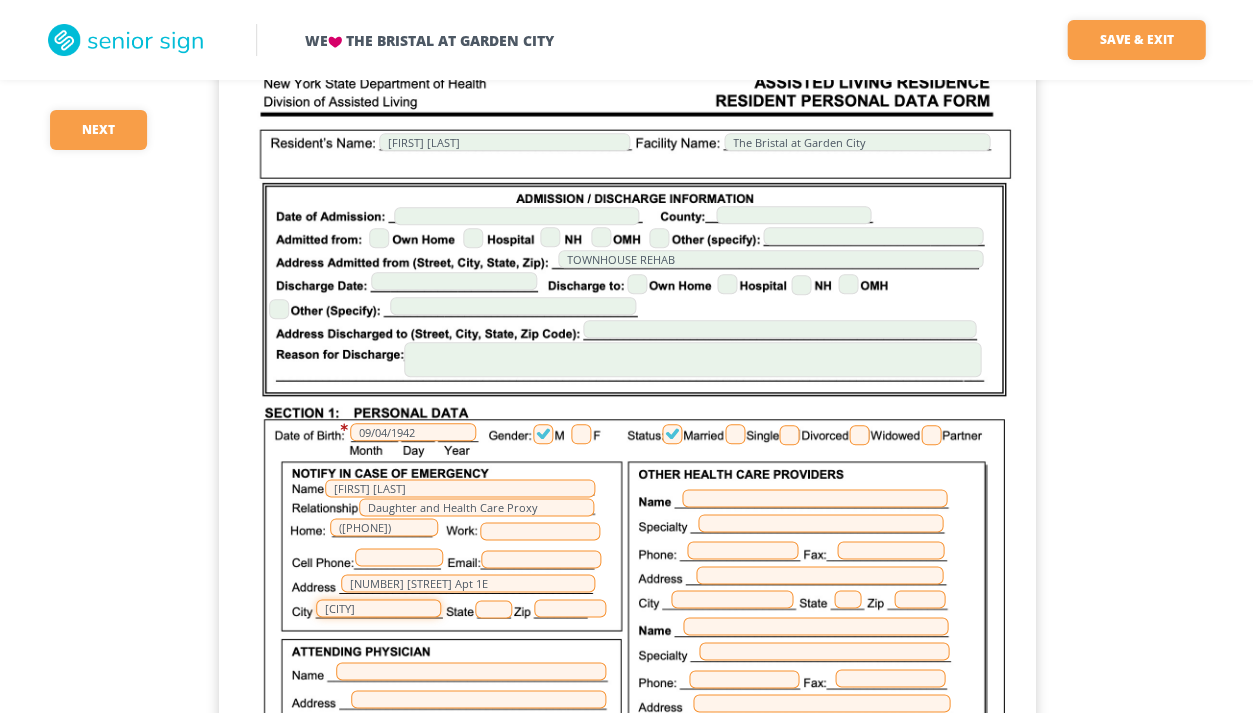 type on "[CITY]" 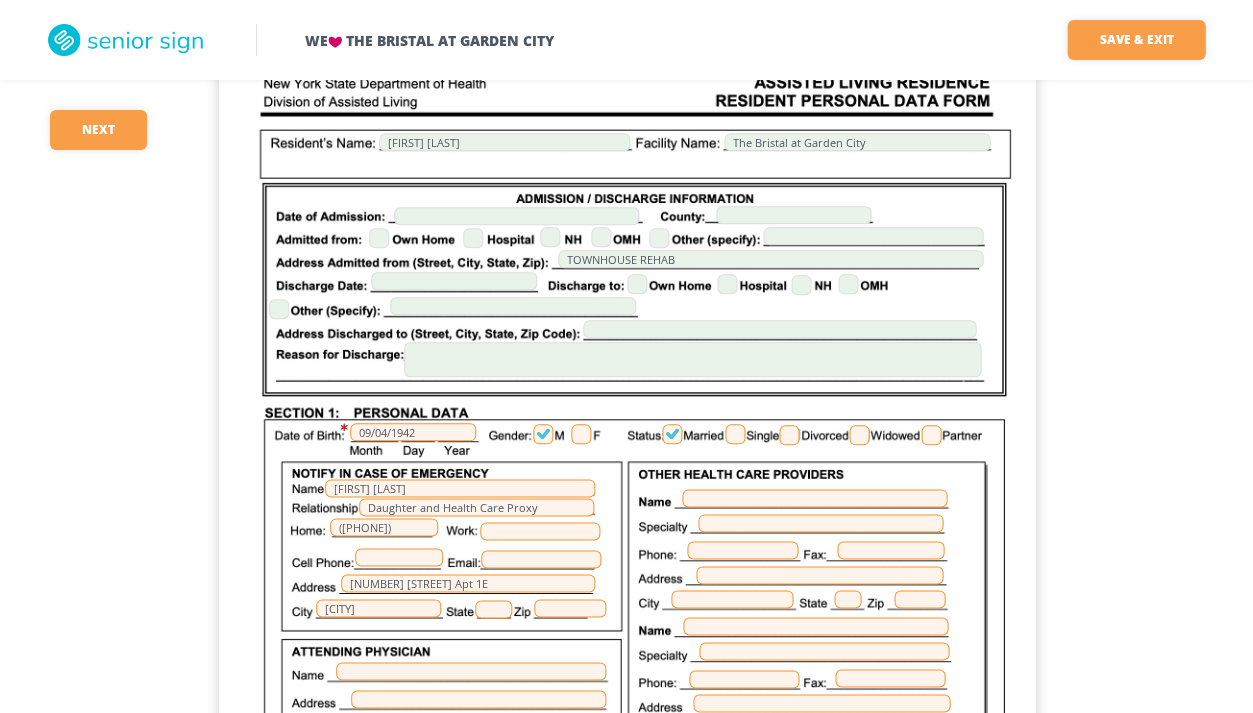 click on "[FIRST] [LAST] The Bristal at [CITY] TOWNHOUSE REHAB 09/04/1942 [FIRST] [LAST] Daughter and Health Care Proxy ([PHONE]) 225 1st St Apt 1E [CITY]" at bounding box center [627, 582] 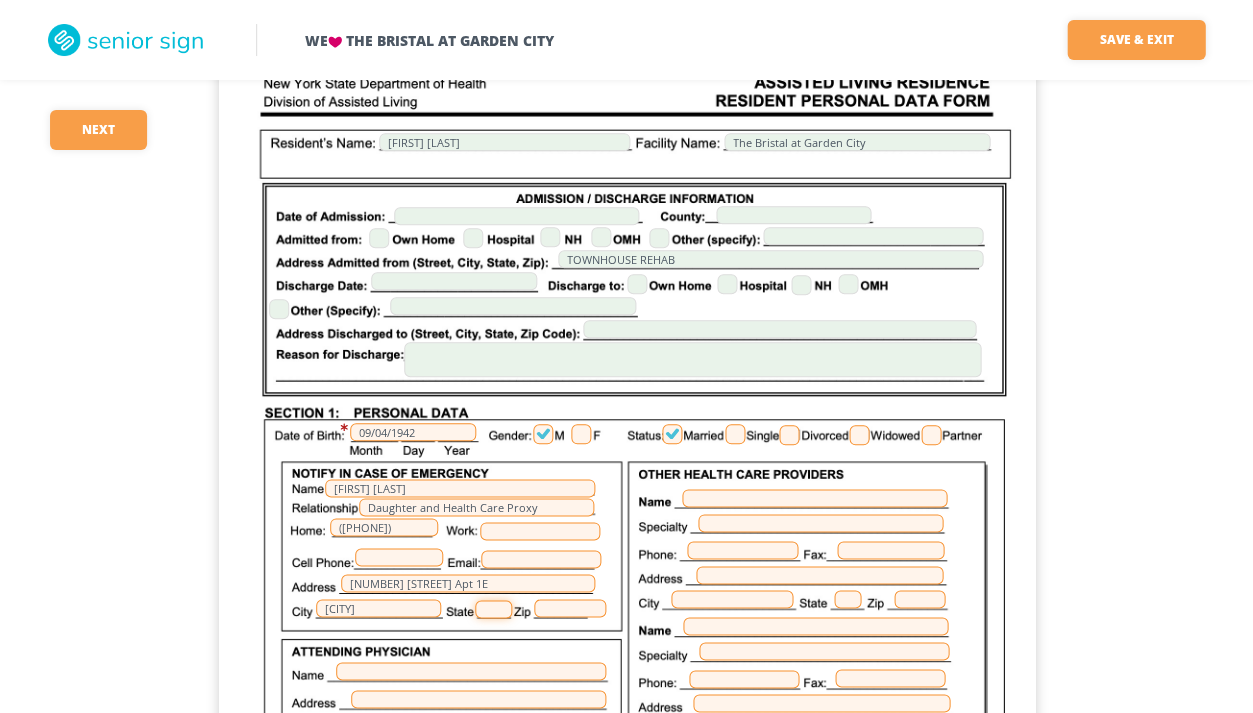 click at bounding box center [493, 609] 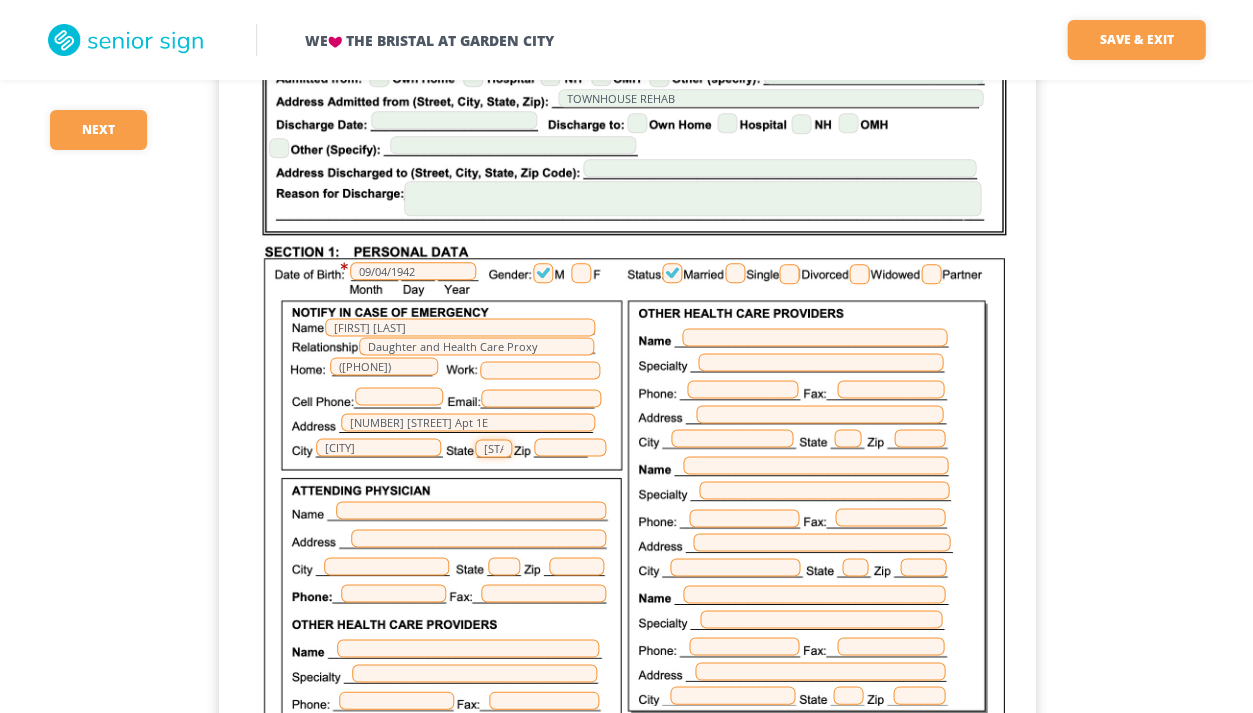 scroll, scrollTop: 268, scrollLeft: 0, axis: vertical 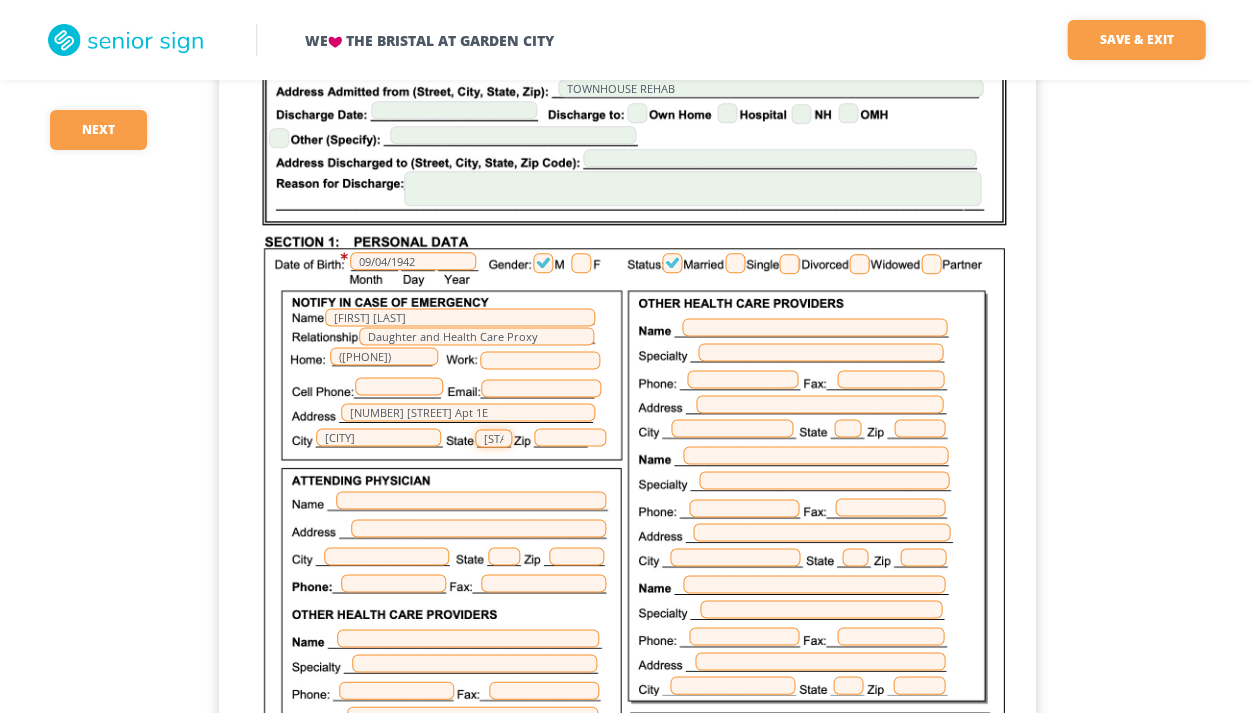 click on "[STATE] [ZIP]" at bounding box center [493, 438] 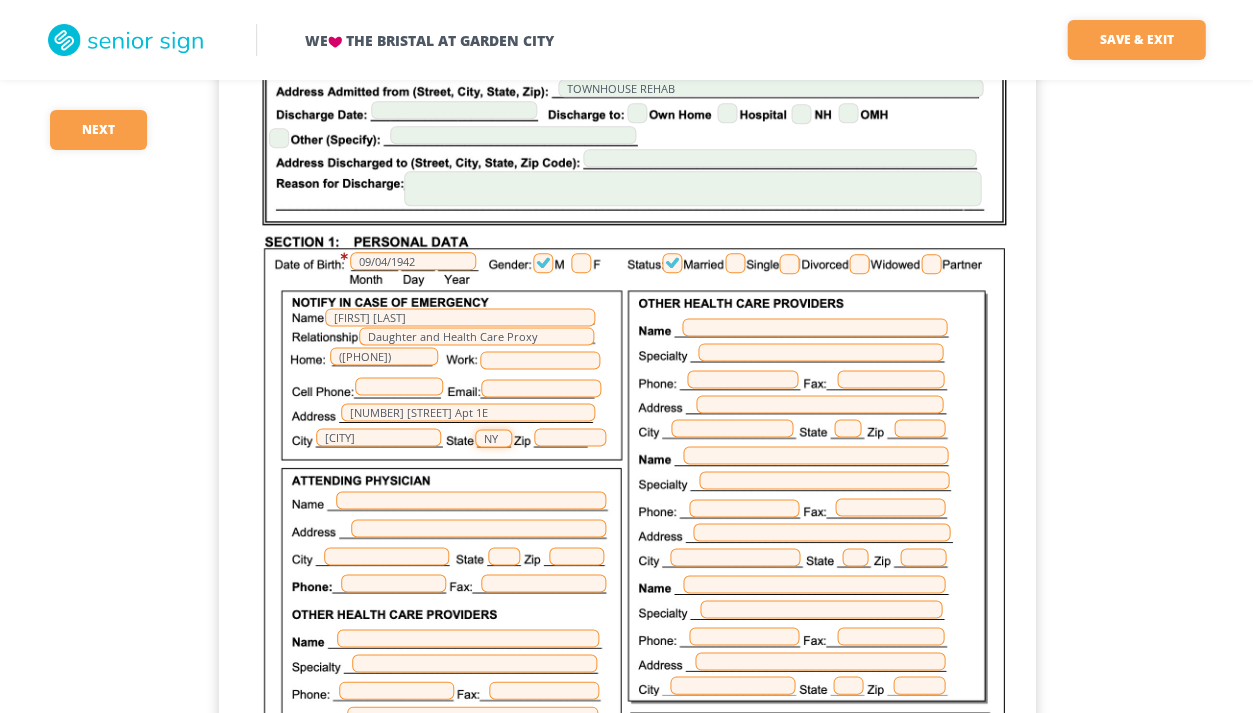 type on "NY" 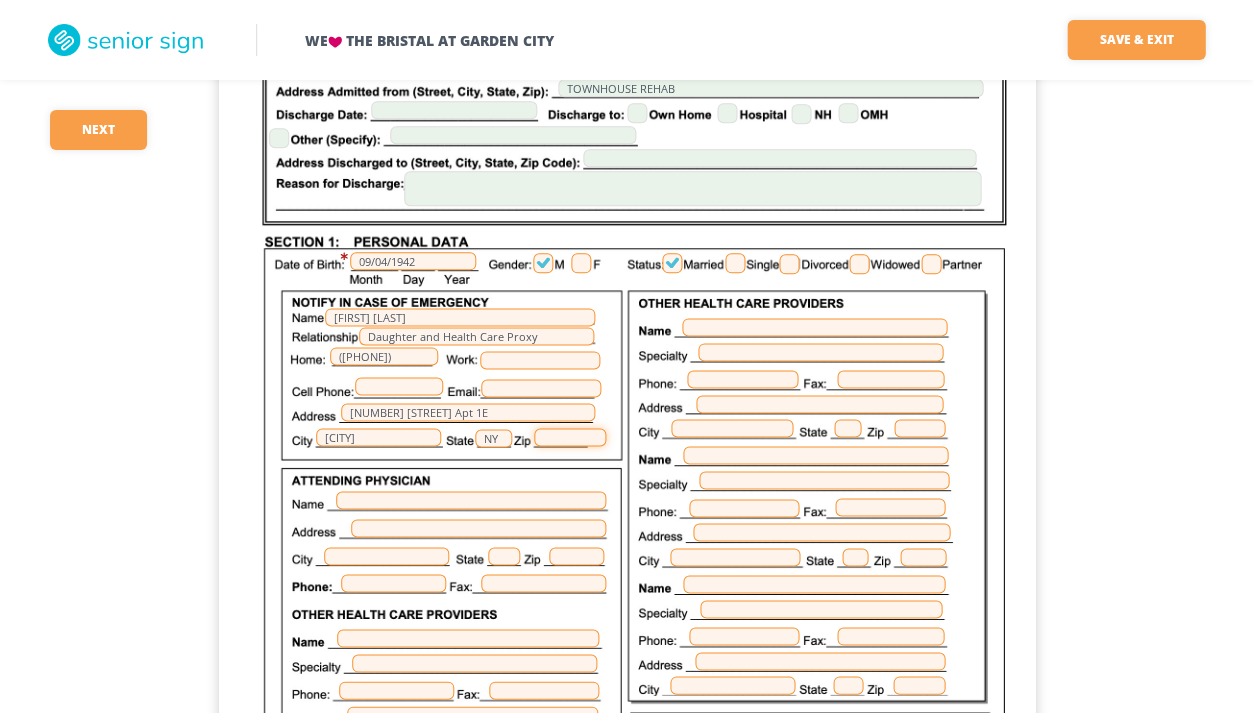 click at bounding box center (570, 437) 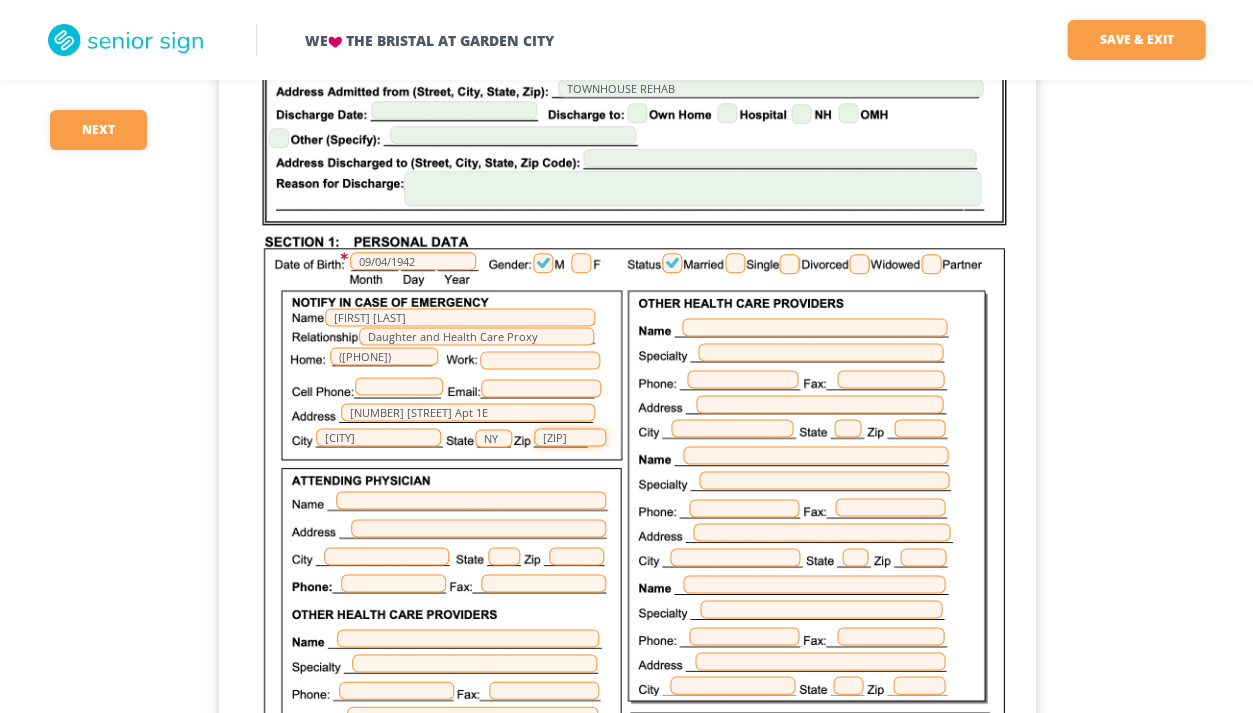 type on "[ZIP]" 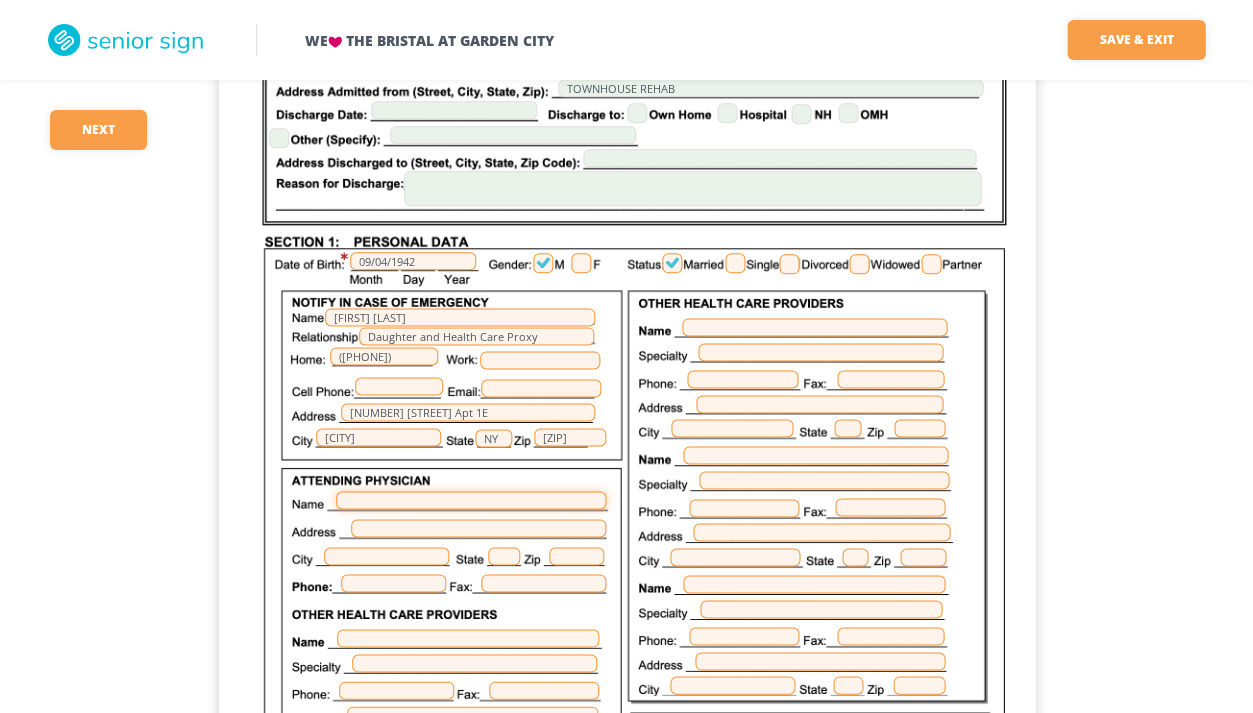 click at bounding box center [471, 500] 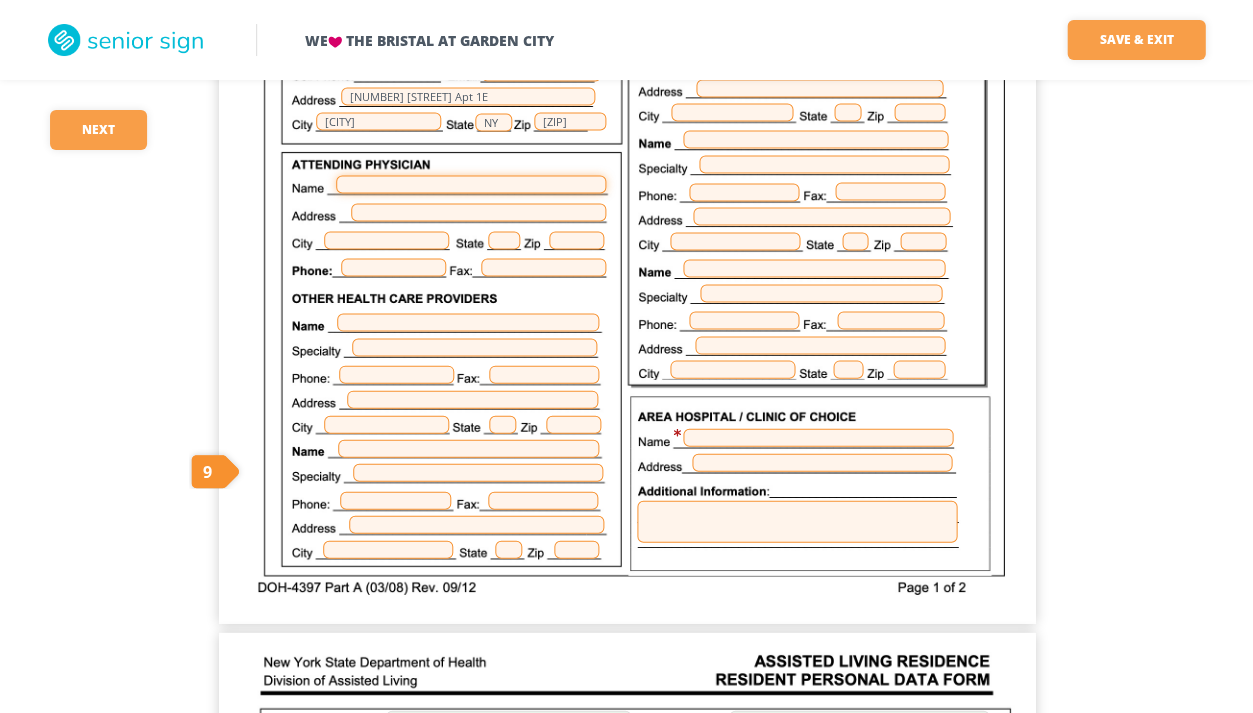 scroll, scrollTop: 594, scrollLeft: 0, axis: vertical 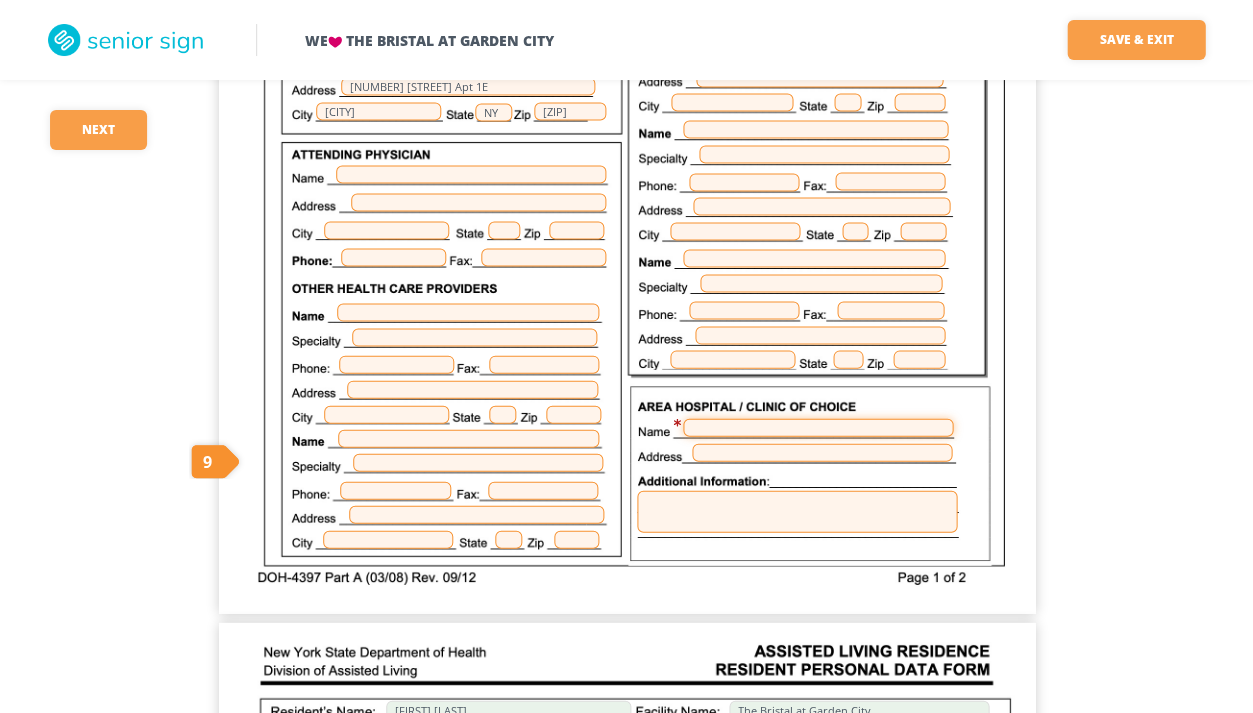 click at bounding box center (818, 427) 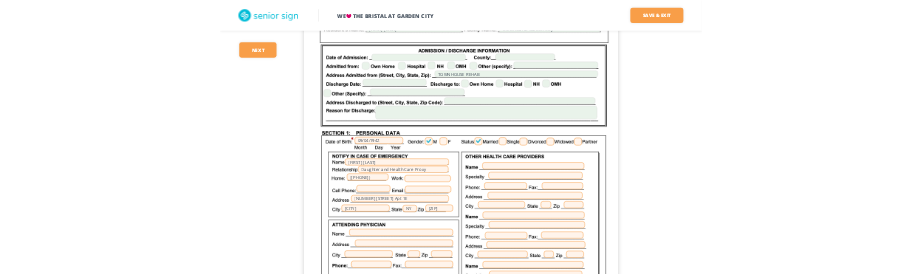 scroll, scrollTop: 167, scrollLeft: 0, axis: vertical 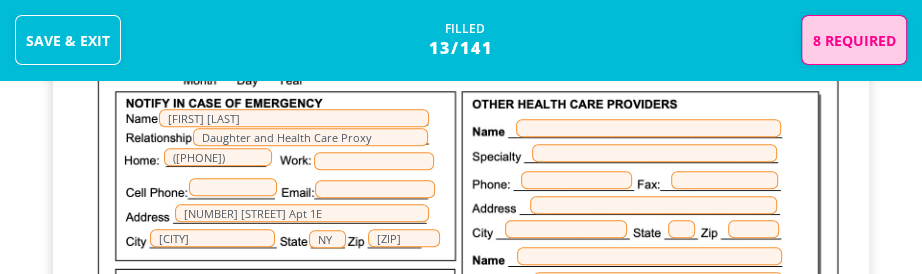 type on "NYU Langone" 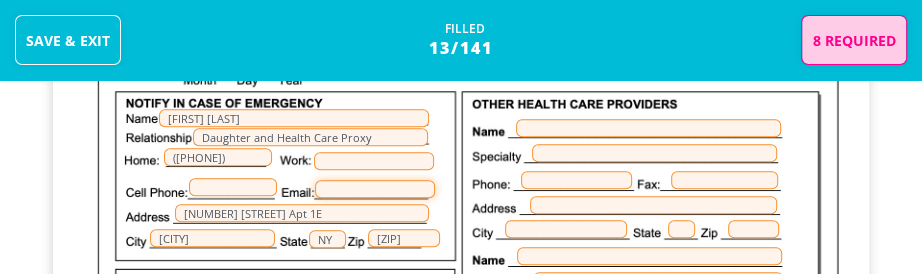 click at bounding box center [375, 189] 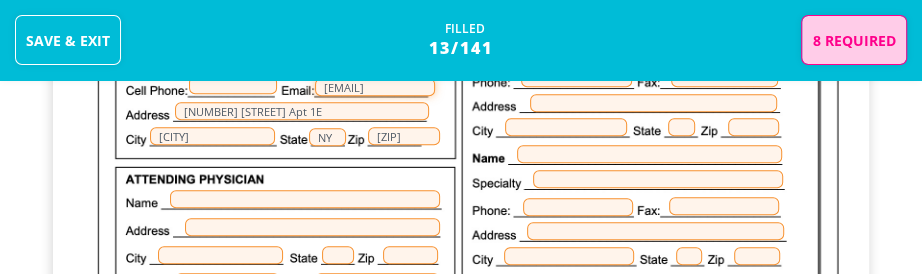 scroll, scrollTop: 579, scrollLeft: 0, axis: vertical 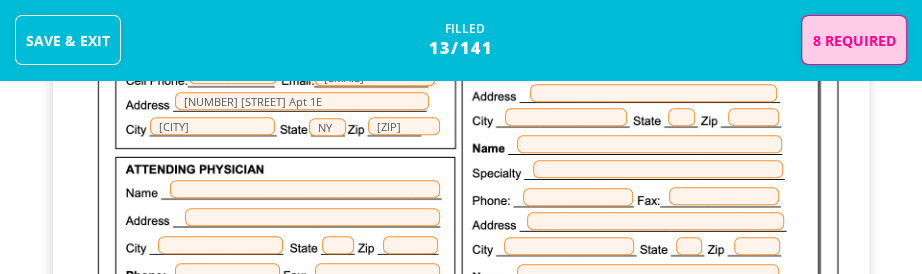 type on "[EMAIL]" 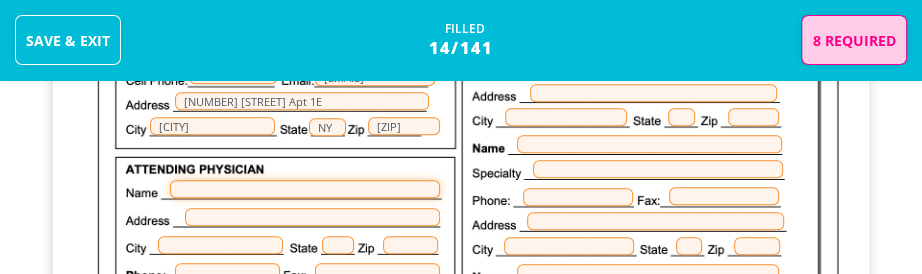 click at bounding box center [305, 189] 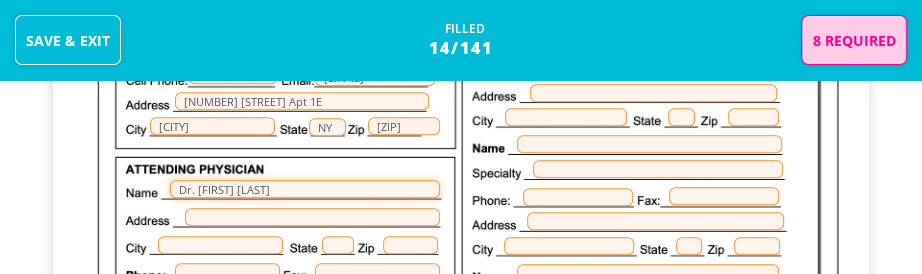 type on "Dr. [FIRST] [LAST]" 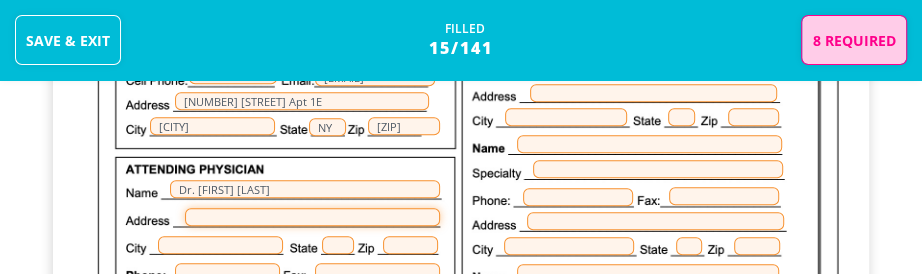 click at bounding box center (312, 217) 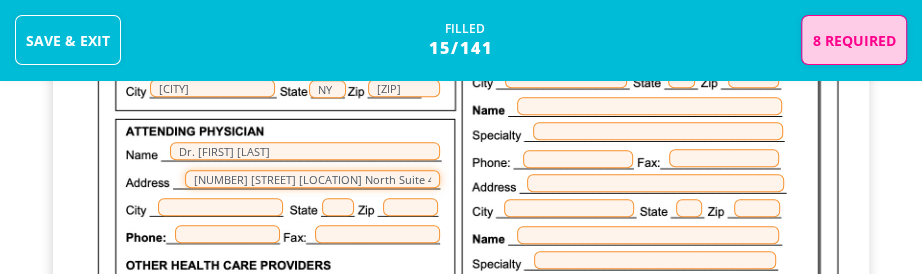 scroll, scrollTop: 620, scrollLeft: 0, axis: vertical 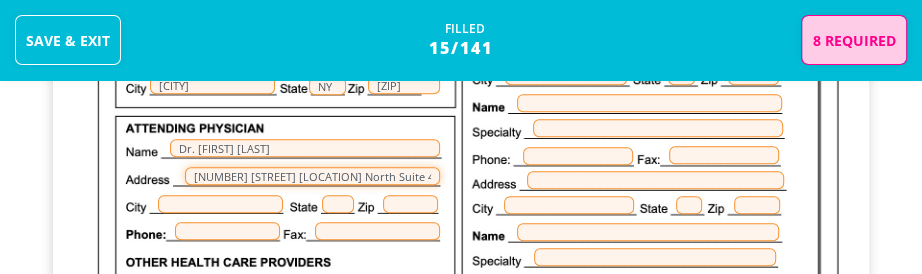 type on "[NUMBER] [STREET] [LOCATION] North Suite 400" 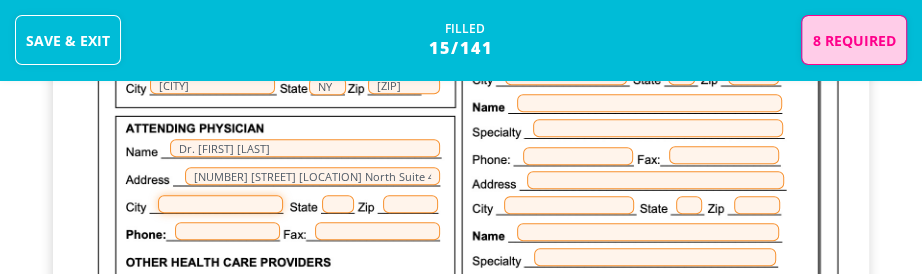 click at bounding box center [220, 204] 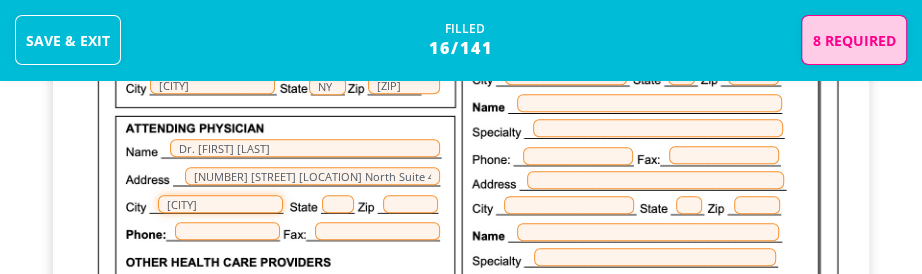 type on "[CITY]" 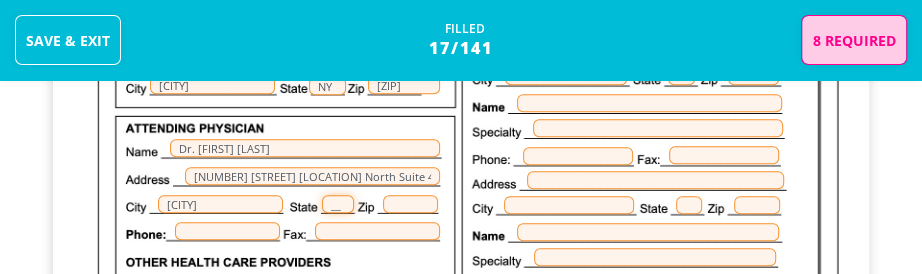 click on "__" at bounding box center [338, 204] 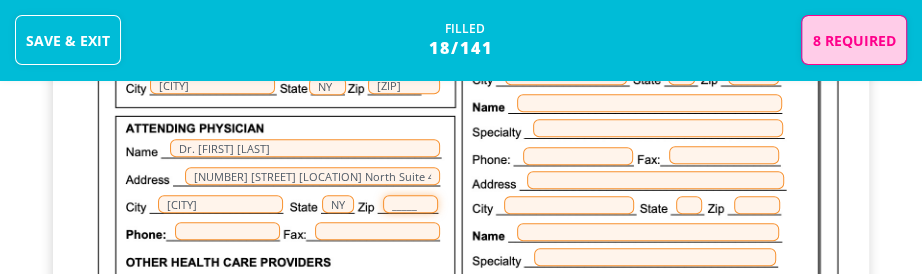 click on "_____" at bounding box center (410, 204) 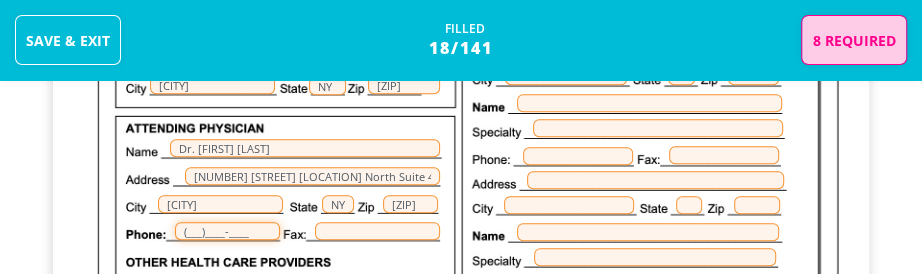 click on "(___)____-____" at bounding box center [227, 231] 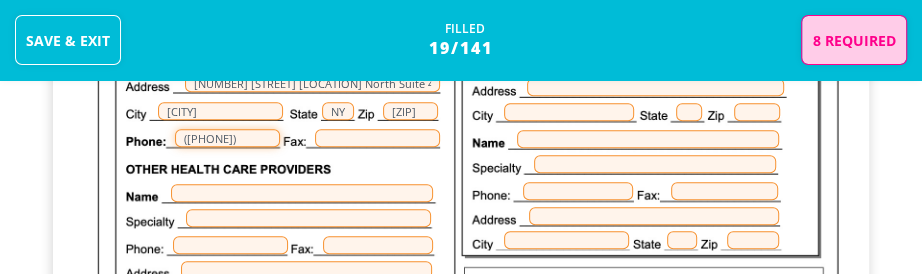 scroll, scrollTop: 731, scrollLeft: 0, axis: vertical 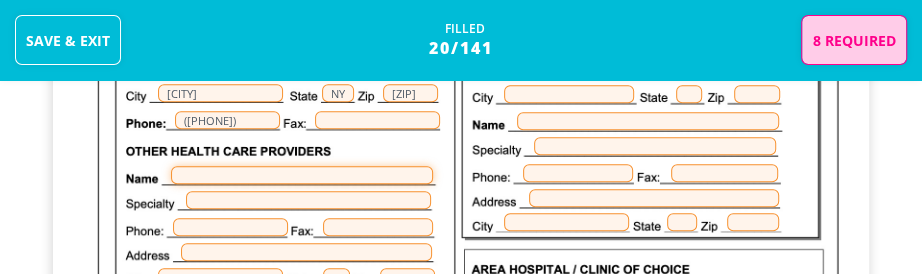 click at bounding box center [302, 175] 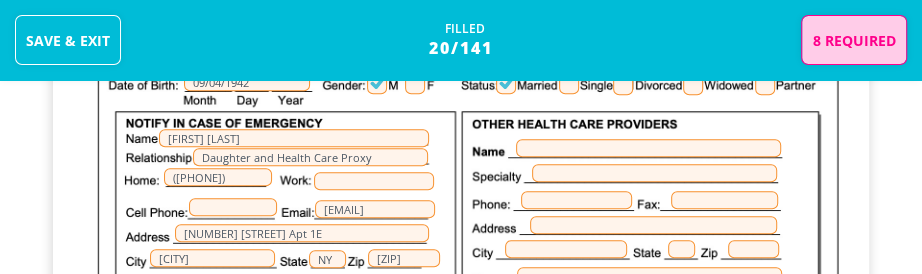 scroll, scrollTop: 446, scrollLeft: 0, axis: vertical 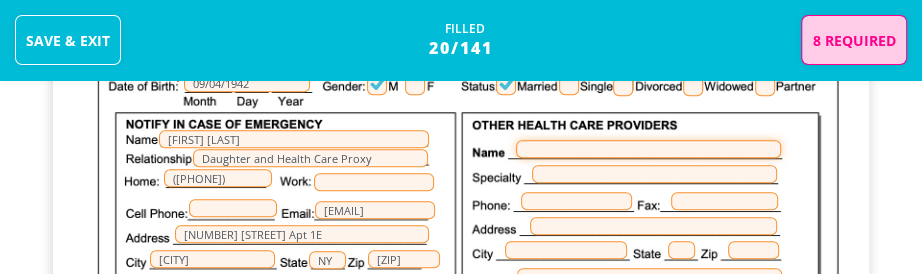 click at bounding box center (648, 149) 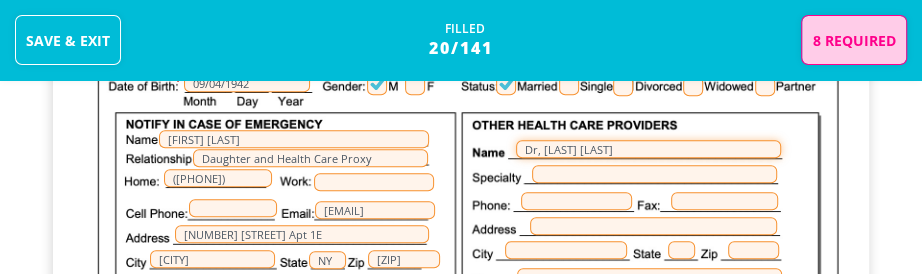 type on "Dr, [LAST] [LAST]" 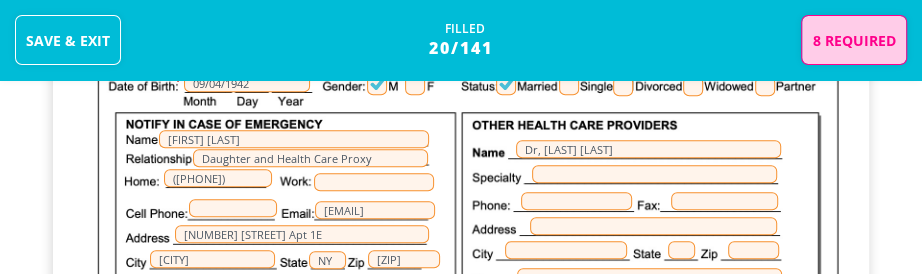 click on "[FIRST] [LAST] The Bristal at [LOCATION] [INSTITUTION] of [STATE] ([PHONE]) [ID_NUMBER] Part D and [BRAND] [PRODUCT] [PRODUCT] [NUMBER] [STREET] [SUITE] [CITY] [STATE] [ZIP] [BRAND] [PRODUCT] Plan N [FIRST] [LAST]@[EMAIL_DOMAIN] [FIRST] [LAST] Daughter and Health Care Proxy [NUMBER] [STREET], [CITY] [STATE] ([PHONE]) [FIRST] [LAST] Wife and Power of Attorney [NUMBER] [STREET] [CITY] [STATE] ([PHONE]) [CITY] and [COUNTY] County Lawyer. Completed law school. Roman Catholic [INSTITUTION] [LOCATION] ([PHONE]) [FIRST] [LAST] [FIRST] [LAST] FAMILY TO ARRANGE" at bounding box center (461, 233) 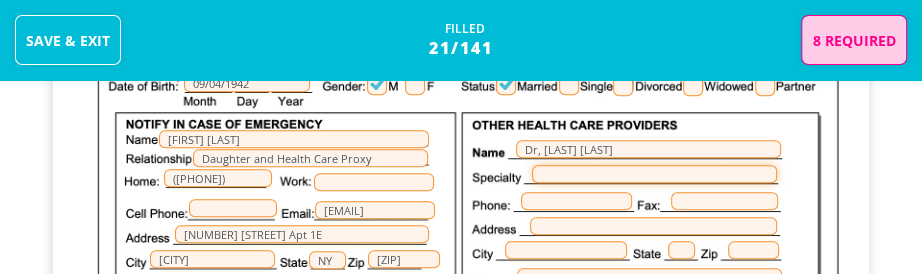 click at bounding box center (654, 174) 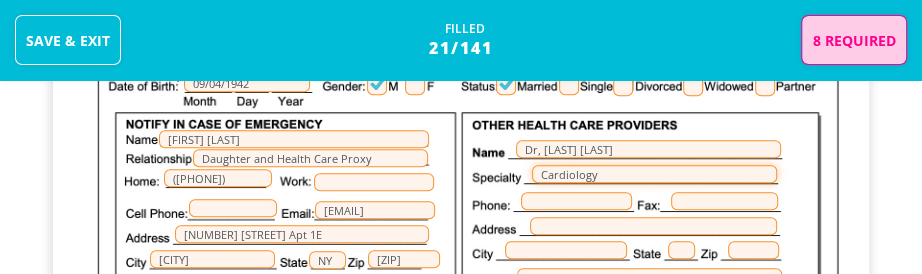 type on "Cardiology" 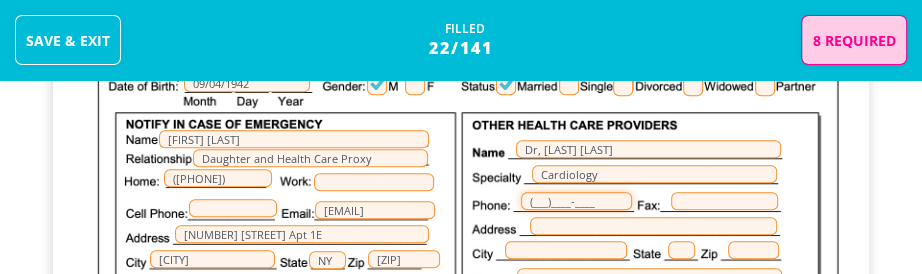 click on "(___)____-____" at bounding box center (576, 201) 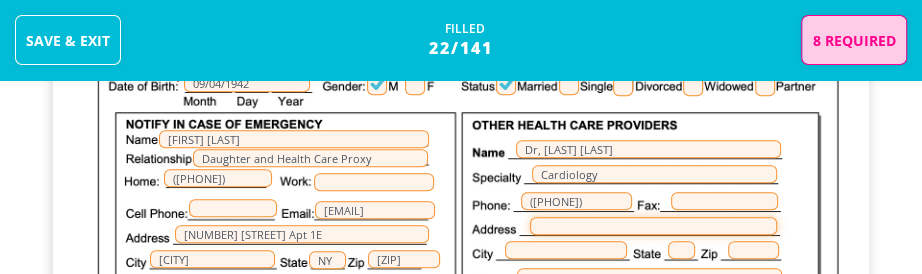 click at bounding box center (653, 226) 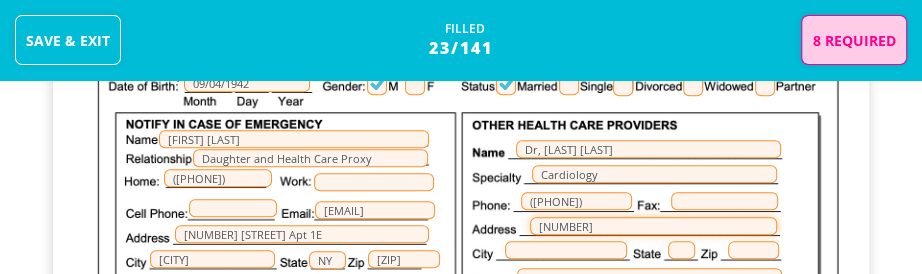 click on "[NUMBER]" at bounding box center (653, 226) 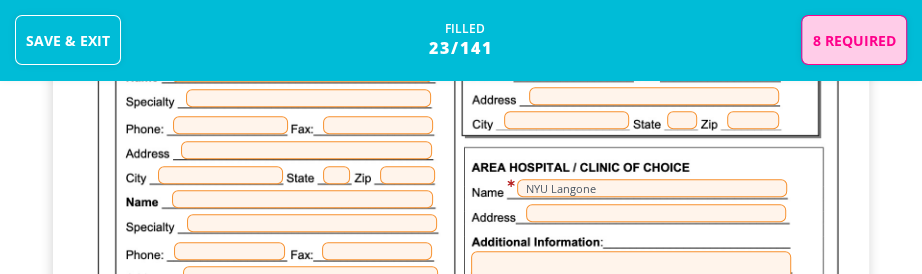scroll, scrollTop: 826, scrollLeft: 0, axis: vertical 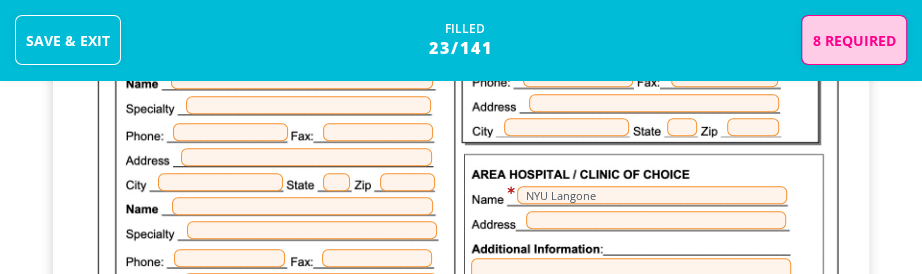 type on "[NUMBER]" 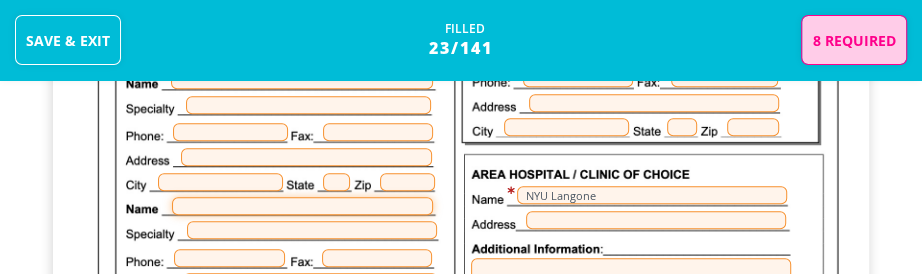 click at bounding box center (302, 206) 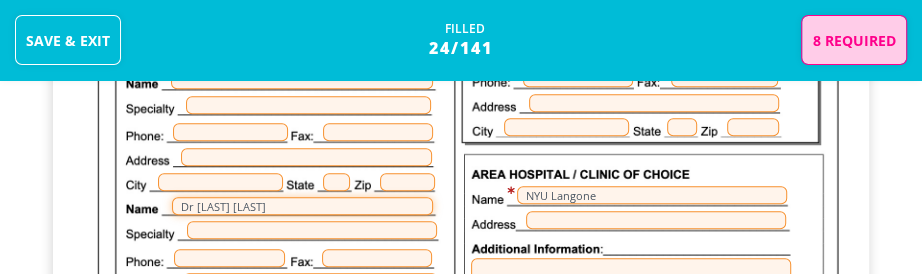 type on "Dr [LAST] [LAST]" 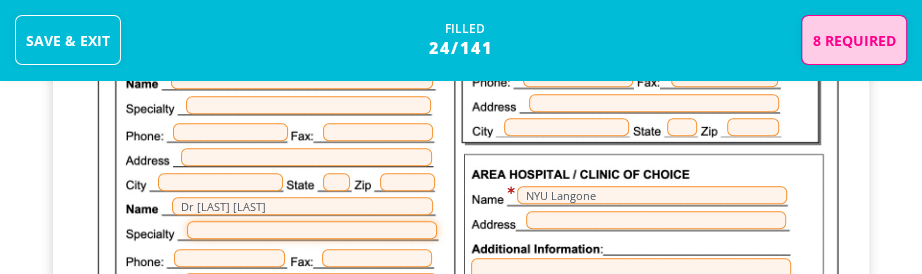 click at bounding box center (312, 230) 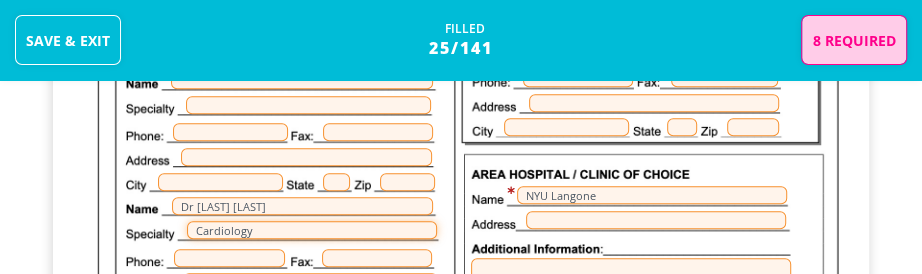 type on "Cardiology" 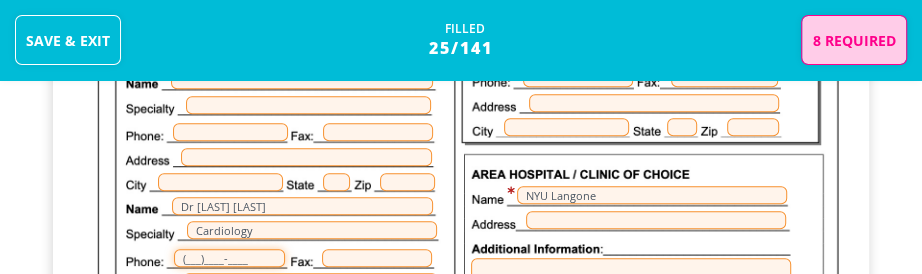 click on "(___)____-____" at bounding box center [229, 258] 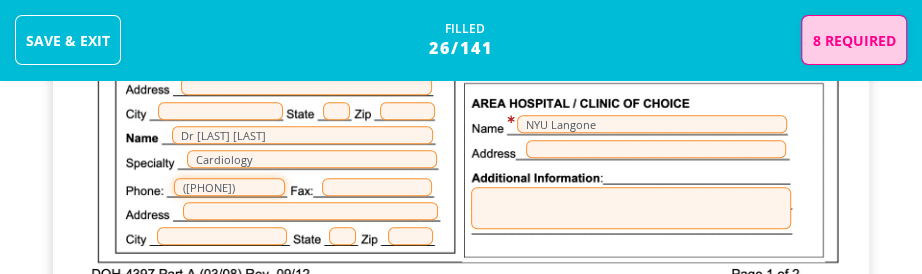 scroll, scrollTop: 908, scrollLeft: 0, axis: vertical 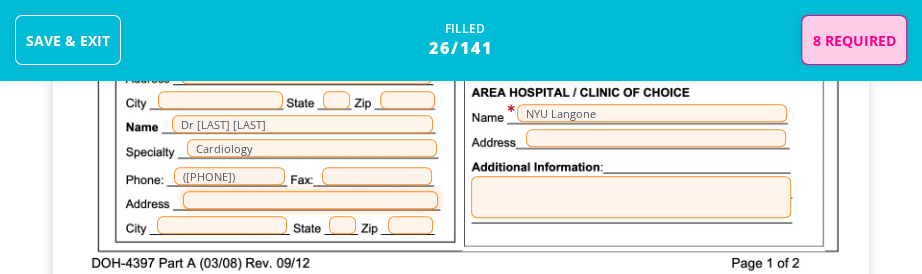 click at bounding box center [310, 200] 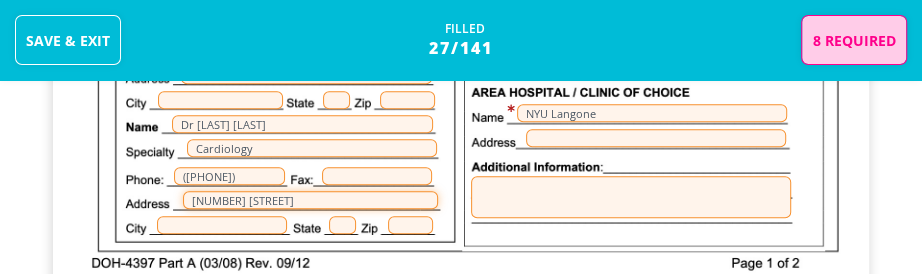 type on "[NUMBER] [STREET]" 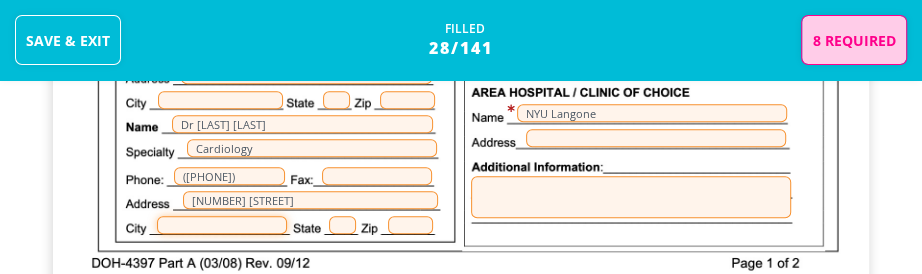 click at bounding box center (222, 225) 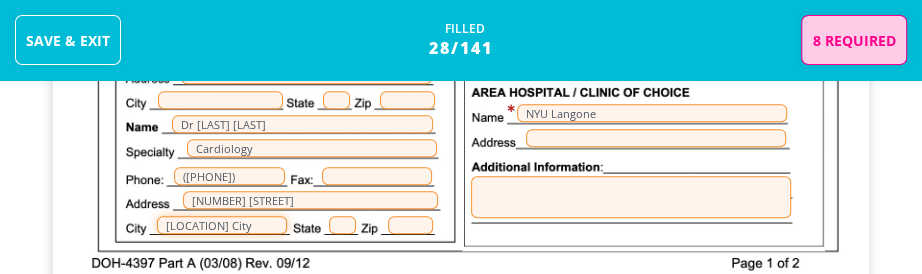 type on "[LOCATION] City" 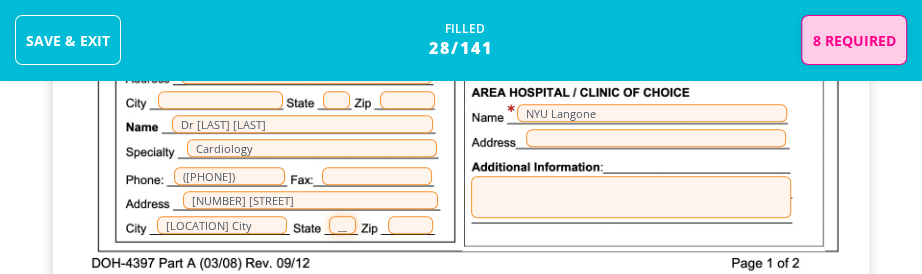 click on "__" at bounding box center [342, 225] 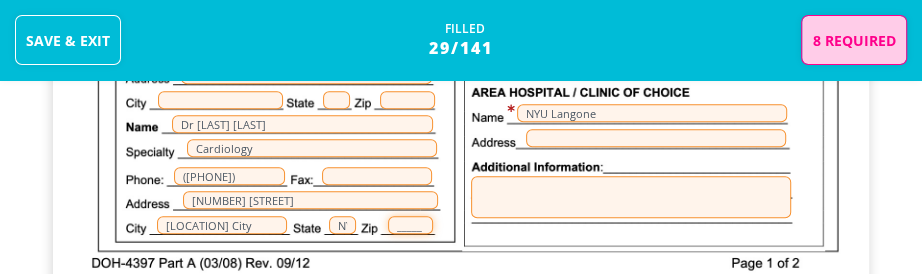 click on "_____" at bounding box center [410, 225] 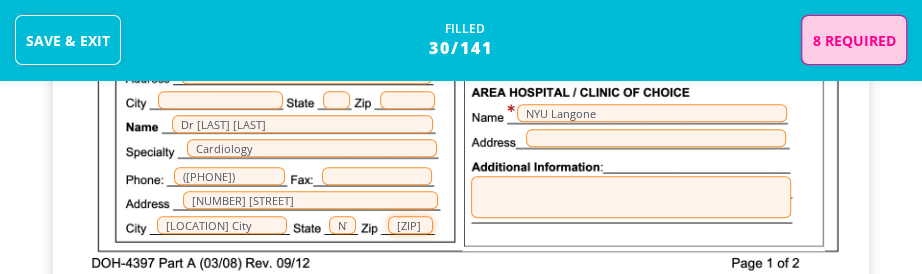 click on "[ZIP]" at bounding box center (410, 225) 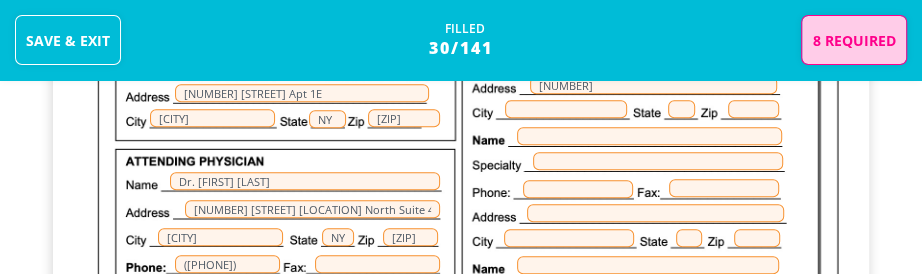 scroll, scrollTop: 480, scrollLeft: 0, axis: vertical 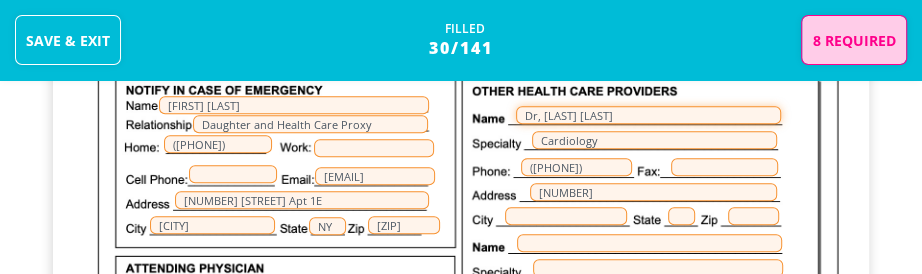 click on "Dr, [LAST] [LAST]" at bounding box center (648, 115) 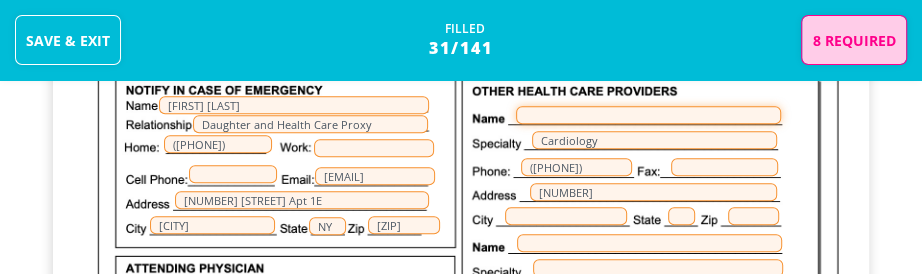 type 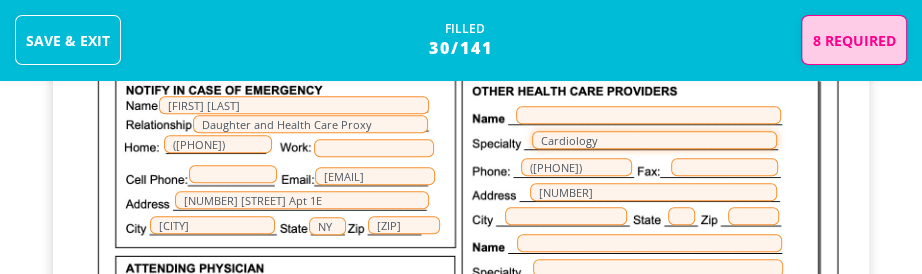 click on "Cardiology" at bounding box center (654, 140) 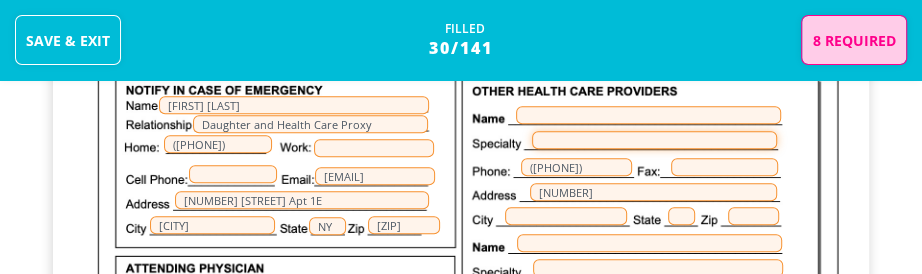 type 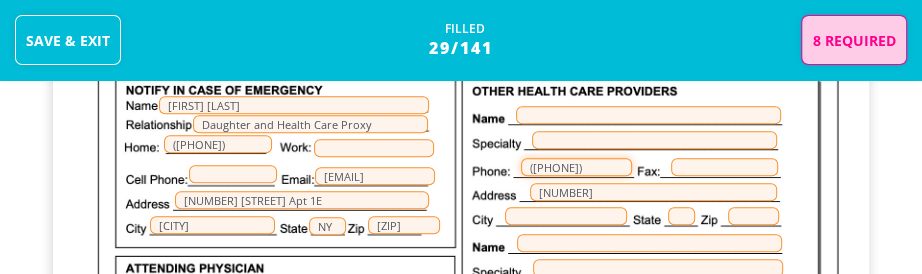 click on "([PHONE])" at bounding box center (576, 167) 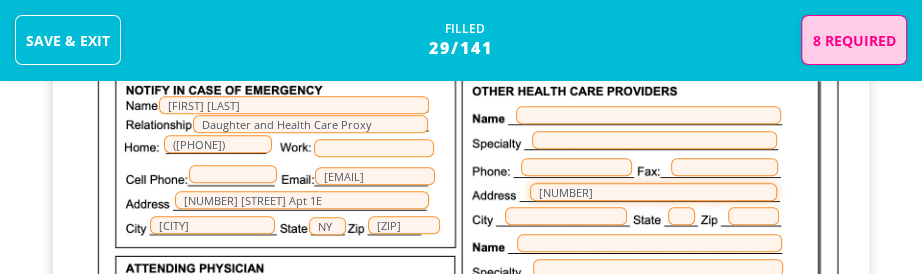 click on "[NUMBER]" at bounding box center [653, 192] 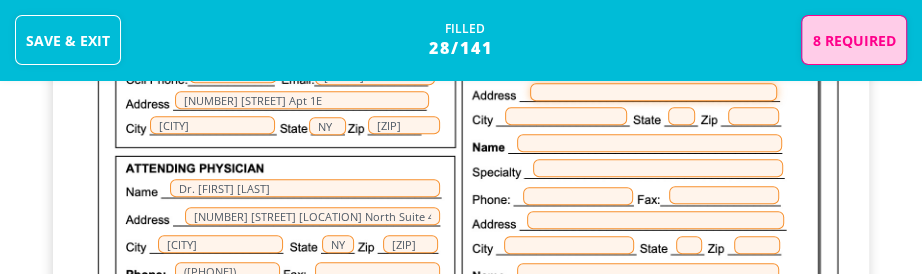 scroll, scrollTop: 587, scrollLeft: 0, axis: vertical 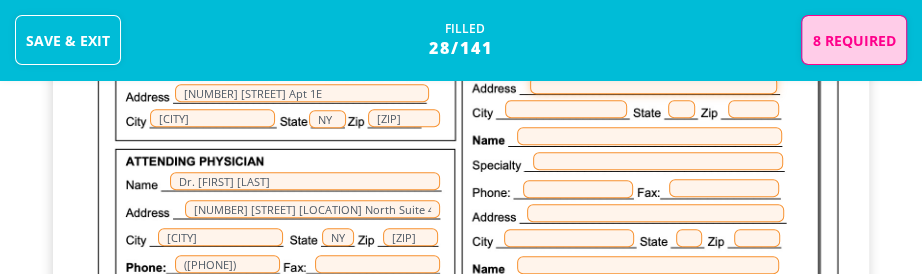 type 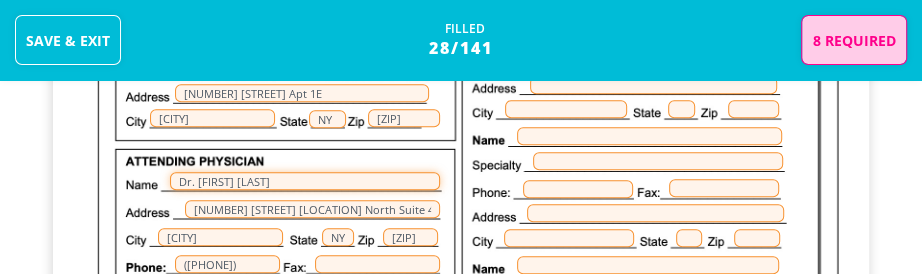 click on "Dr. [FIRST] [LAST]" at bounding box center (305, 181) 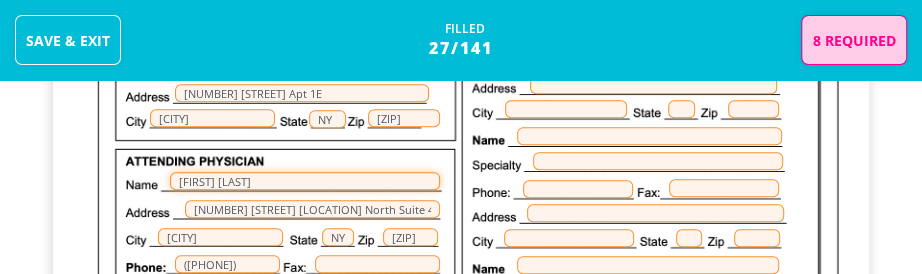 type on "[FIRST] [LAST]" 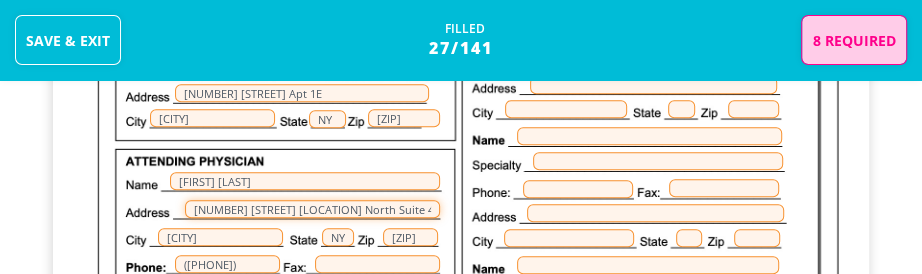 click on "[NUMBER] [STREET] [LOCATION] North Suite 400" at bounding box center [312, 209] 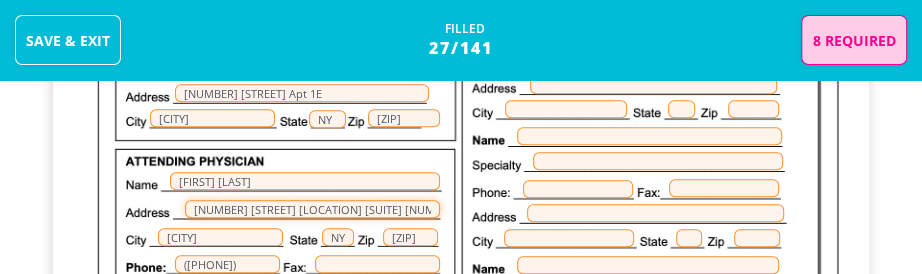 click on "[NUMBER] [STREET] [LOCATION] [SUITE] [NUMBER]" at bounding box center (312, 209) 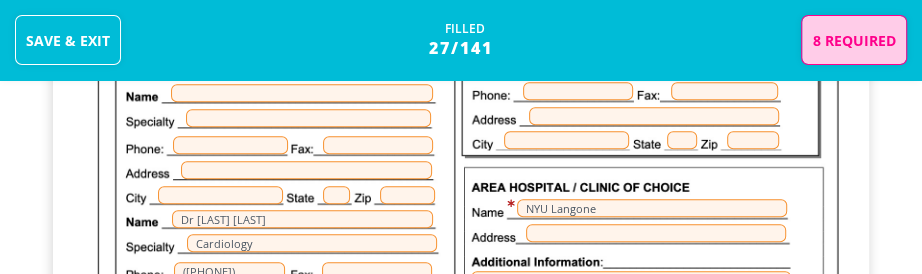 scroll, scrollTop: 819, scrollLeft: 0, axis: vertical 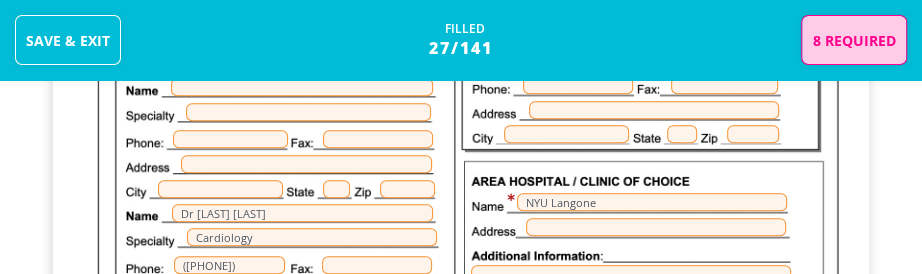 type on "222 Station Plaza North Suite 400" 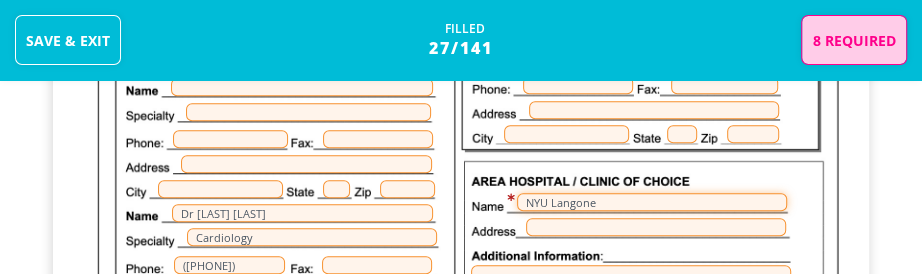 click on "NYU Langone" at bounding box center (652, 202) 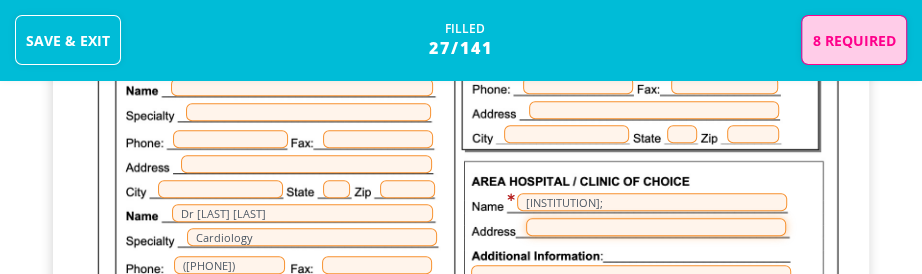 click at bounding box center [656, 227] 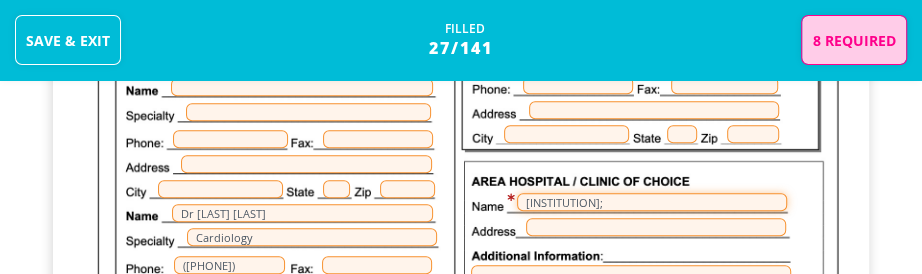click on "[INSTITUTION];" at bounding box center (652, 202) 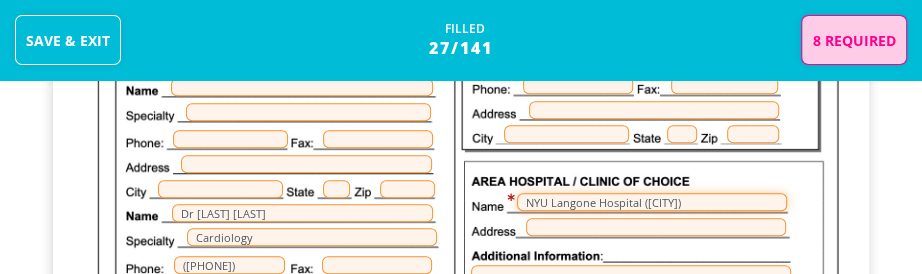 type on "NYU Langone Hospital ([CITY])" 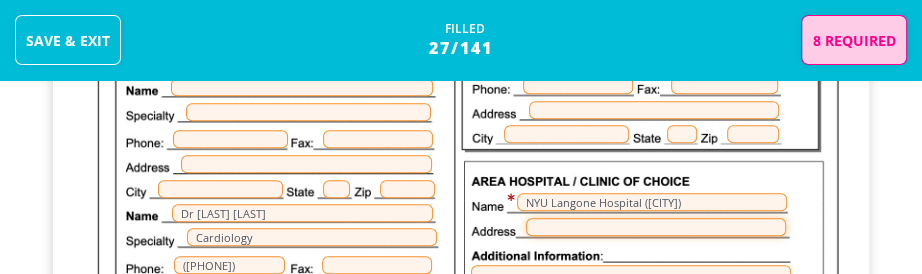 click at bounding box center [656, 227] 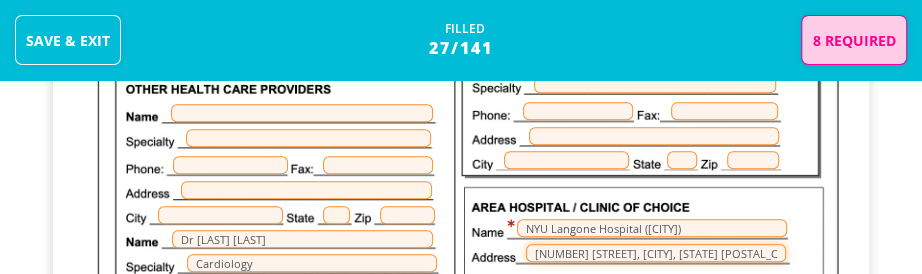 scroll, scrollTop: 744, scrollLeft: 0, axis: vertical 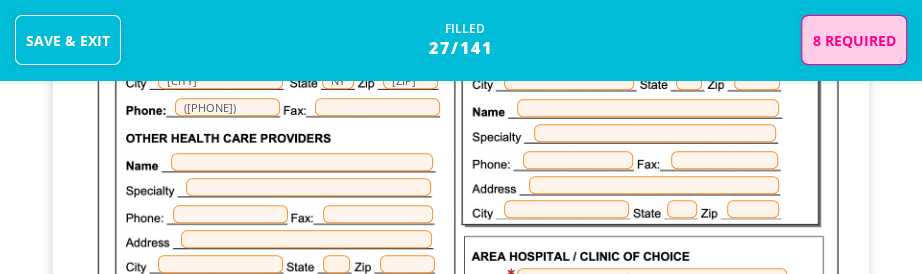 type on "[NUMBER] [STREET], [CITY], [STATE] [POSTAL_CODE]" 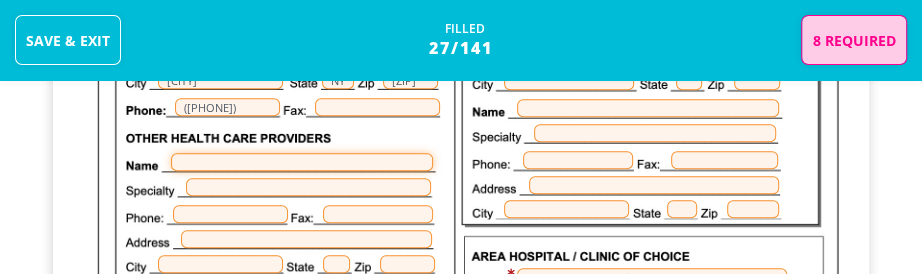 click at bounding box center [302, 162] 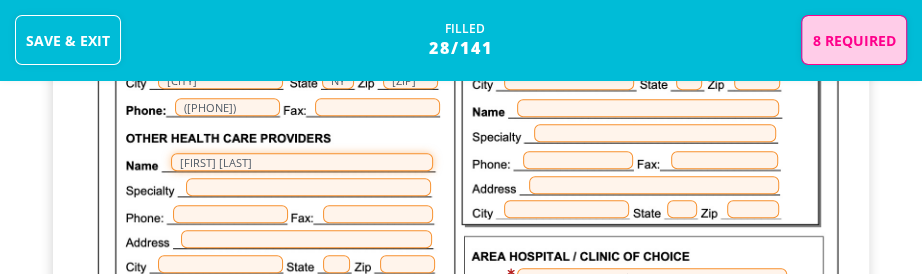 type on "[FIRST] [LAST]" 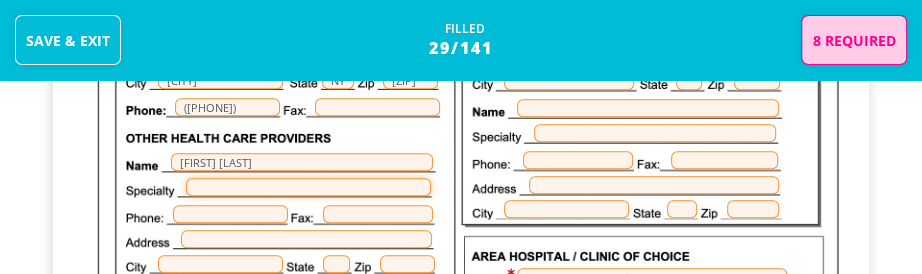 click at bounding box center (308, 187) 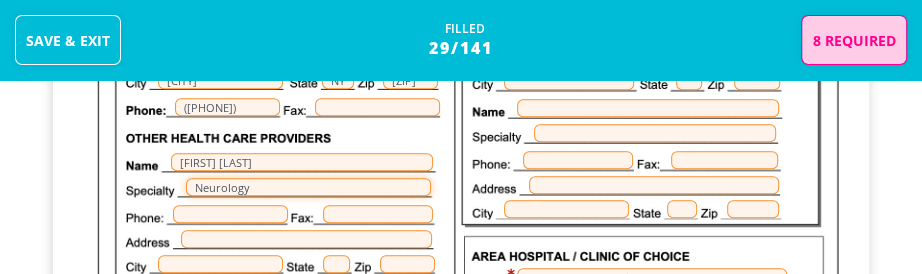 type on "Neurology" 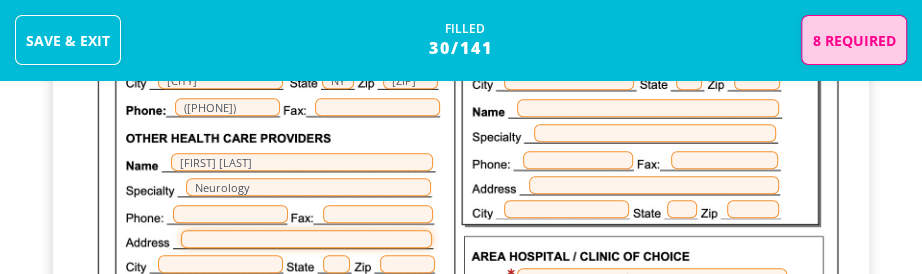 click at bounding box center [306, 239] 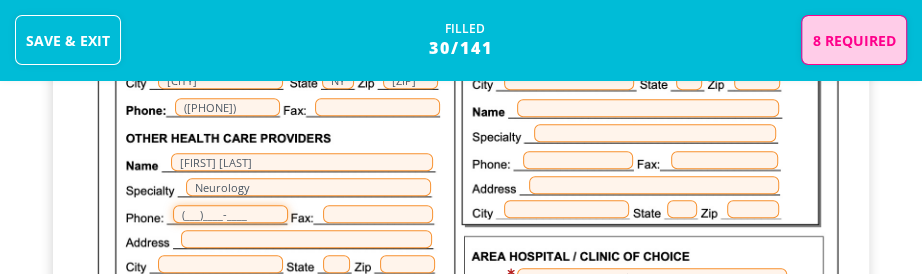click on "(___)____-____" at bounding box center [230, 214] 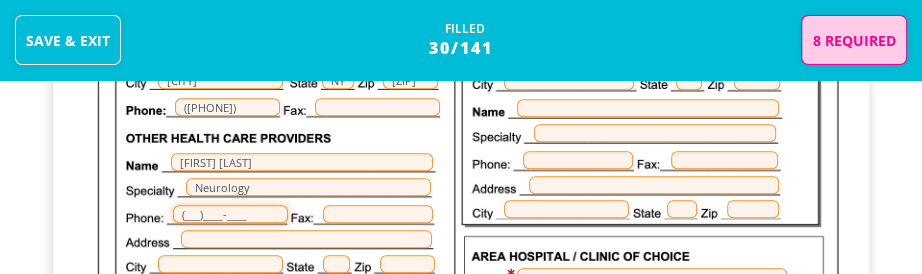 paste on "([PHONE])" 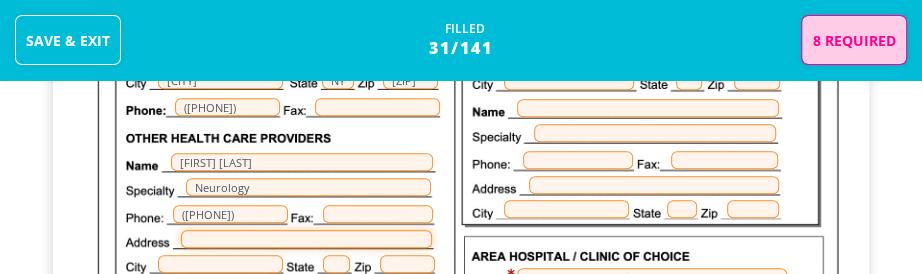 click at bounding box center (306, 239) 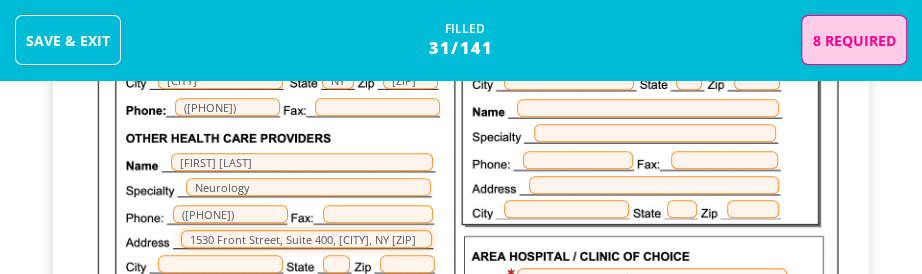 drag, startPoint x: 373, startPoint y: 240, endPoint x: 295, endPoint y: 237, distance: 78.05767 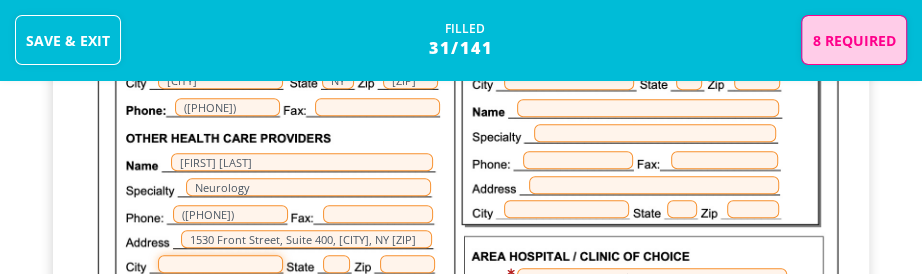 click at bounding box center (220, 264) 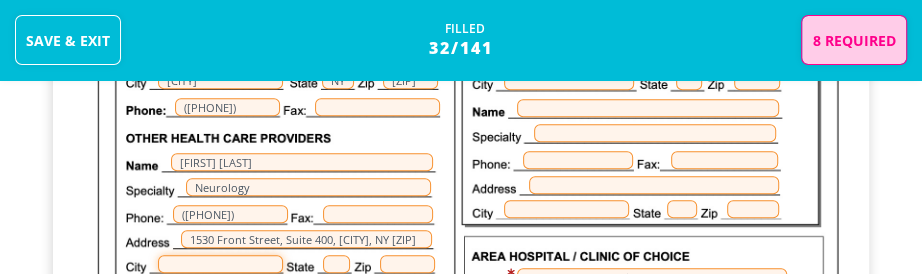 paste on "[CITY]," 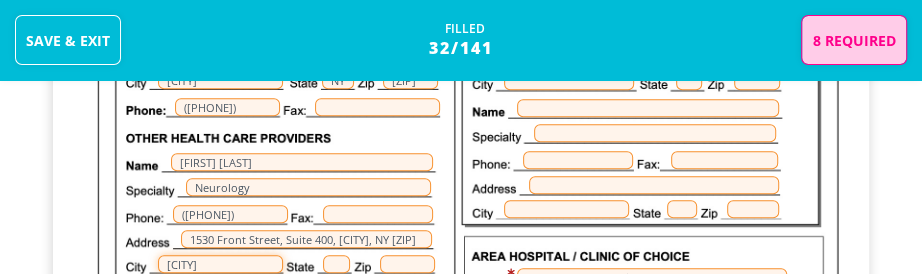 type on "[CITY]" 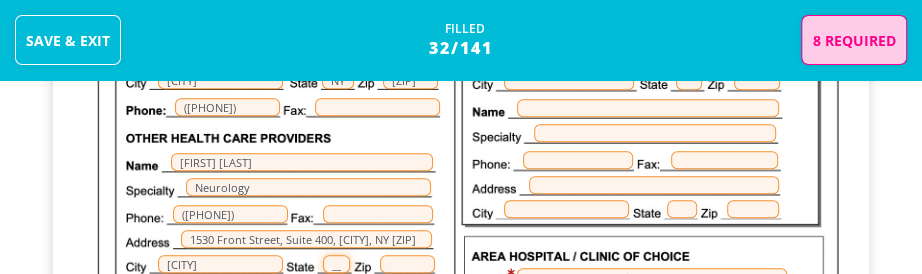 click on "__" at bounding box center [336, 264] 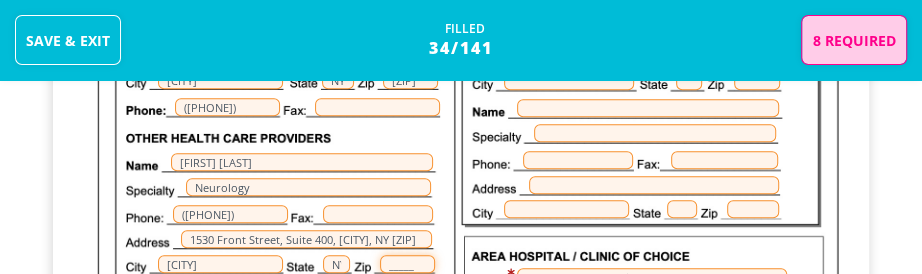 click on "_____" at bounding box center [407, 264] 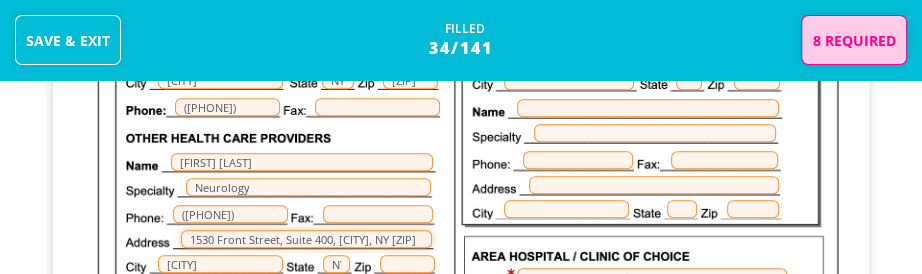 drag, startPoint x: 332, startPoint y: 238, endPoint x: 473, endPoint y: 262, distance: 143.02797 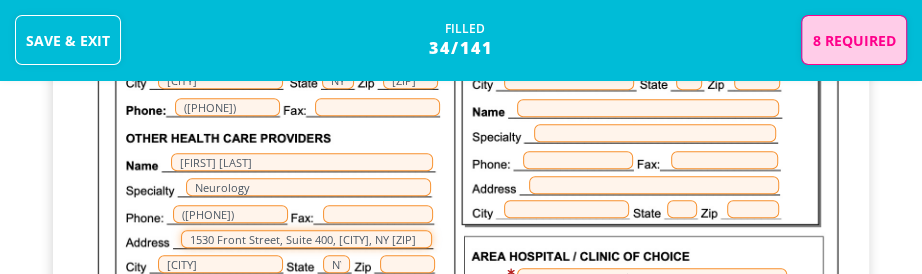 click on "[FIRST] [LAST] The Bristal at [CITY] TOWNHOUSE REHAB 09/04/1942 [FIRST] [LAST] Daughter and Health Care Proxy ([PHONE]) [EMAIL] 225 1st St Apt 1E [CITY] NY Dr. [LAST] 222 Station Plaza North Suite 400 [CITY] NY [PHONE] Dr. [LAST] Neurology ([PHONE]) 1530 Front Street, Suite 400, [CITY], NY [ZIP] [CITY] NY NYU Langone Hospital ([CITY]) Dr [LAST] 259 1st Street, [CITY], NY [ZIP] Cardiology ([PHONE]) 1111 Franklin Avenue [CITY] NY [ZIP]" at bounding box center (461, -65) 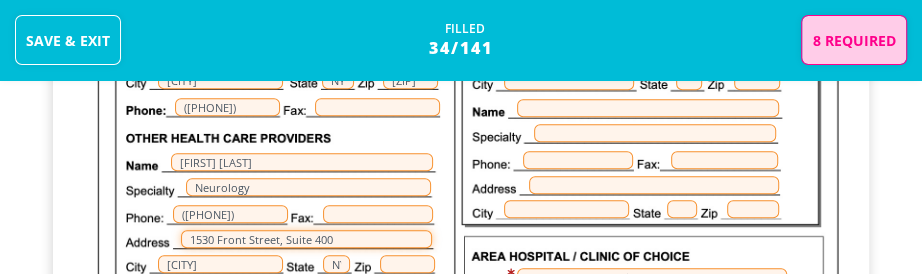 type on "1530 Front Street, Suite 400" 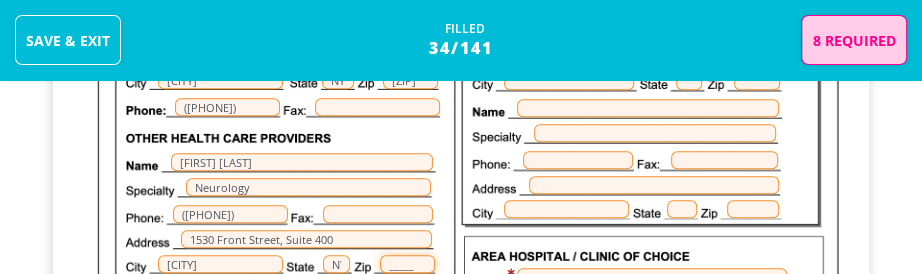 click on "_____" at bounding box center [407, 264] 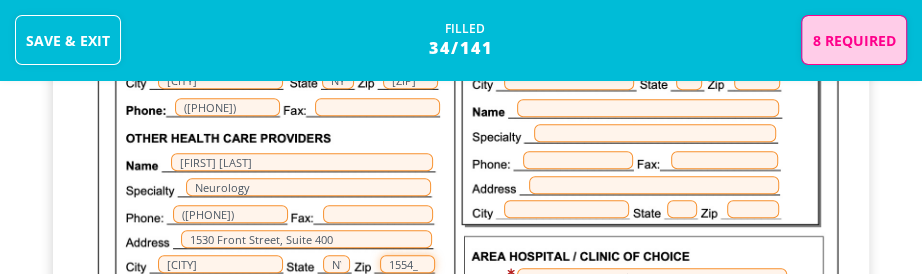 click on "1554_" at bounding box center (407, 264) 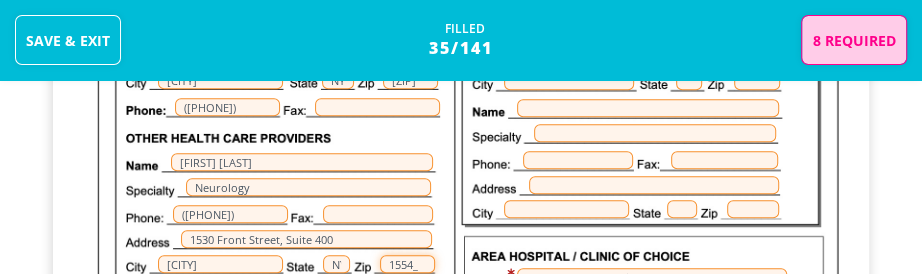 drag, startPoint x: 417, startPoint y: 264, endPoint x: 355, endPoint y: 261, distance: 62.072536 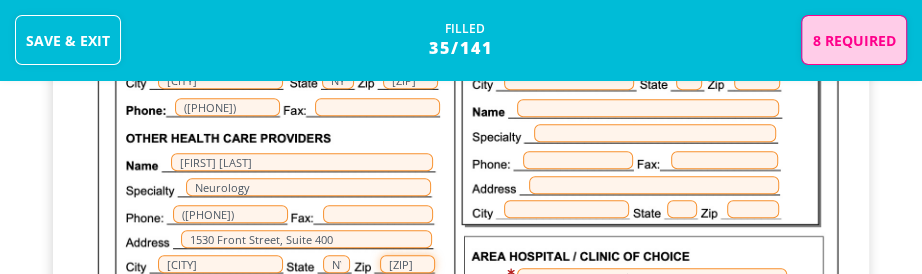 type on "[ZIP]" 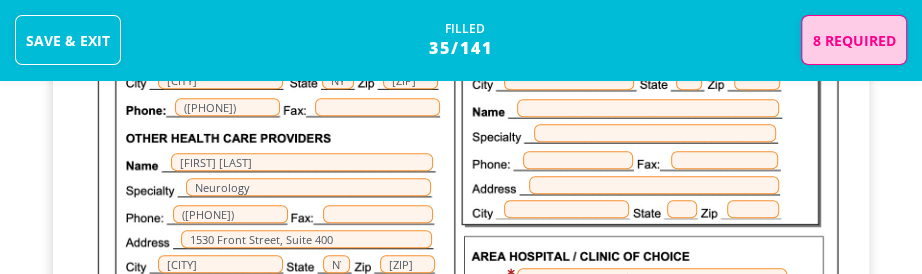 click on "[FIRST] [LAST] The Bristal at [CITY] TOWNHOUSE REHAB 09/04/1942 [FIRST] [LAST] Daughter and Health Care Proxy ([PHONE]) [EMAIL] 225 1st St Apt 1E [CITY] NY Dr. [LAST] 222 Station Plaza North Suite 400 [CITY] NY [PHONE] Dr. [LAST] Neurology ([PHONE]) 1530 Front Street, Suite 400 [CITY] NY [ZIP] NYU Langone Hospital ([CITY]) Dr [LAST] 259 1st Street, [CITY], NY [ZIP] Cardiology ([PHONE]) 1111 Franklin Avenue [CITY] NY [ZIP]" at bounding box center [461, -65] 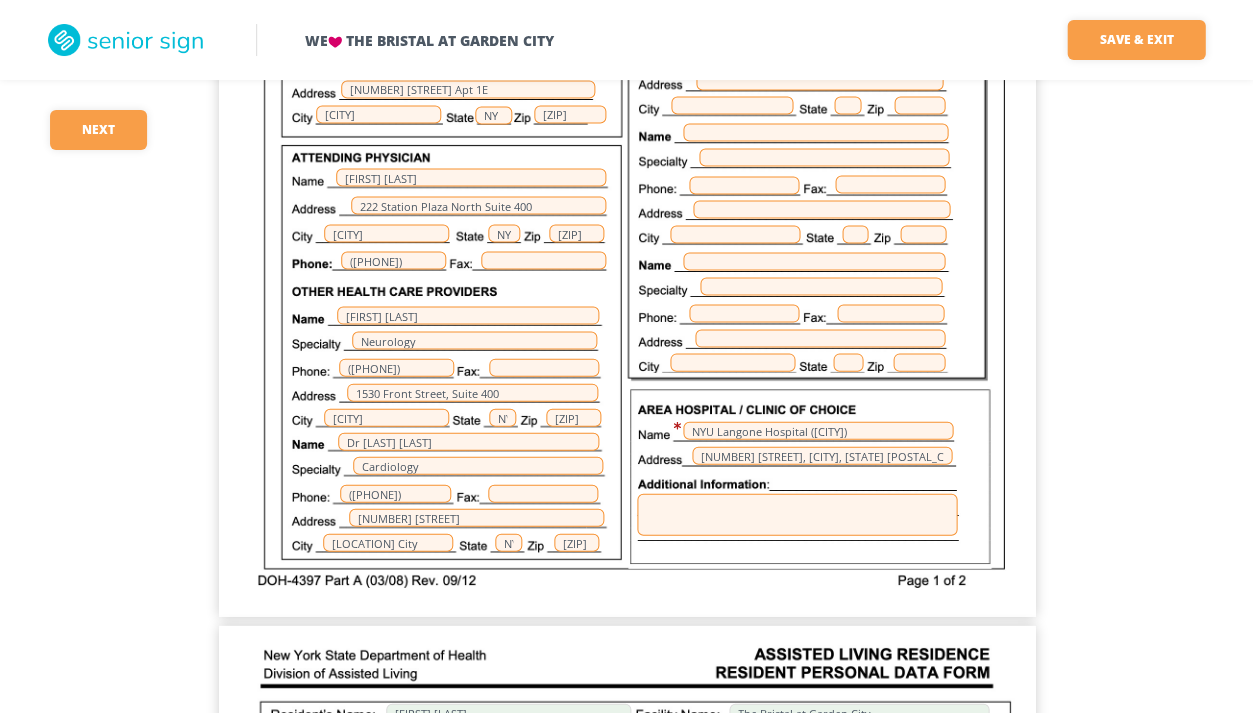 scroll, scrollTop: 593, scrollLeft: 0, axis: vertical 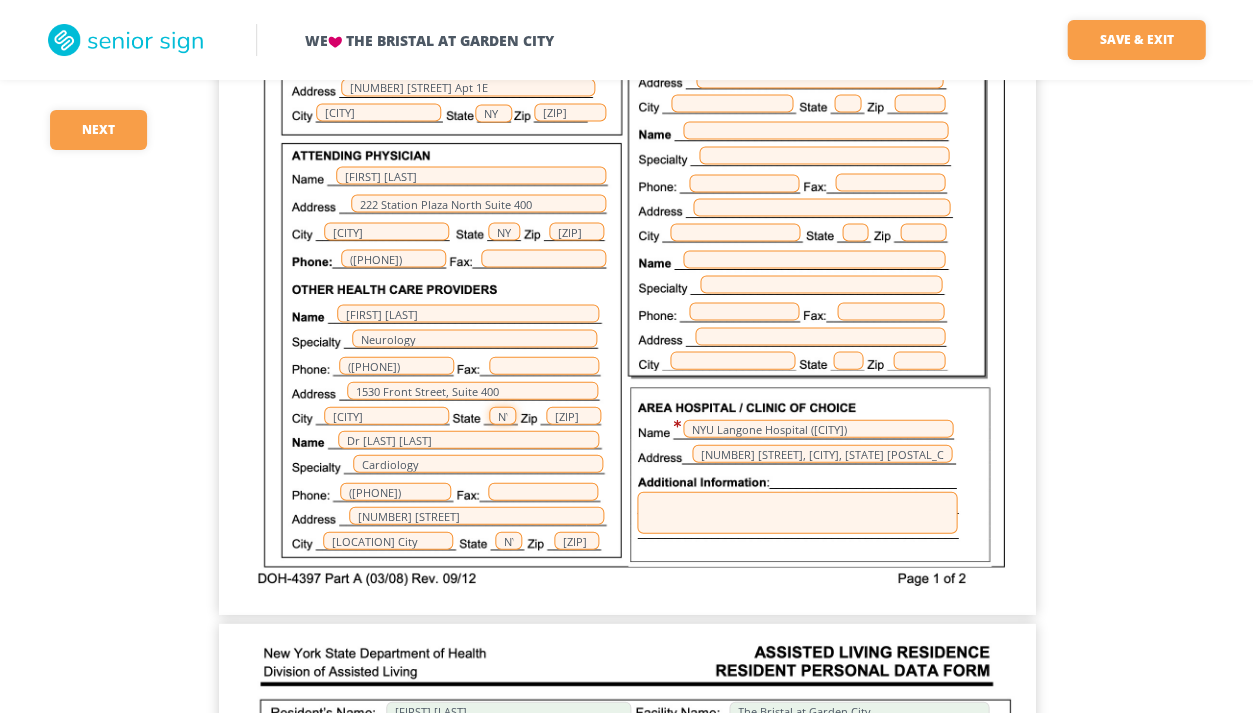 click on "NY" at bounding box center (502, 415) 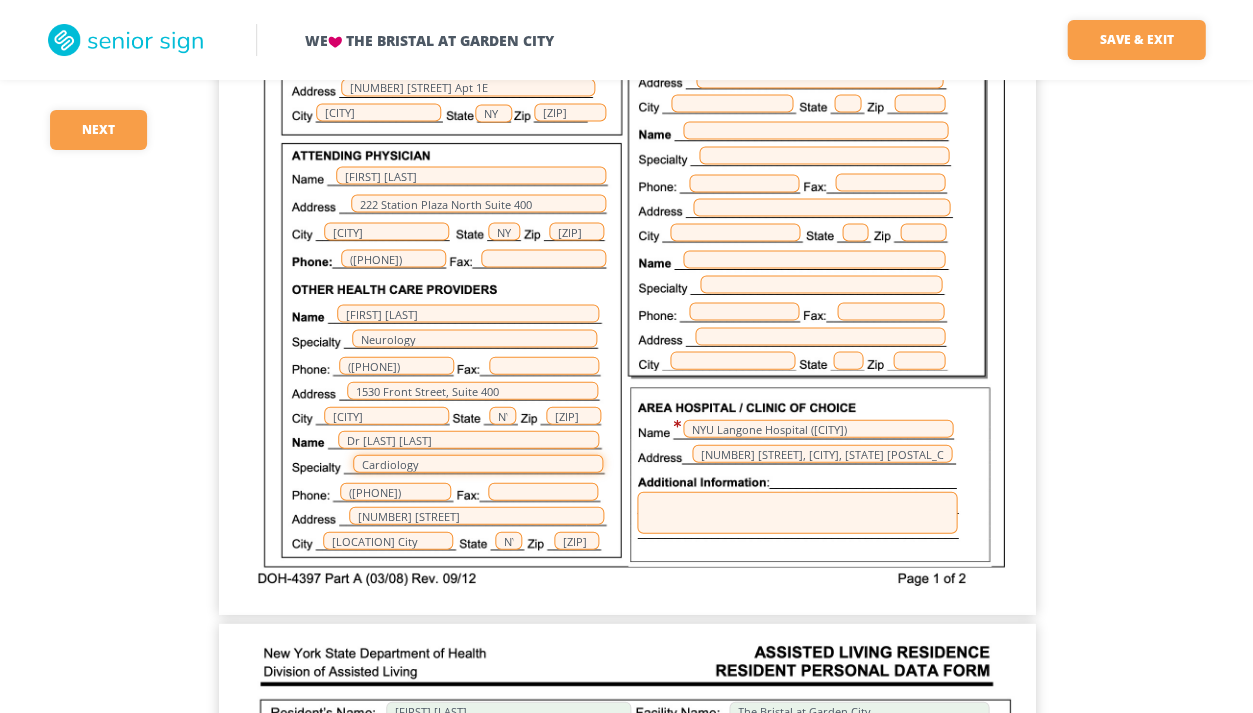 click on "Cardiology" at bounding box center [478, 463] 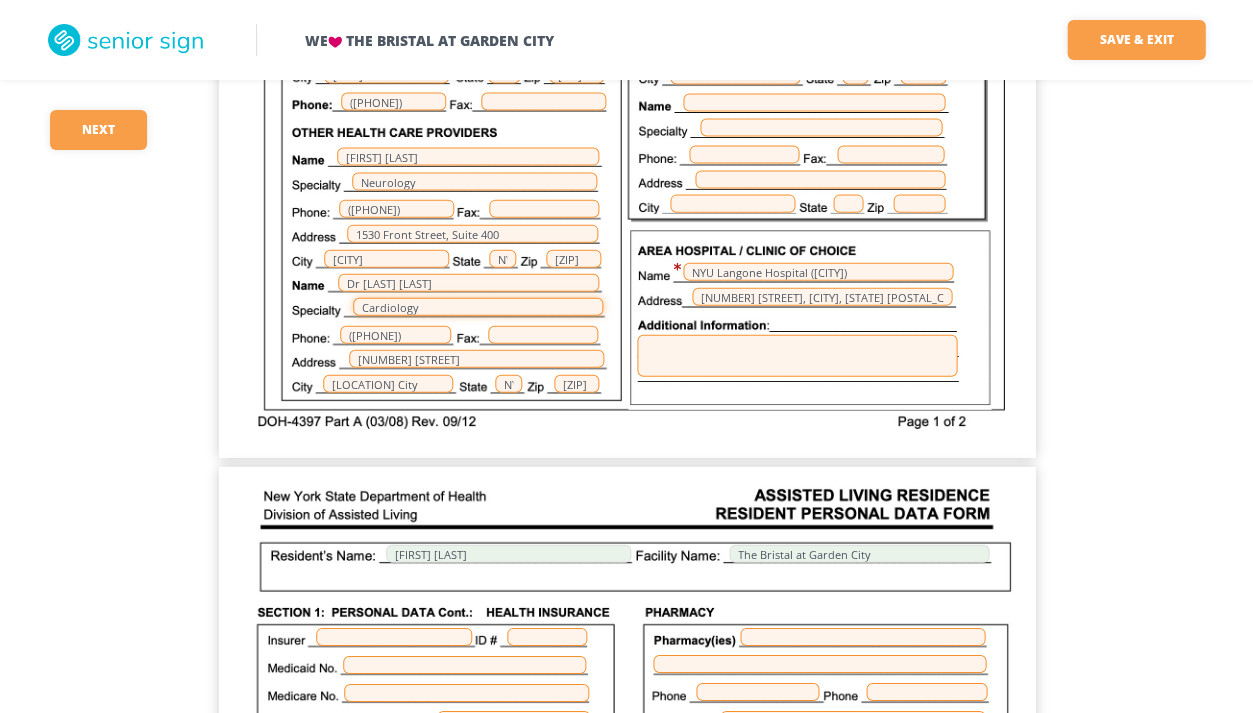 scroll, scrollTop: 773, scrollLeft: 0, axis: vertical 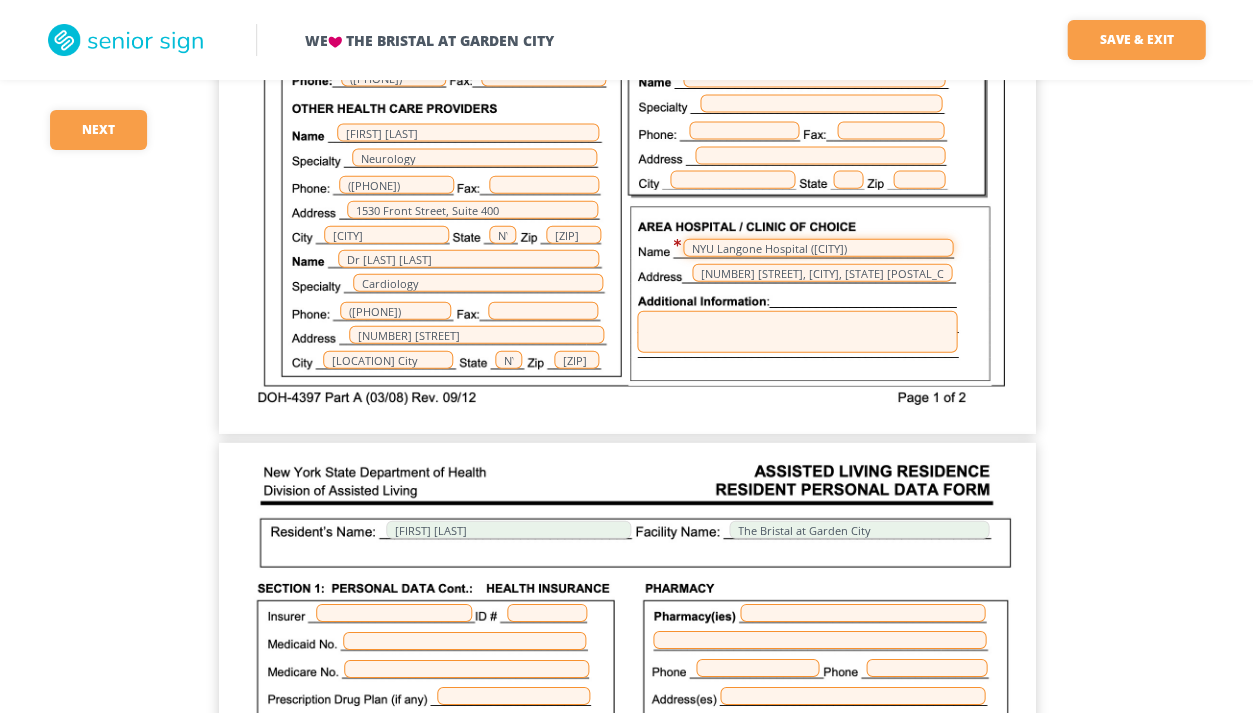 click on "NYU Langone Hospital ([CITY])" at bounding box center (818, 248) 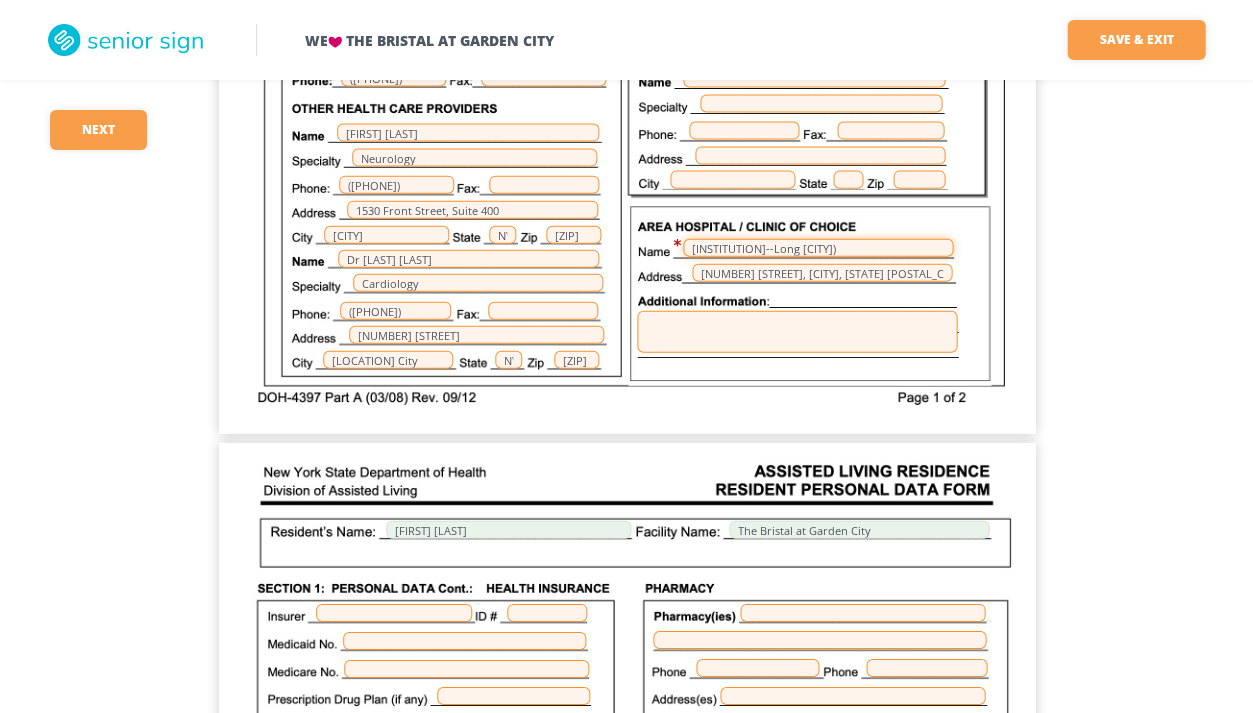 click on "[INSTITUTION]--Long [CITY])" at bounding box center (818, 248) 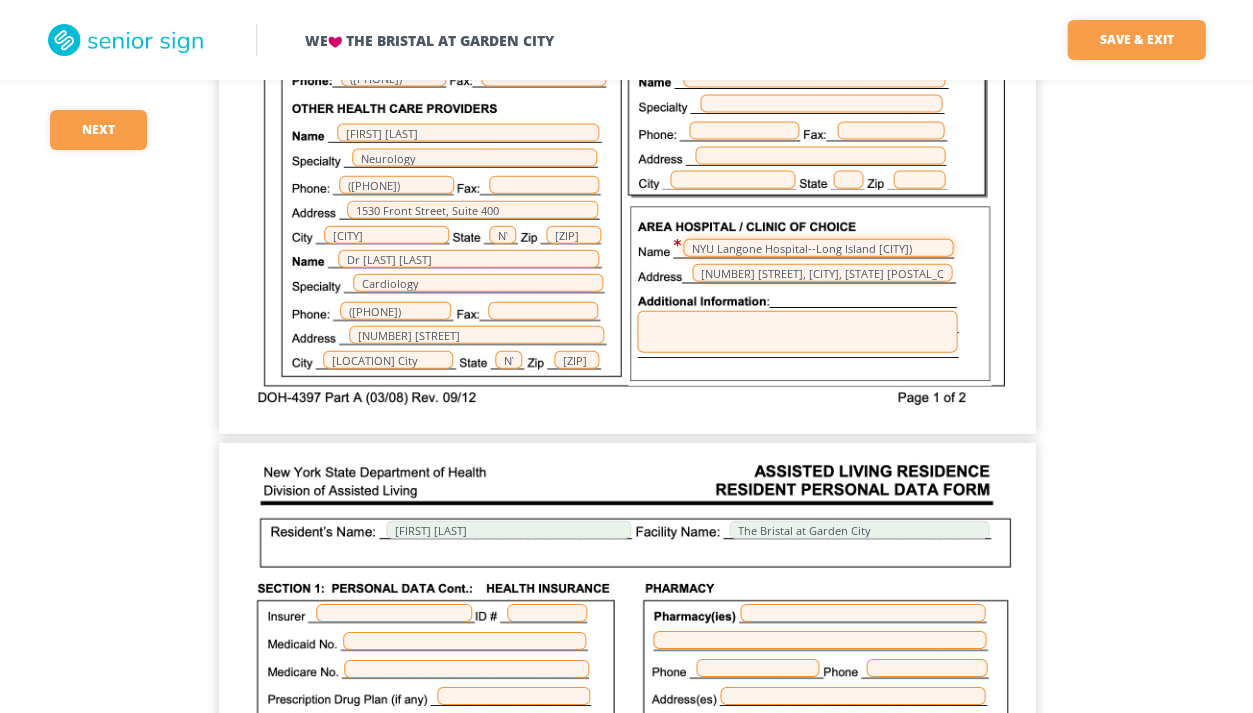 click on "NYU Langone Hospital--Long Island [CITY])" at bounding box center (818, 248) 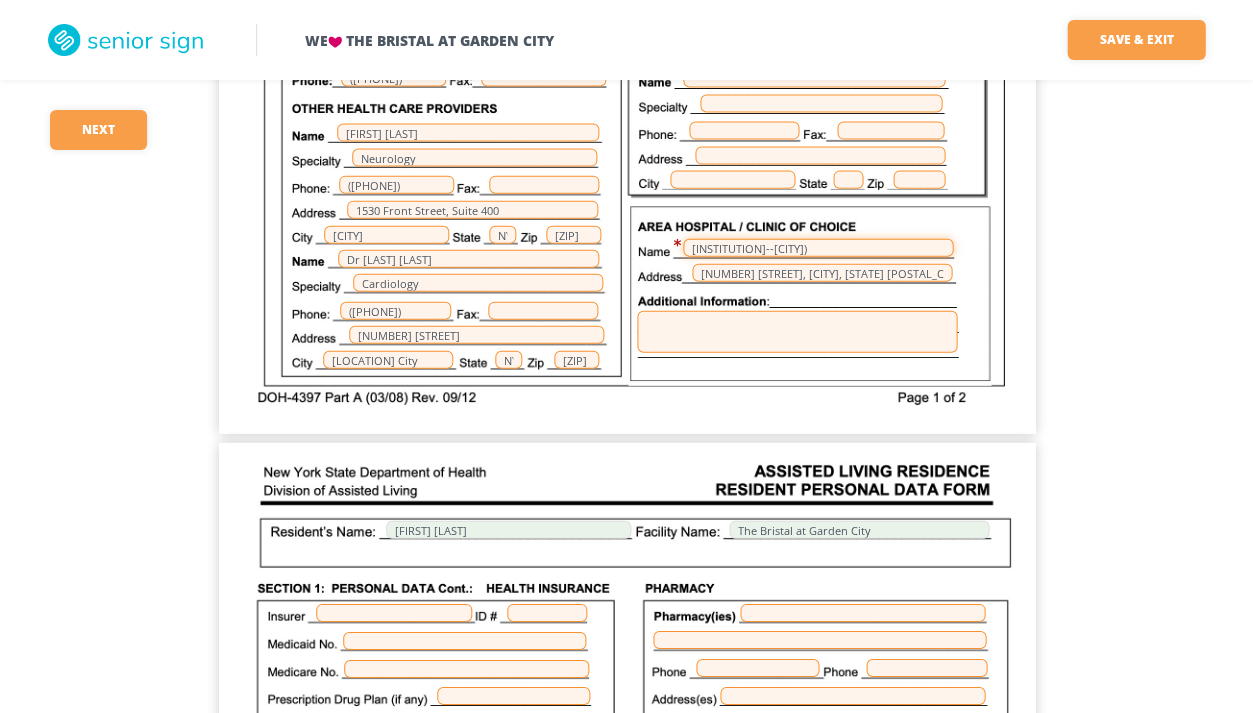 type on "[INSTITUTION]--[CITY])" 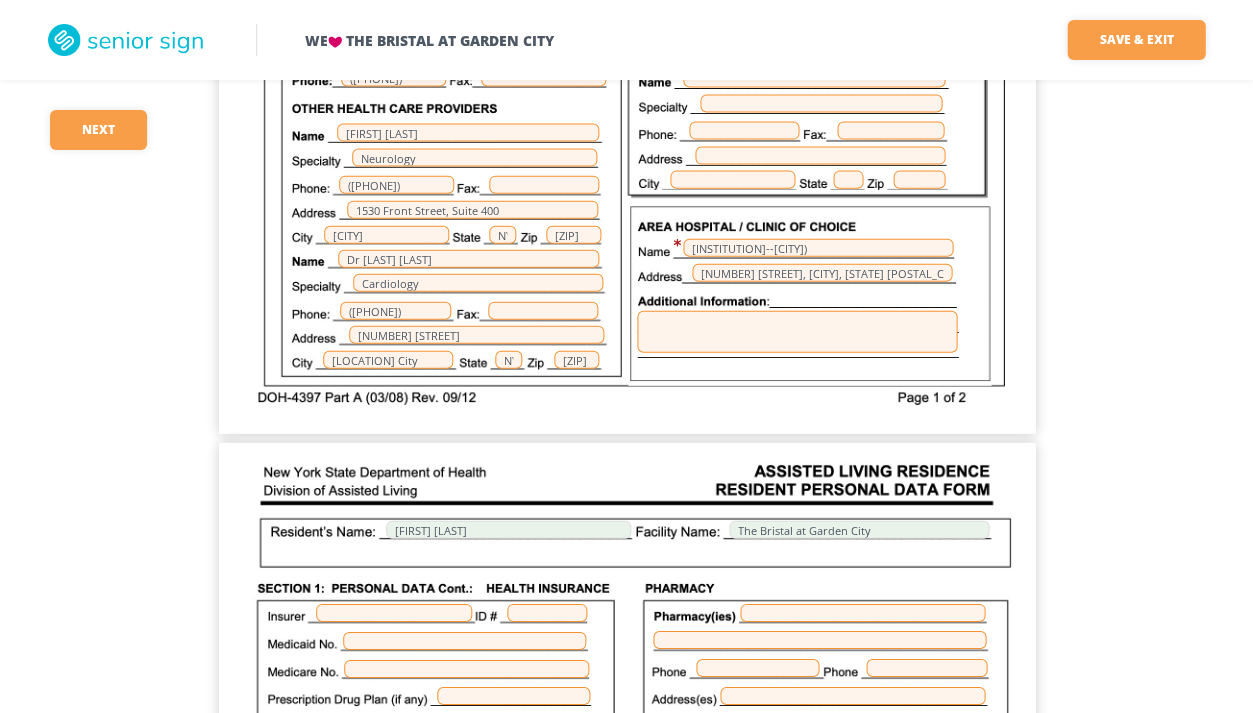 click on "[FIRST] [LAST] The Bristal at [CITY] TOWNHOUSE REHAB 09/04/1942 [FIRST] [LAST] Daughter and Health Care Proxy ([PHONE]) [EMAIL] 225 1st St Apt 1E [CITY] [ZIP] NY Dr. [LAST] 222 Station Plaza North Suite 400 [CITY] NY [PHONE] Dr. [LAST] Neurology ([PHONE]) 1530 Front Street, Suite 400 [CITY] NY [ZIP] NYU Langone Hospital--[CITY] Dr [LAST] 259 1st Street, [CITY], NY [ZIP] Cardiology ([PHONE]) 1111 Franklin Avenue [CITY] NY [ZIP]" at bounding box center (627, -94) 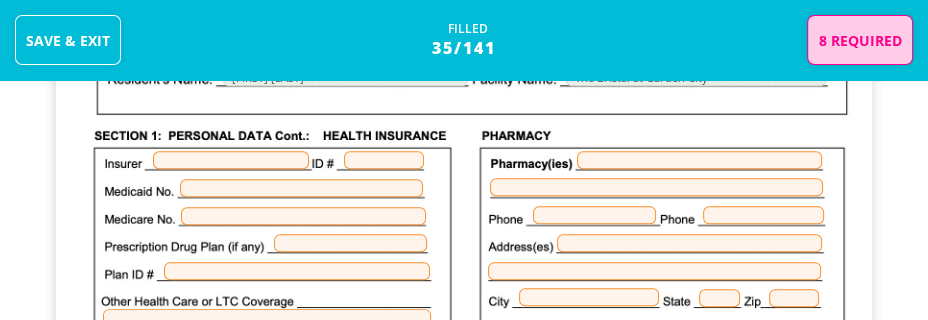 scroll, scrollTop: 1255, scrollLeft: 0, axis: vertical 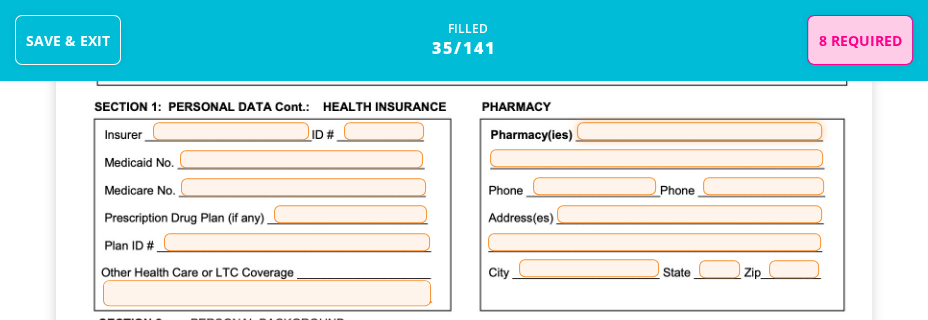 click at bounding box center (699, 131) 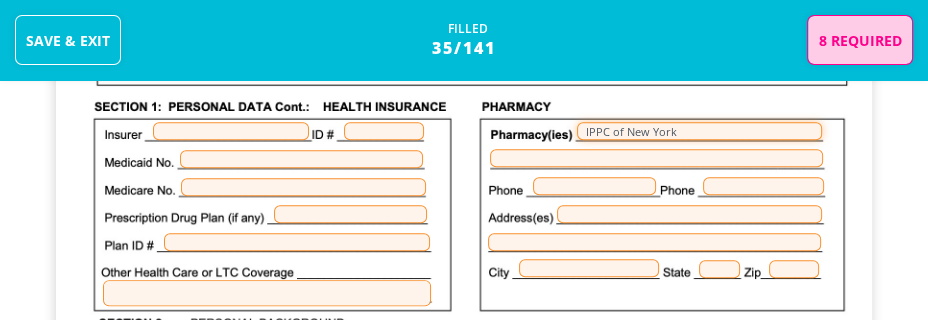 type on "IPPC of New York" 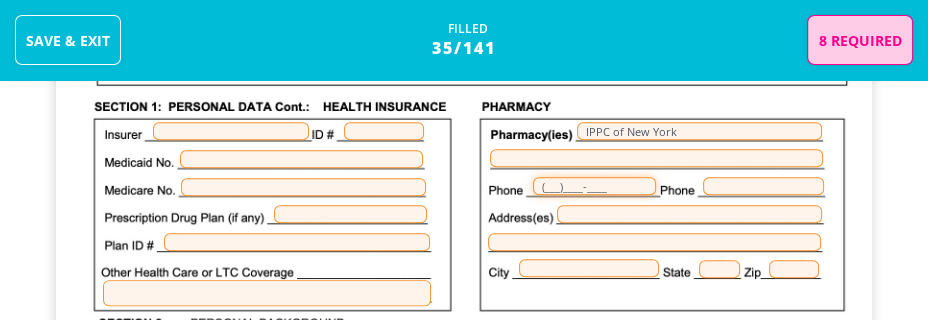 click on "(___)____-____" at bounding box center [594, 186] 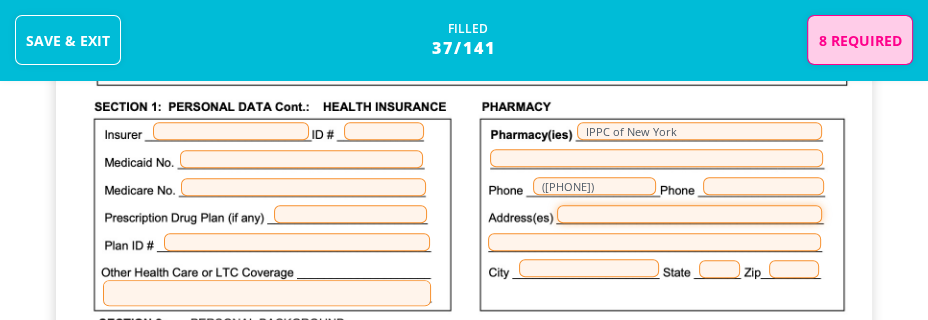 click at bounding box center (689, 214) 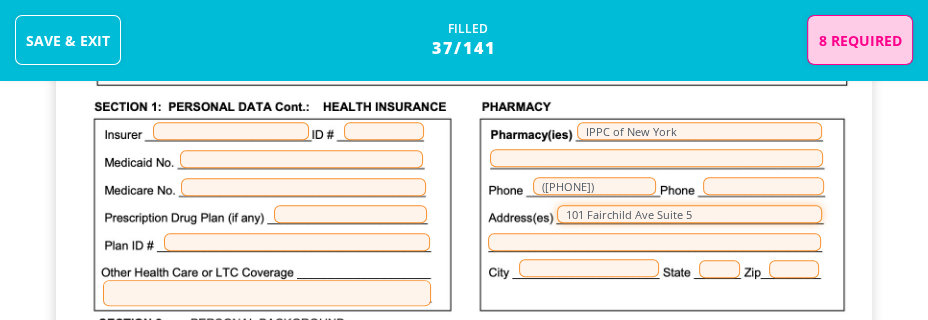 type on "101 Fairchild Ave Suite 5" 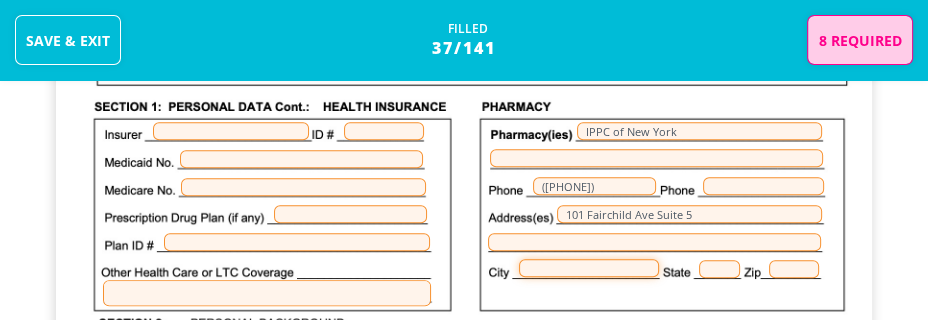 click at bounding box center [589, 268] 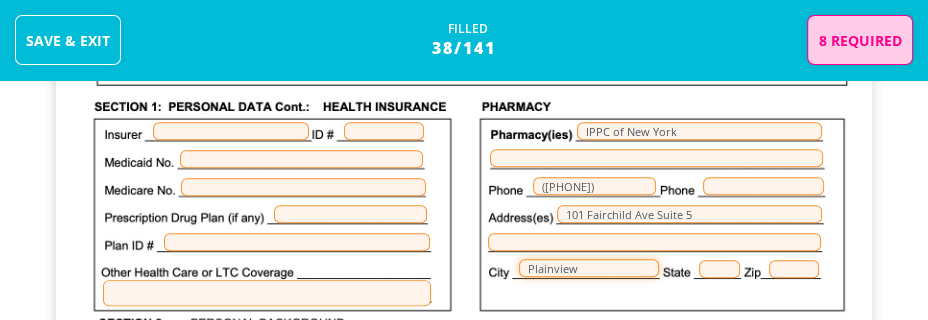 type on "Plainview" 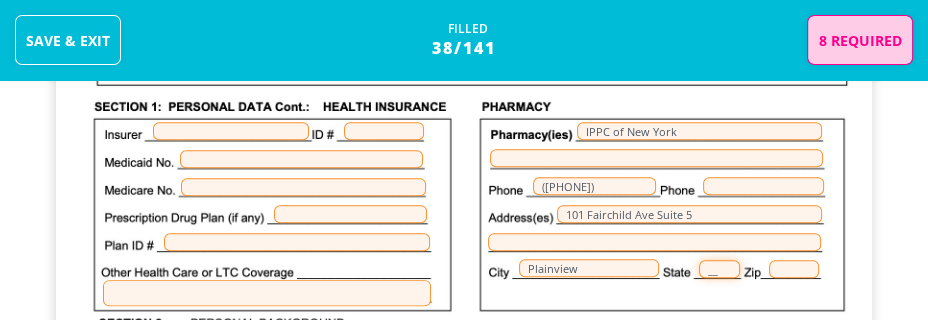 click on "__" at bounding box center (719, 269) 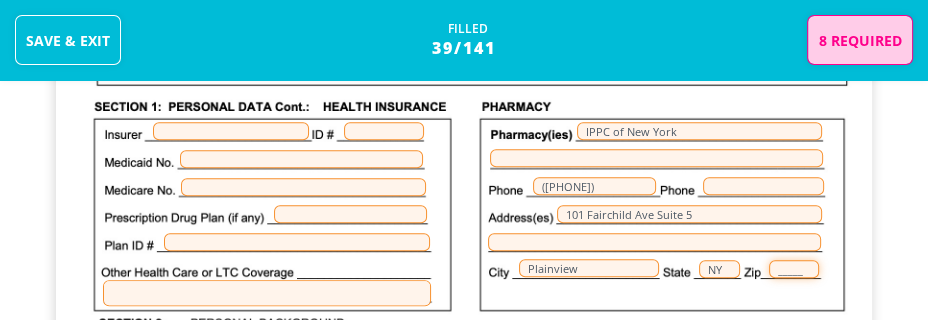 click on "_____" at bounding box center (794, 269) 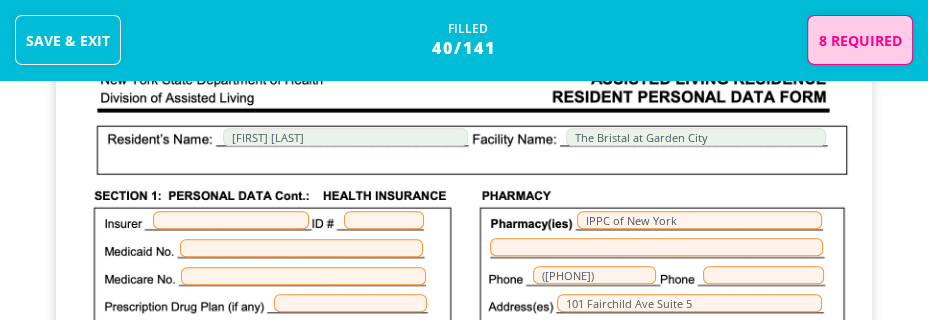 scroll, scrollTop: 1168, scrollLeft: 0, axis: vertical 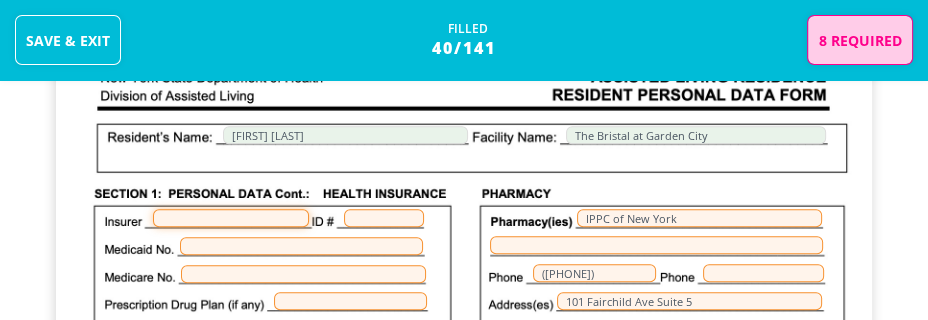 click at bounding box center (231, 218) 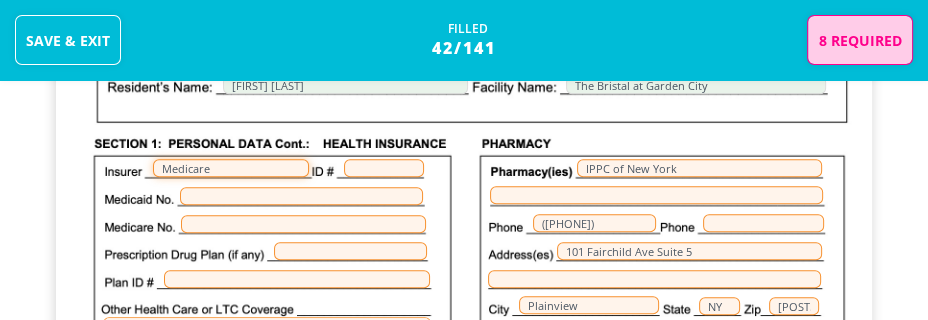 scroll, scrollTop: 1220, scrollLeft: 0, axis: vertical 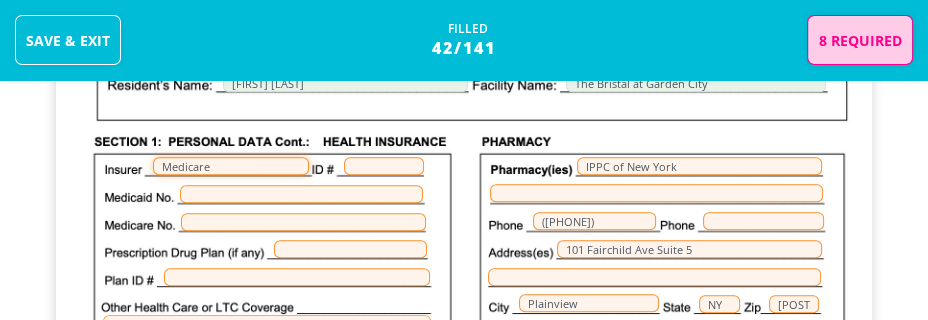 type on "Medicare" 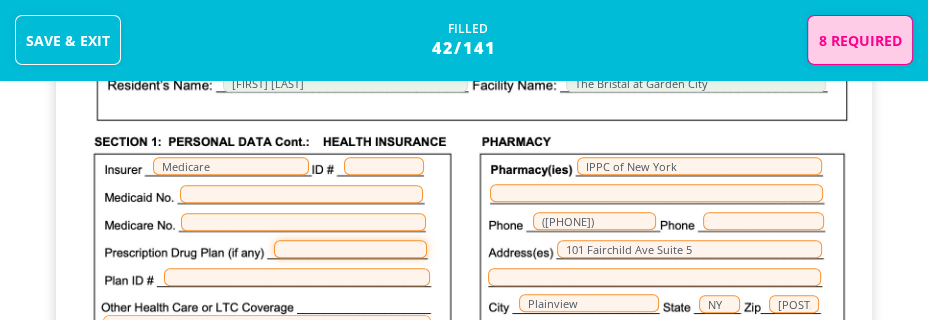 click at bounding box center [350, 249] 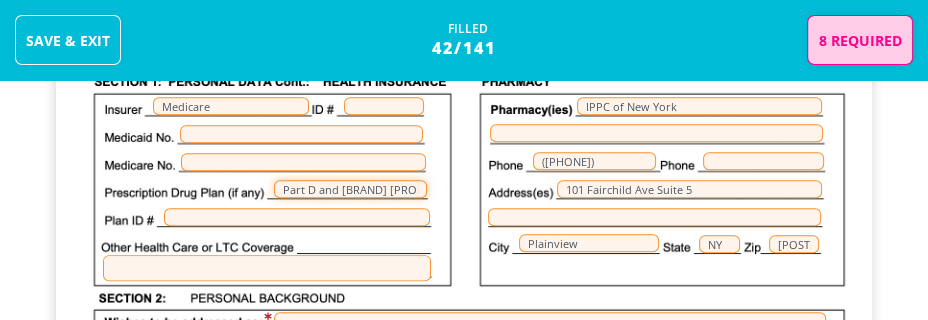 scroll, scrollTop: 1288, scrollLeft: 0, axis: vertical 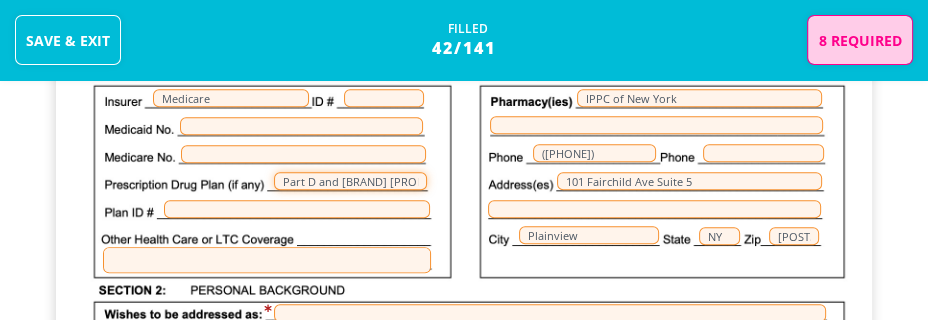 type on "Part D and [BRAND] [PRODUCT] Saver" 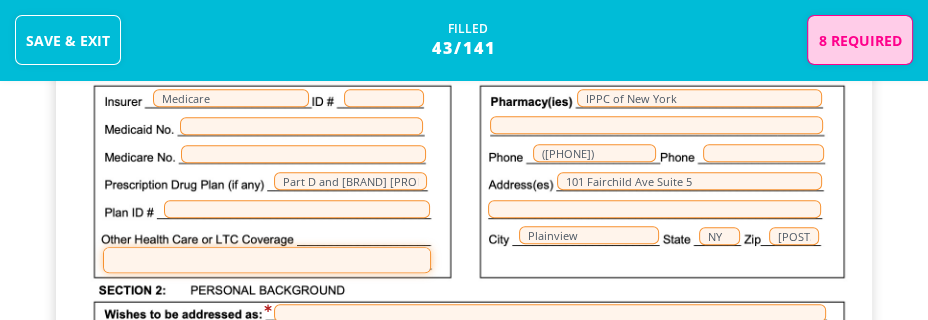 click at bounding box center [267, 260] 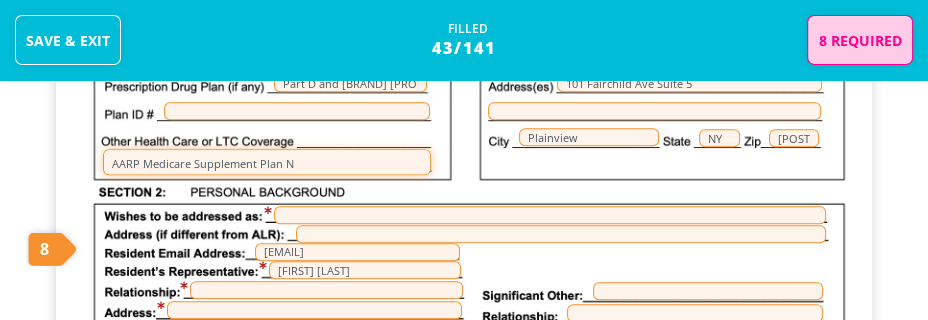 scroll, scrollTop: 1387, scrollLeft: 0, axis: vertical 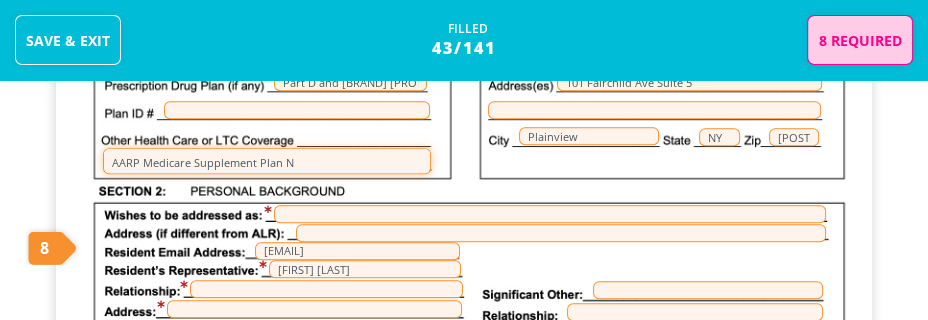 type on "AARP Medicare Supplement Plan N" 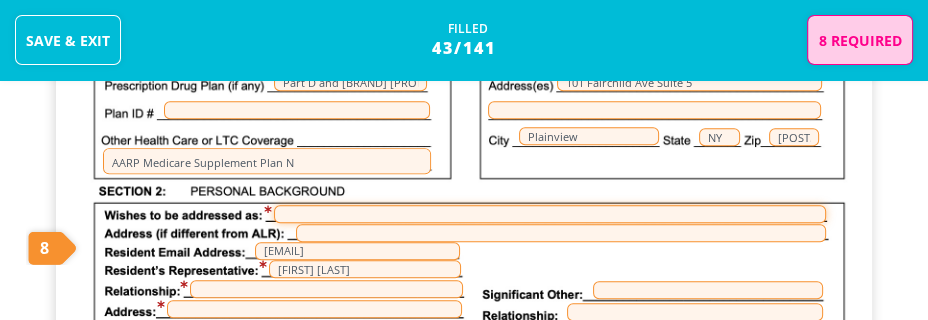 click at bounding box center [550, 214] 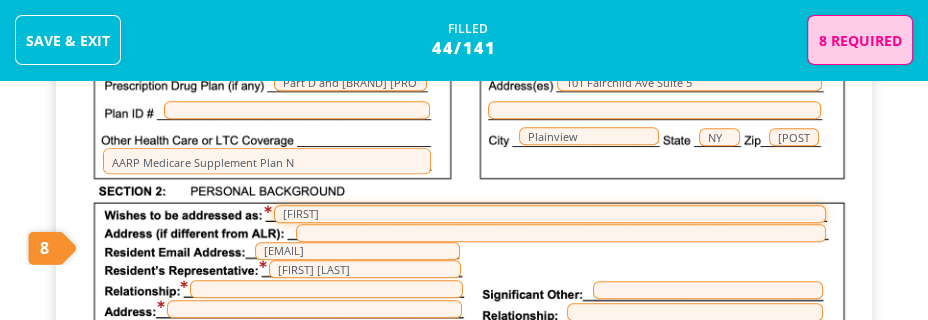 type on "[FIRST]" 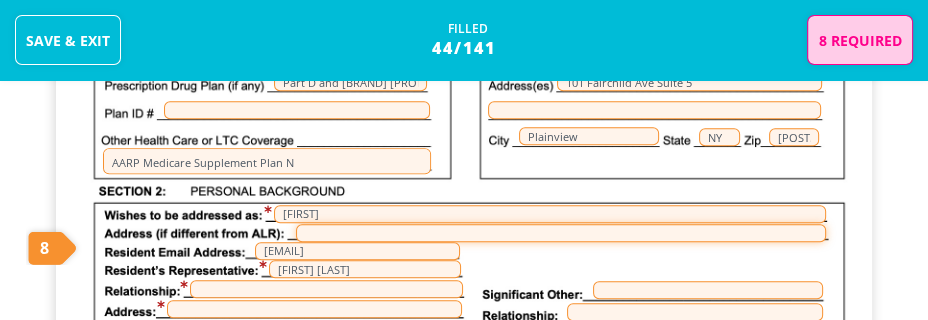 click at bounding box center (561, 233) 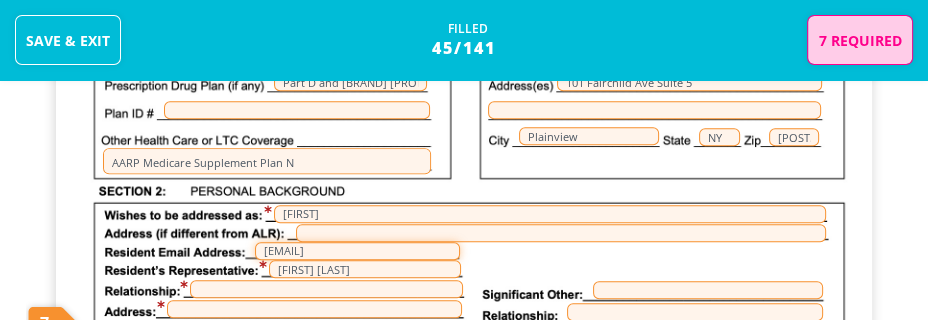 click on "[EMAIL]" at bounding box center [357, 251] 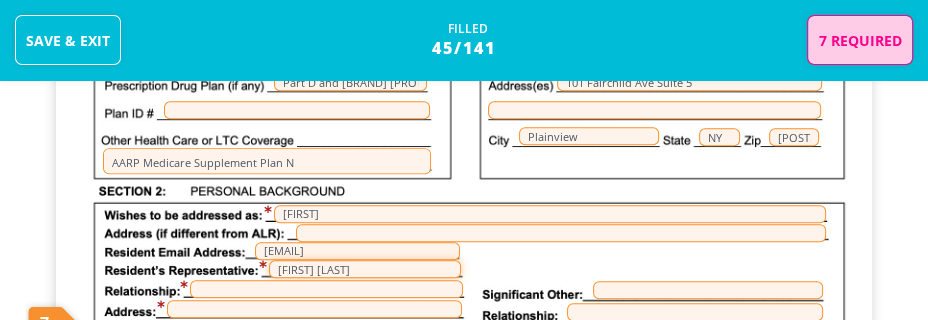 click on "[FIRST] [LAST]" at bounding box center [365, 269] 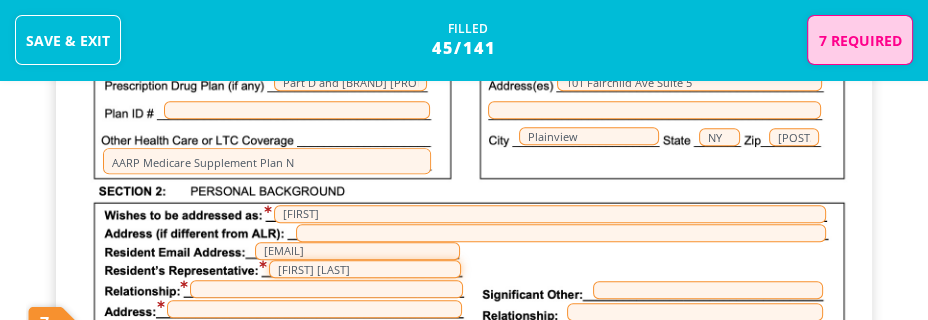 type on "[FIRST] [LAST]" 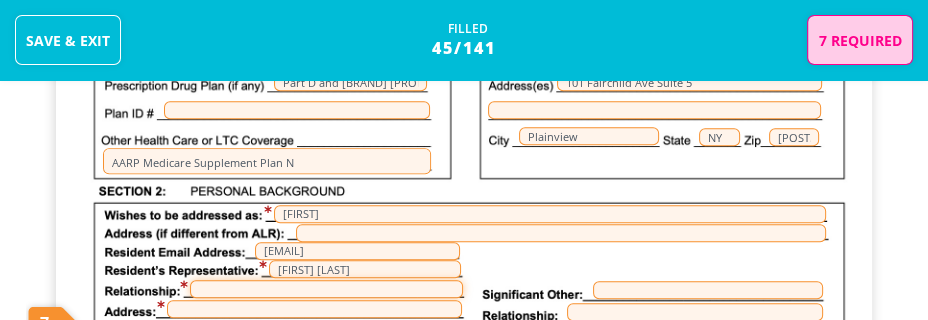 click at bounding box center [326, 289] 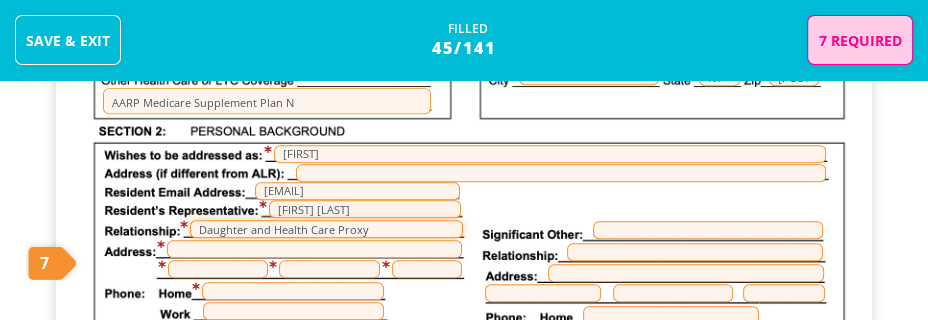 scroll, scrollTop: 1453, scrollLeft: 0, axis: vertical 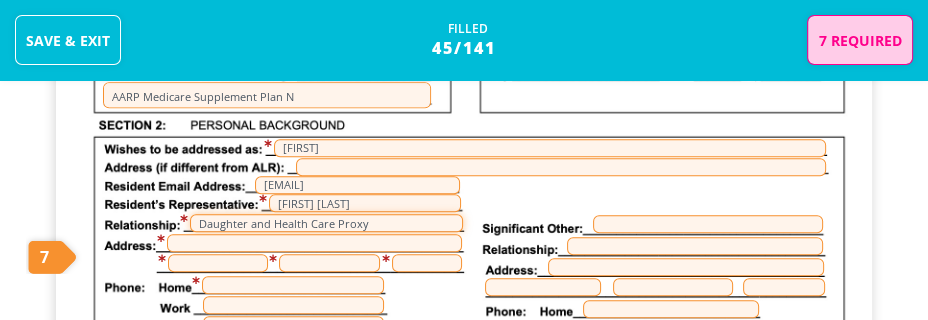 type on "Daughter and Health Care Proxy" 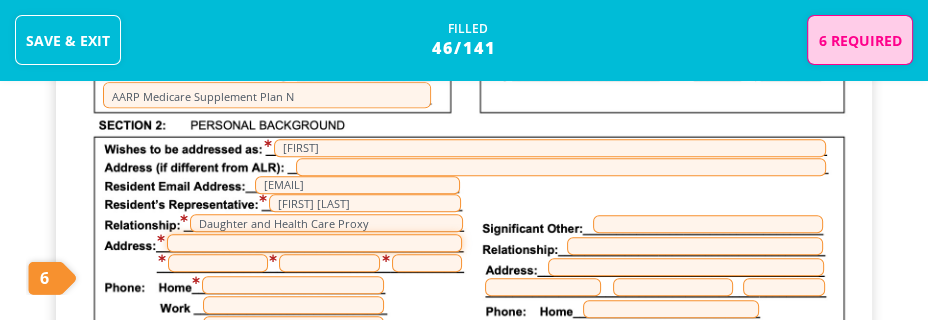 click at bounding box center [314, 243] 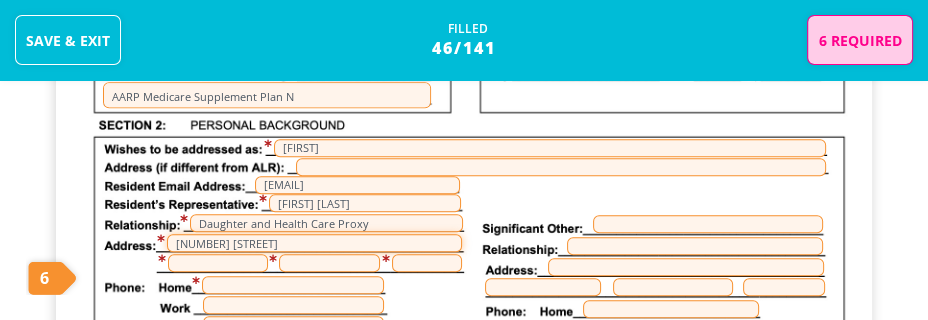type on "[NUMBER] [STREET]" 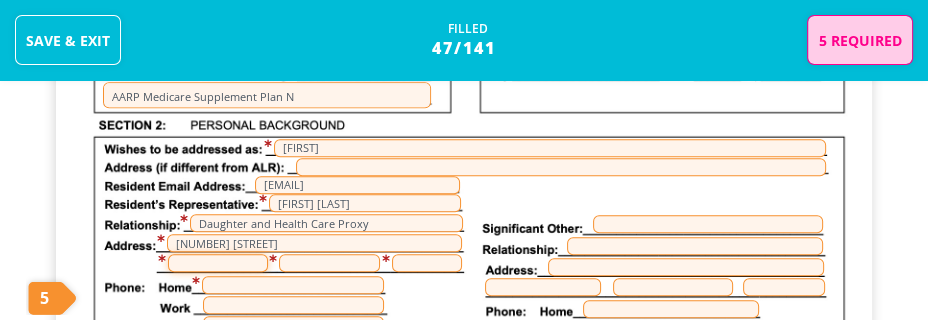 click at bounding box center (218, 263) 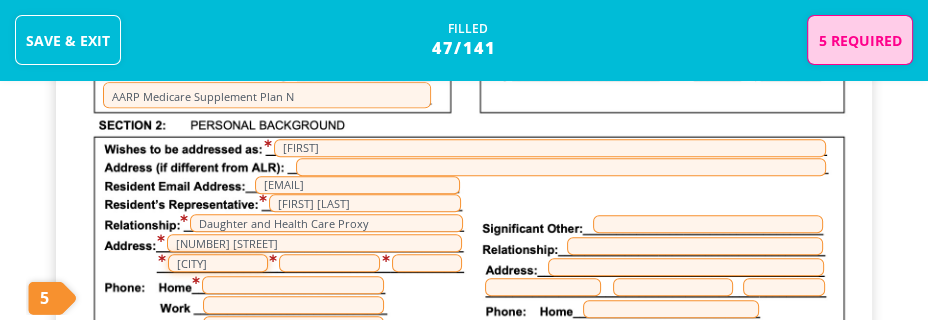 type on "[CITY]" 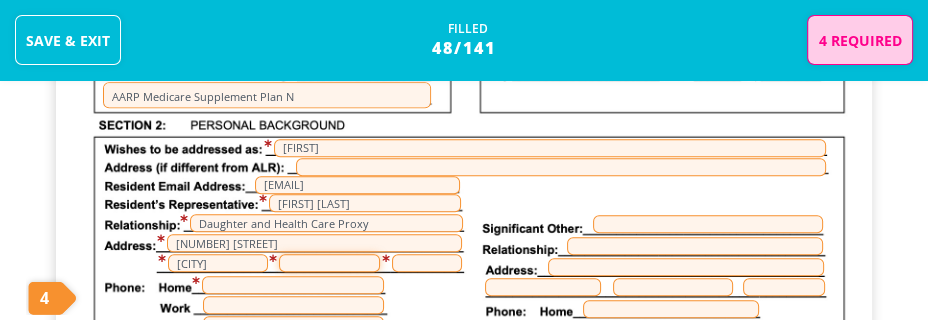 click at bounding box center (329, 263) 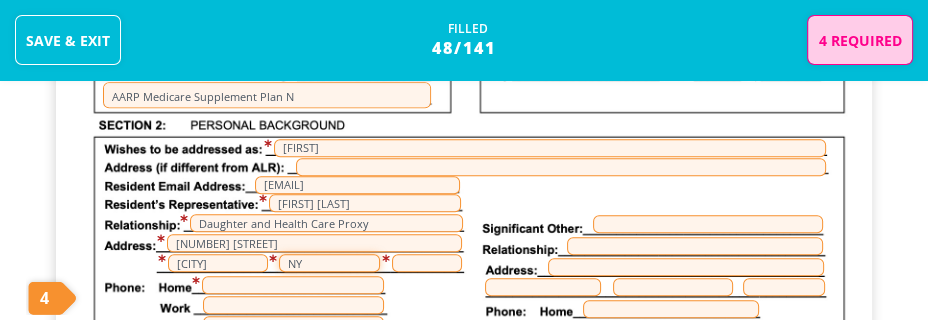 type on "NY" 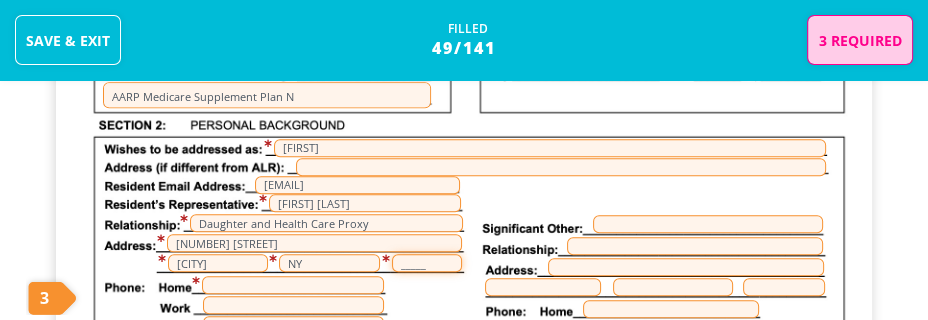 click on "_____" at bounding box center (427, 263) 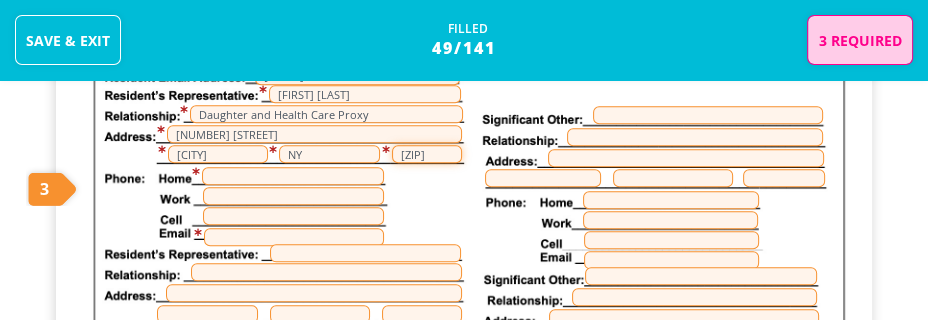 scroll, scrollTop: 1541, scrollLeft: 0, axis: vertical 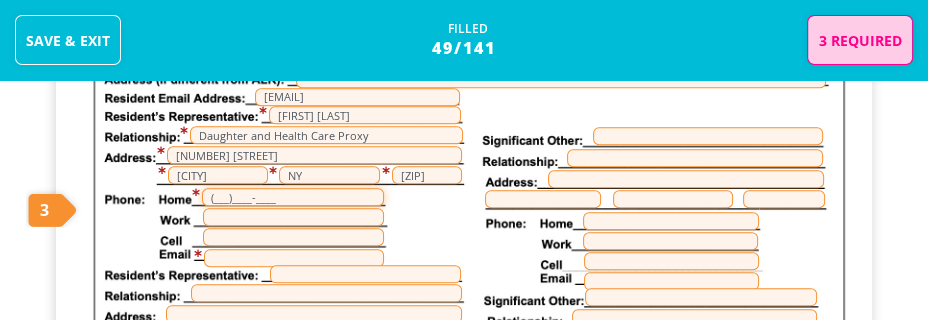 click on "(___)____-____" at bounding box center (293, 197) 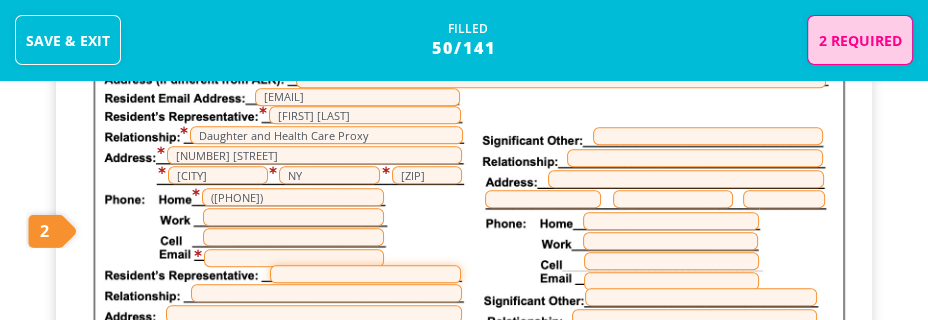 click at bounding box center (365, 274) 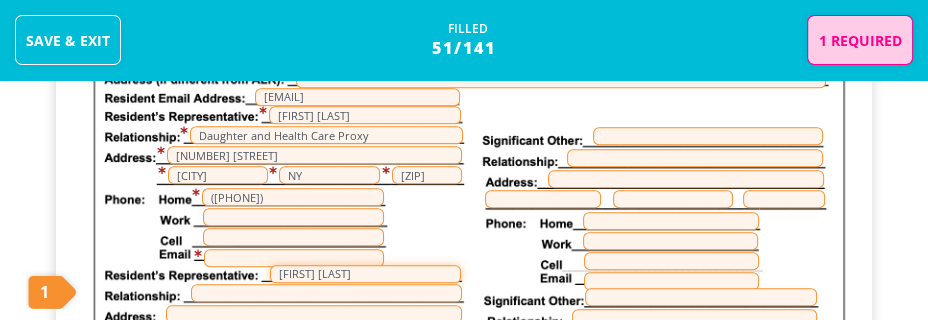 type on "[FIRST] [LAST]" 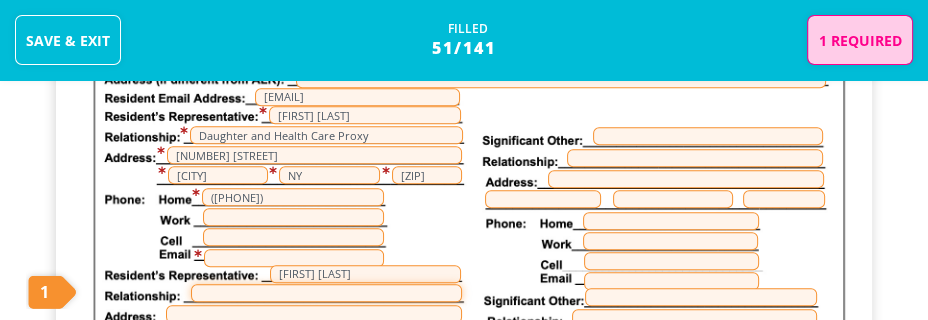 click at bounding box center [326, 293] 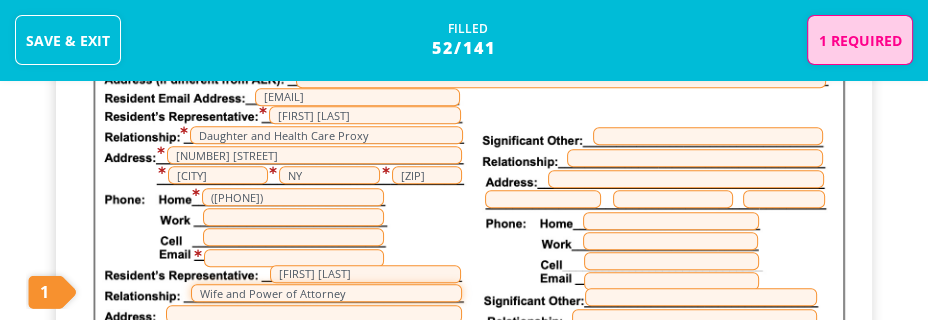 type on "Wife and Power of Attorney" 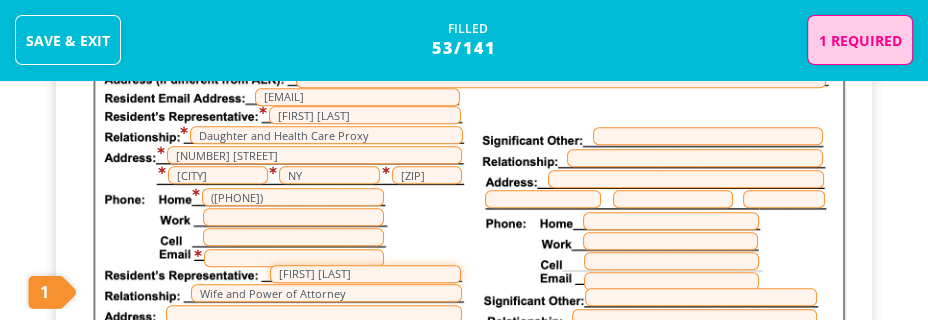 click on "[FIRST] [LAST]" at bounding box center (365, 274) 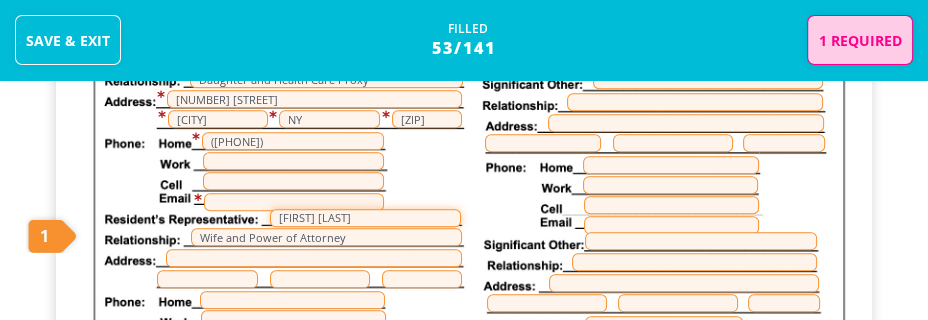 scroll, scrollTop: 1622, scrollLeft: 0, axis: vertical 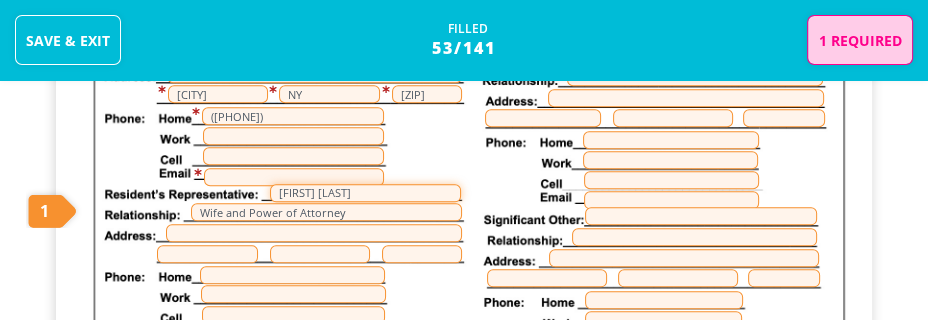 type on "[FIRST] [LAST]" 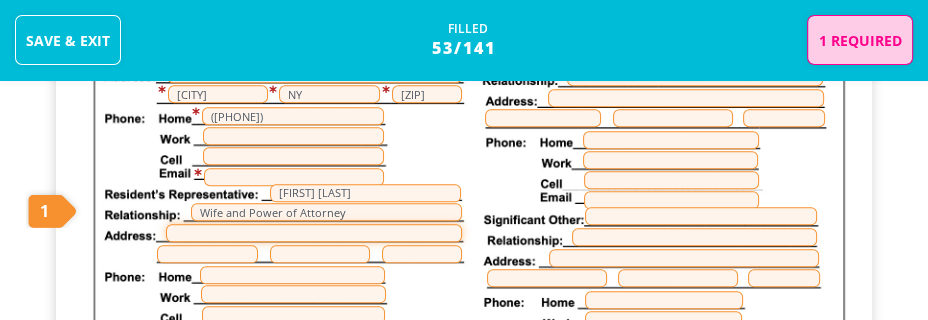 click at bounding box center (314, 233) 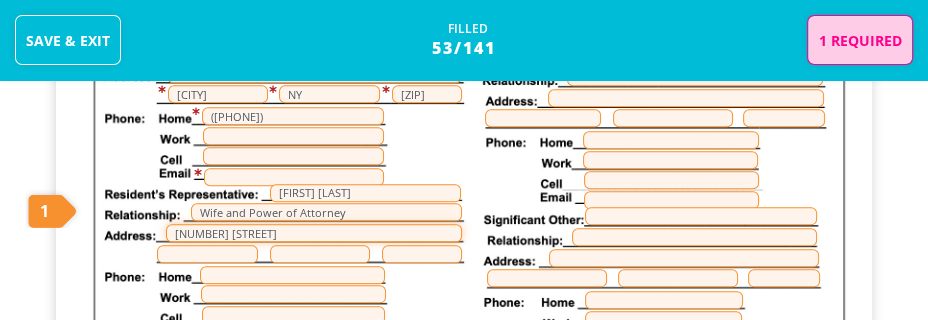 drag, startPoint x: 278, startPoint y: 224, endPoint x: 249, endPoint y: 245, distance: 35.805027 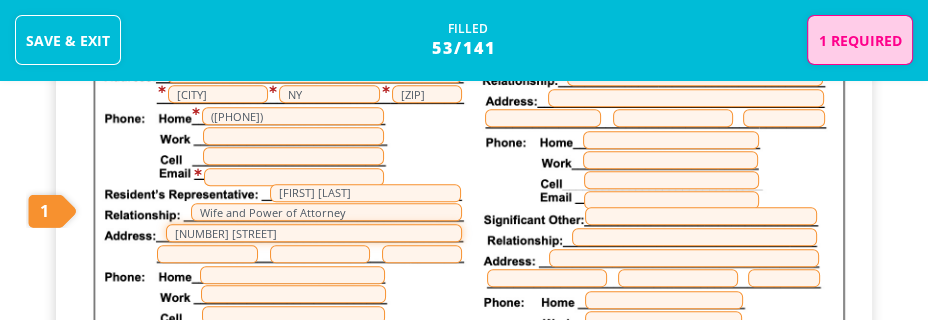 click on "[FIRST] [LAST] The Bristal at [LOCATION] [INSTITUTION] of [STATE] ([PHONE]) Part D and [BRAND] [PRODUCT] [PRODUCT] [NUMBER] [STREET] [SUITE] [CITY] [STATE] [ZIP] [BRAND] [PRODUCT] Plan N [FIRST] [LAST]@[EMAIL_DOMAIN] [FIRST] [LAST] Daughter and Health Care Proxy [NUMBER] [STREET], [CITY] [STATE] ([PHONE]) [FIRST] [LAST] Wife and Power of Attorney [NUMBER] [STREET] [CITY] [STATE] ([PHONE]) [CITY] and [COUNTY] County Lawyer. Completed law school. Roman Catholic [INSTITUTION] [LOCATION] ([PHONE]) [FIRST] [LAST] [FIRST] [LAST] FAMILY TO ARRANGE" at bounding box center (464, 122) 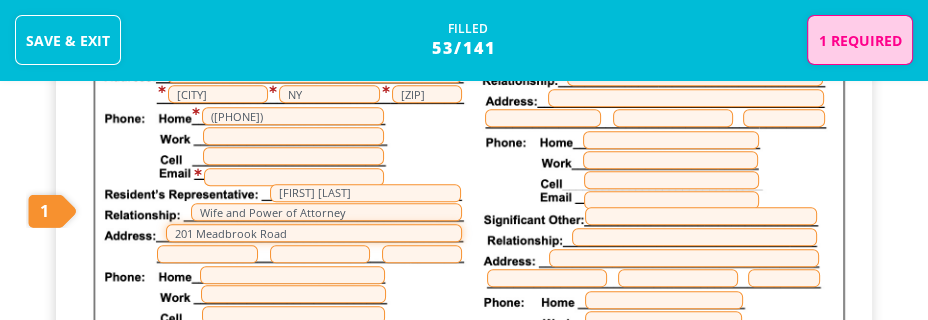 type on "201 Meadbrook Road" 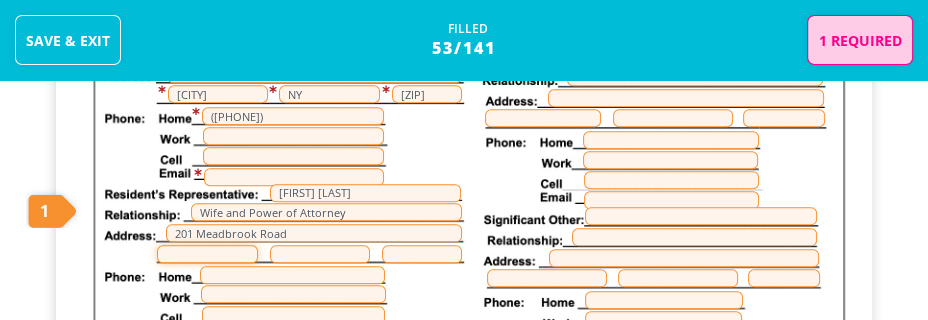 click at bounding box center [207, 254] 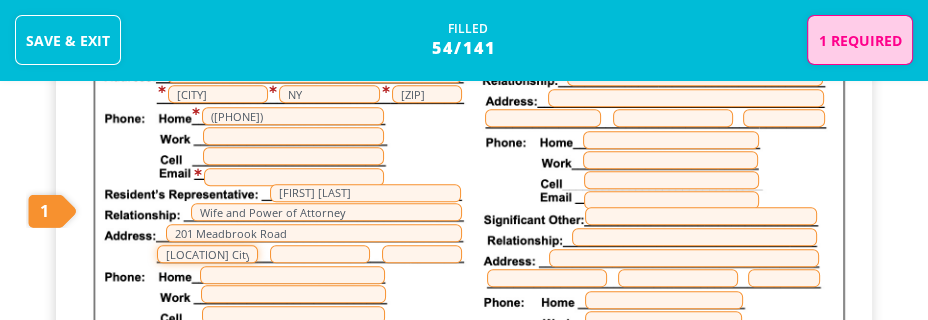 type on "[LOCATION] City" 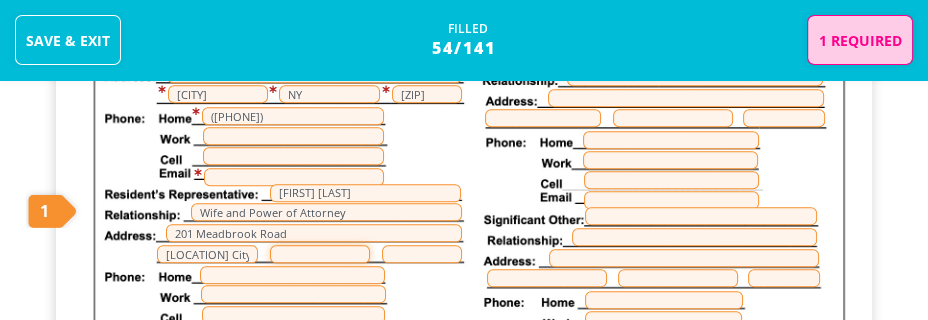 click at bounding box center [320, 254] 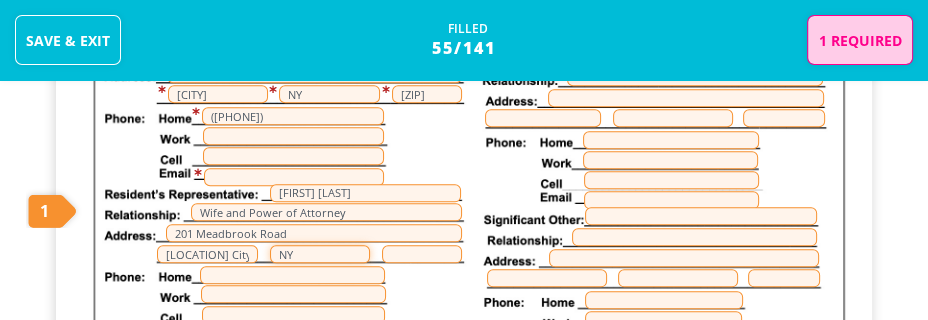 type on "NY" 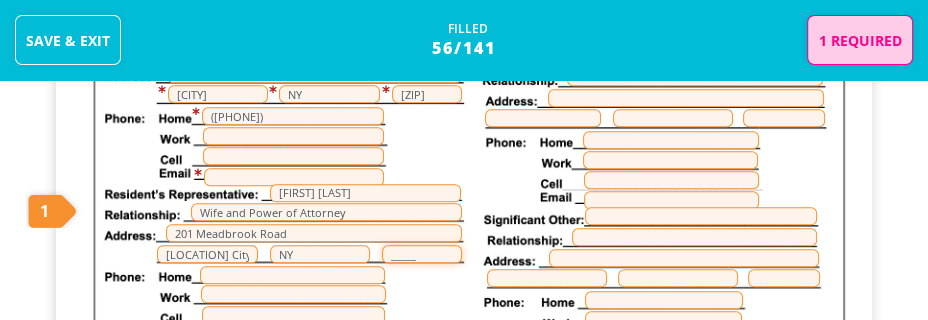 click on "_____" at bounding box center [422, 254] 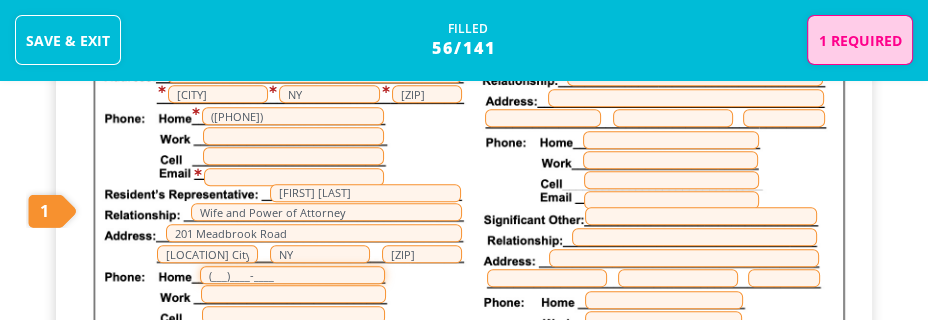 click on "(___)____-____" at bounding box center [292, 275] 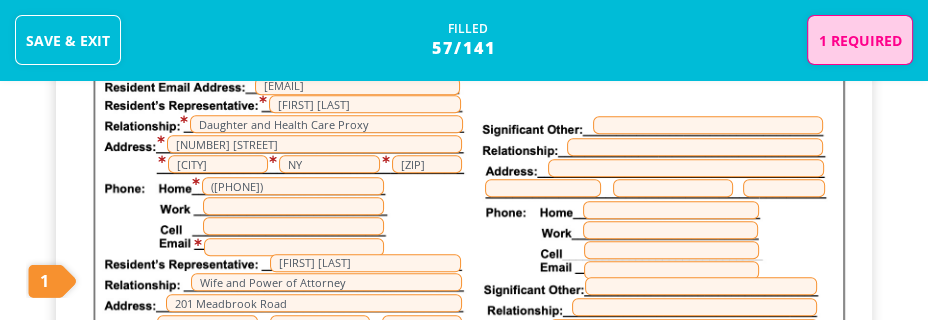 scroll, scrollTop: 1558, scrollLeft: 0, axis: vertical 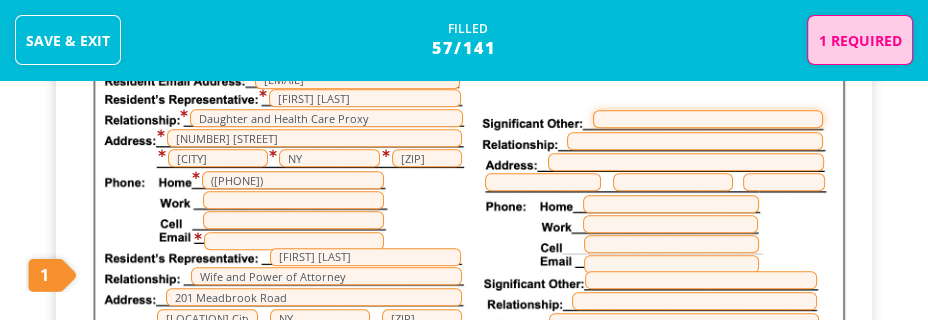 click at bounding box center (708, 119) 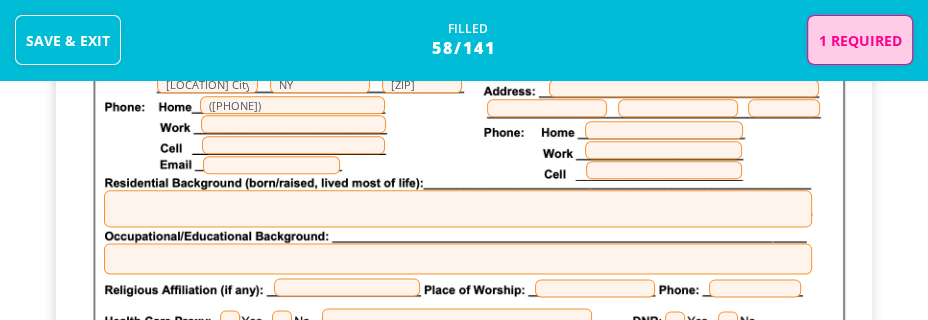 scroll, scrollTop: 1808, scrollLeft: 0, axis: vertical 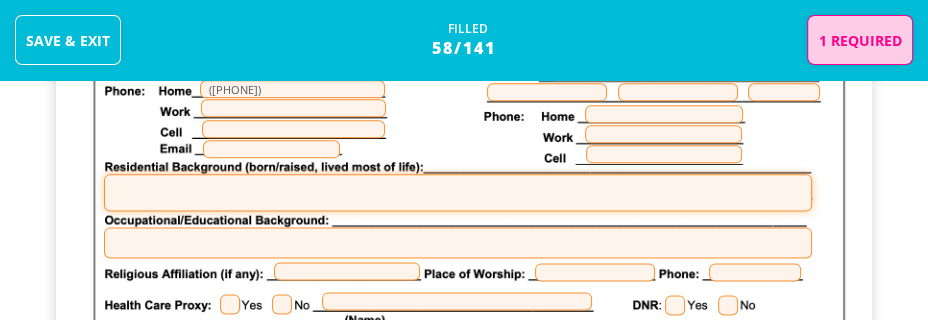 click at bounding box center (458, 192) 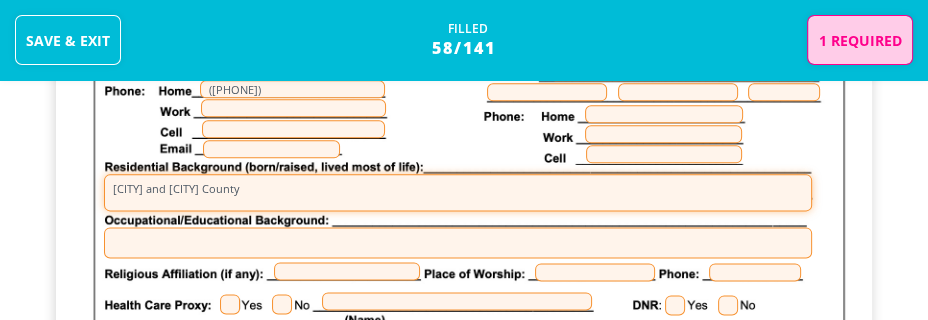 type on "[CITY] and [CITY] County" 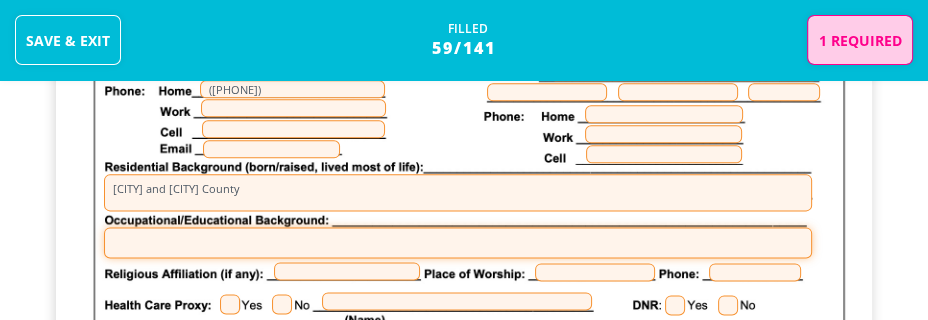 click at bounding box center (458, 242) 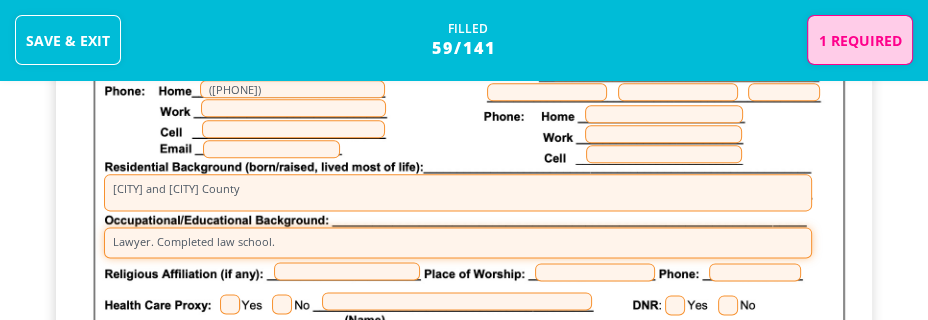 type on "Lawyer. Completed law school." 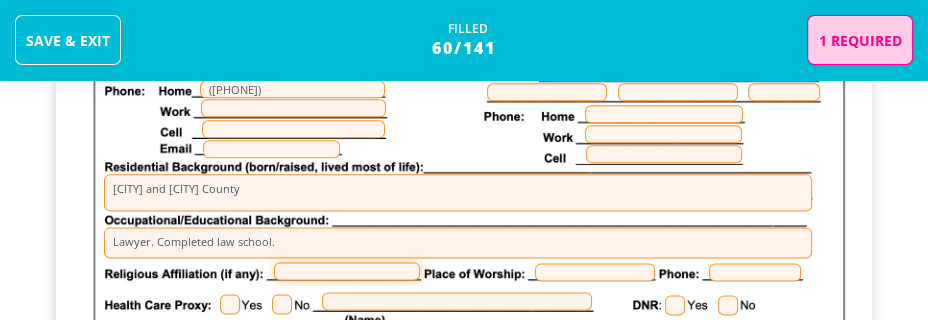 click at bounding box center [347, 271] 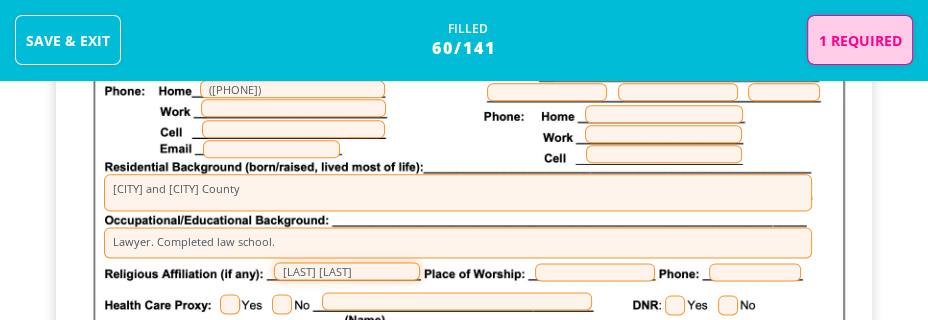 type on "[LAST] [LAST]" 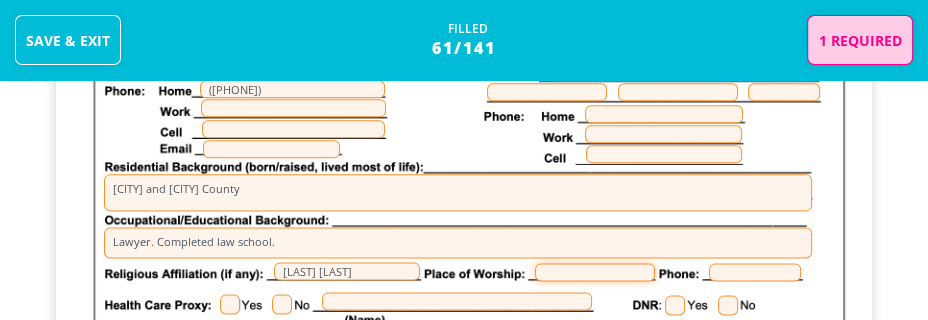 click at bounding box center (595, 272) 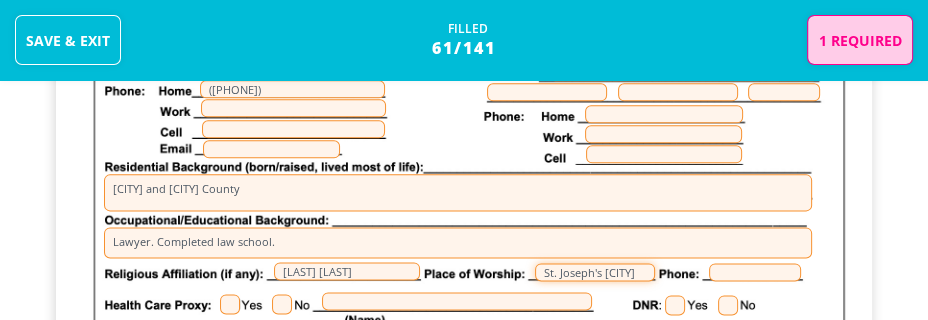 type on "St. Joseph's [CITY]" 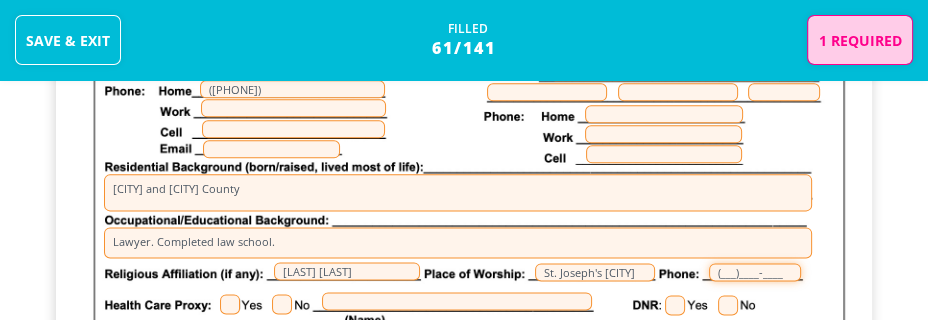click on "(___)____-____" at bounding box center (755, 272) 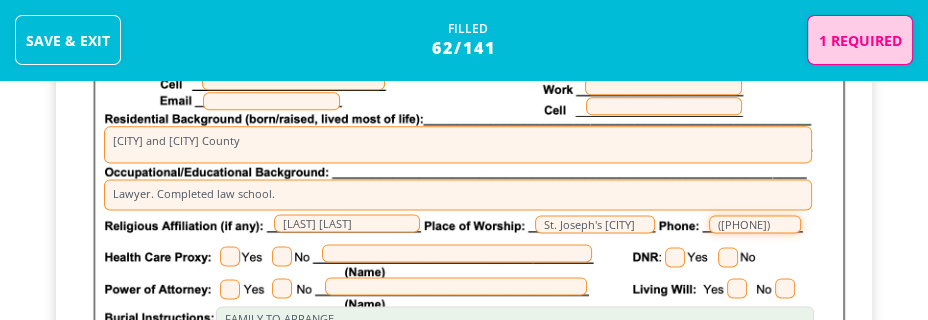 scroll, scrollTop: 1882, scrollLeft: 0, axis: vertical 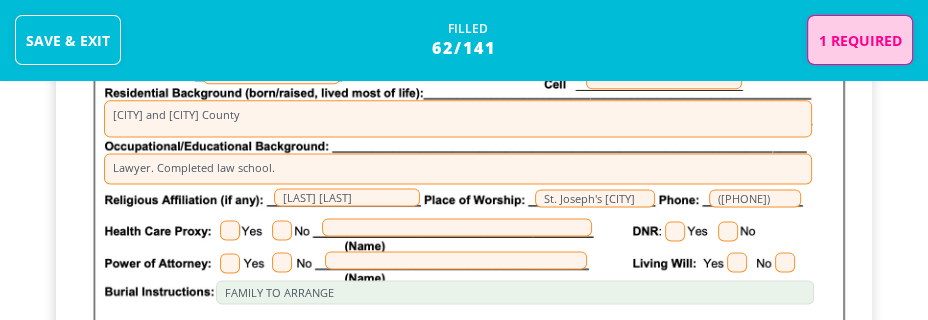 click at bounding box center (230, 230) 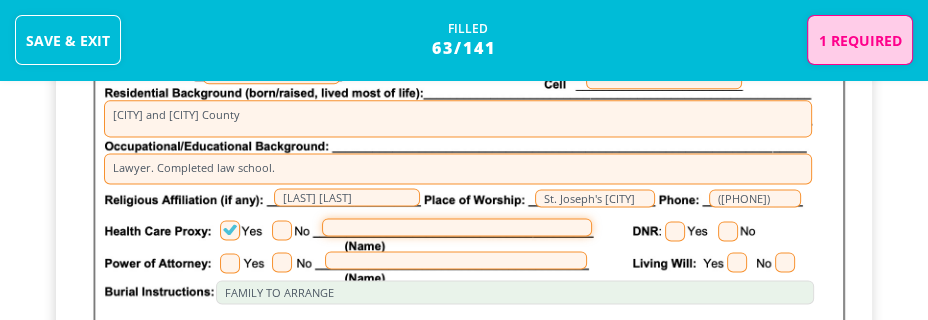 click at bounding box center [457, 227] 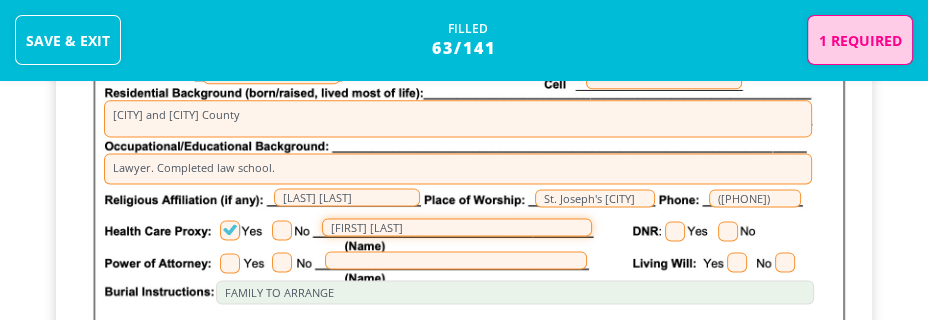 type on "[FIRST] [LAST]" 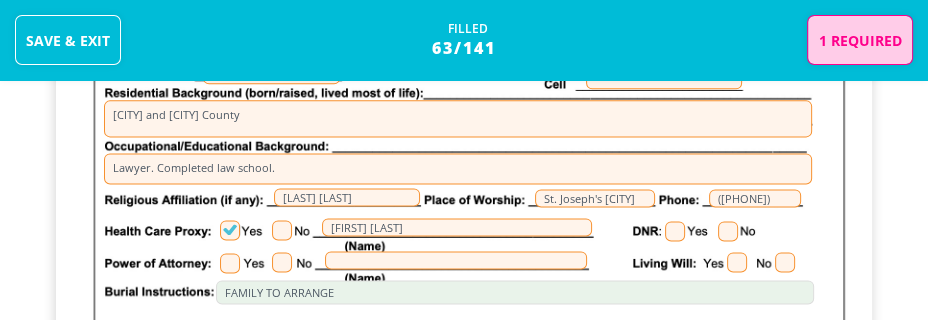 click at bounding box center [230, 263] 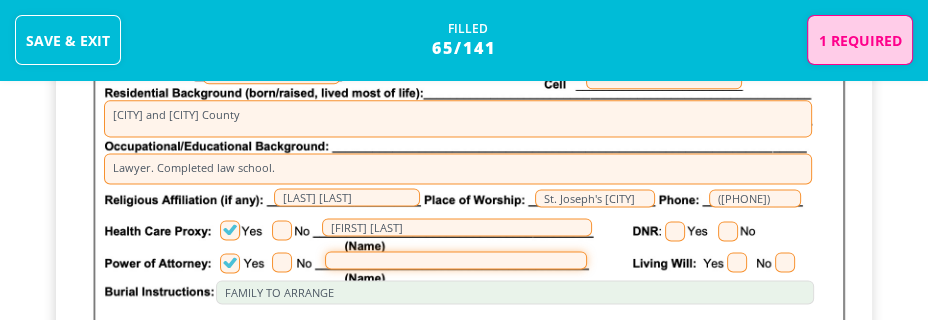 click at bounding box center (456, 260) 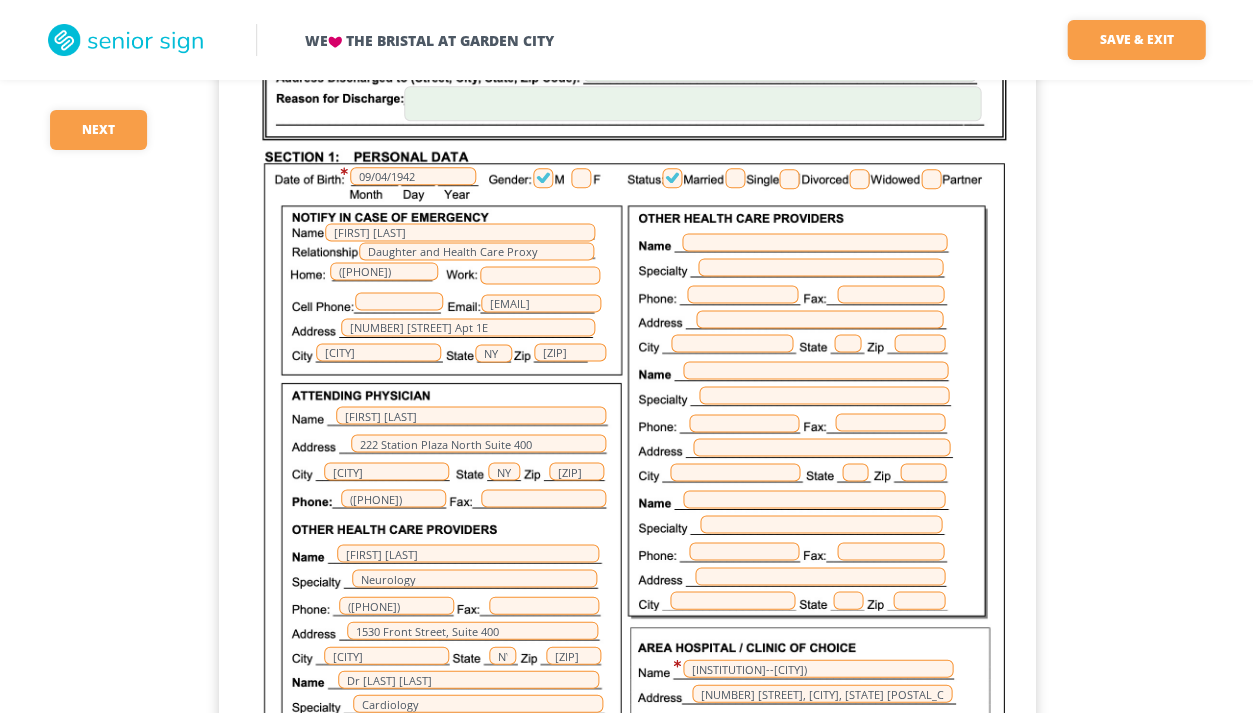 scroll, scrollTop: 356, scrollLeft: 0, axis: vertical 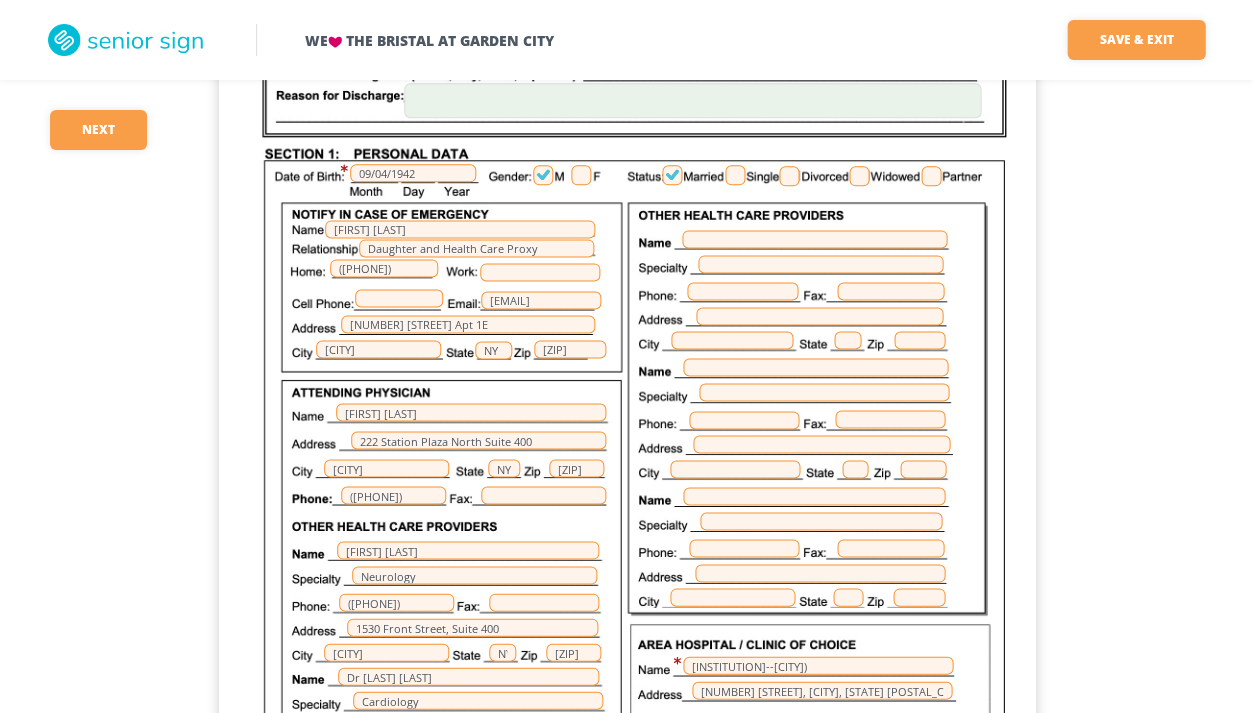 type on "[FIRST] [LAST]" 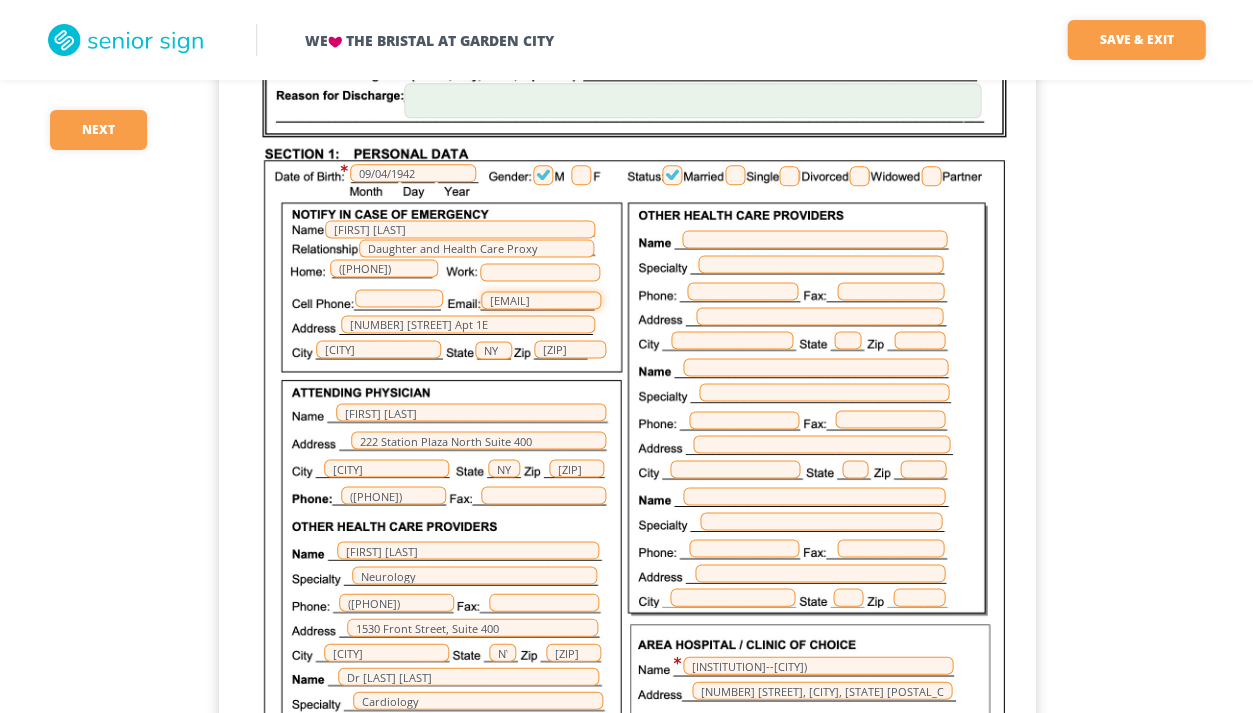 click on "[EMAIL]" at bounding box center (541, 300) 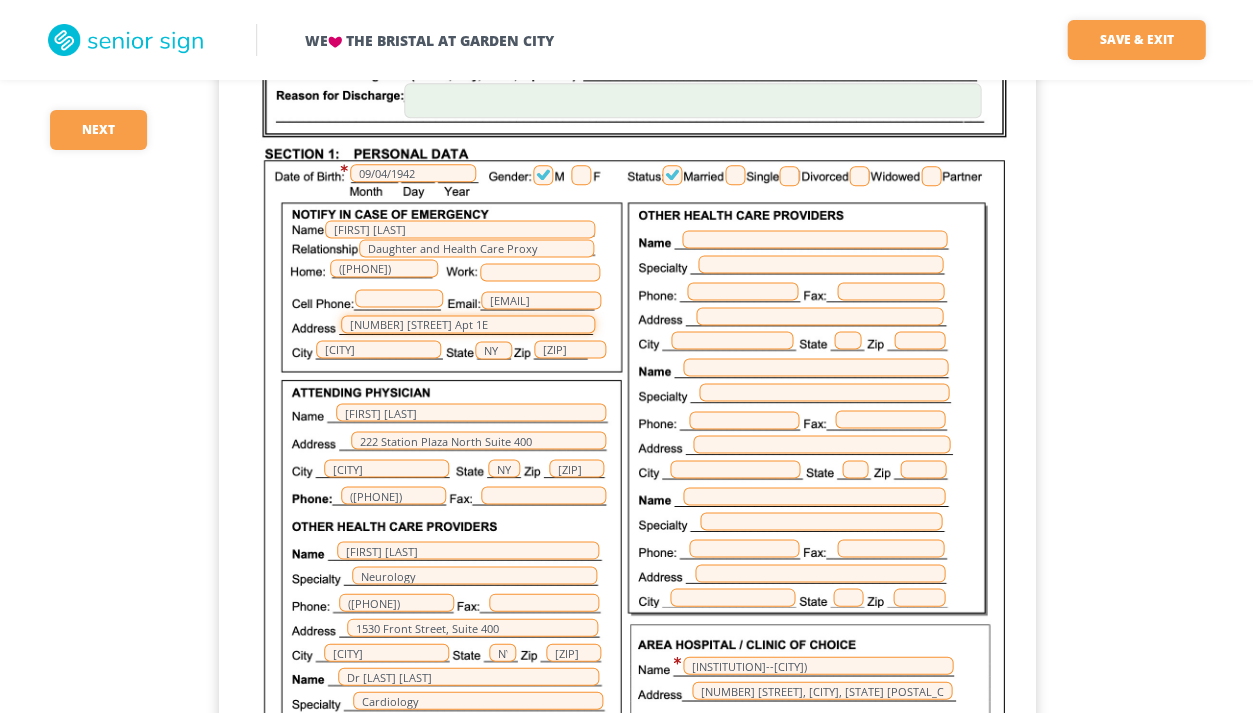 click on "[NUMBER] [STREET] Apt 1E" at bounding box center [468, 324] 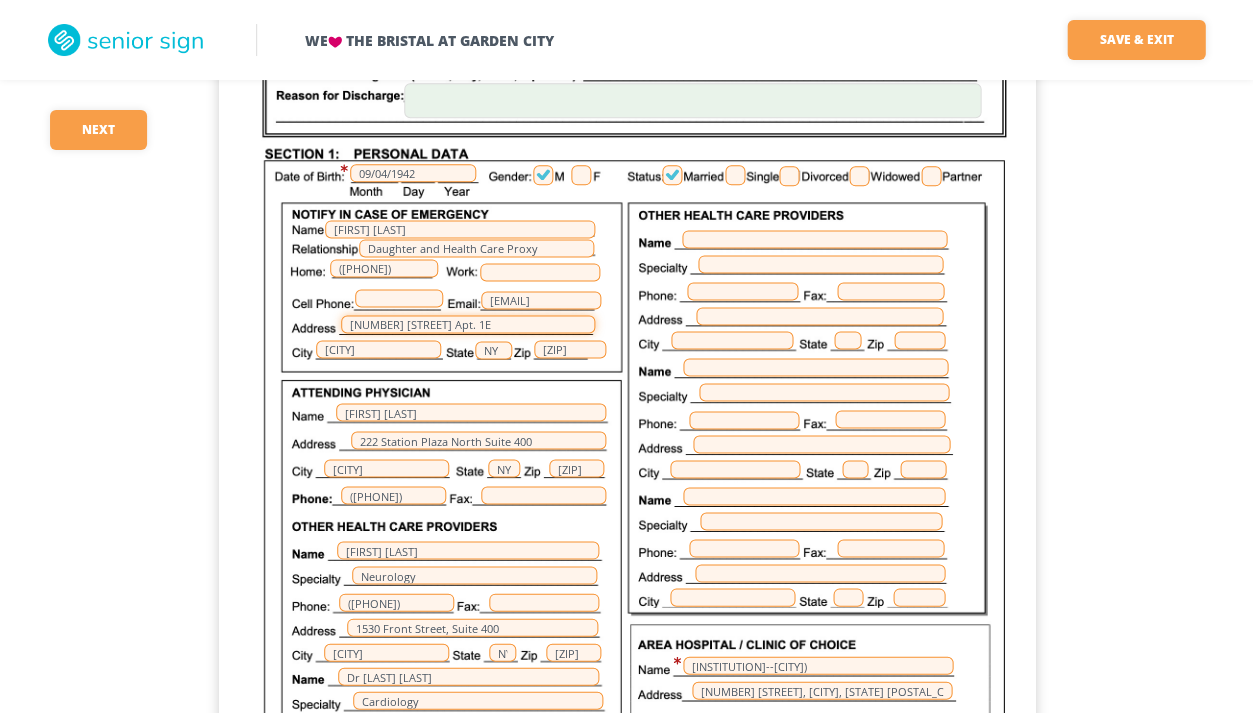 click on "[NUMBER] [STREET] Apt. 1E" at bounding box center (468, 324) 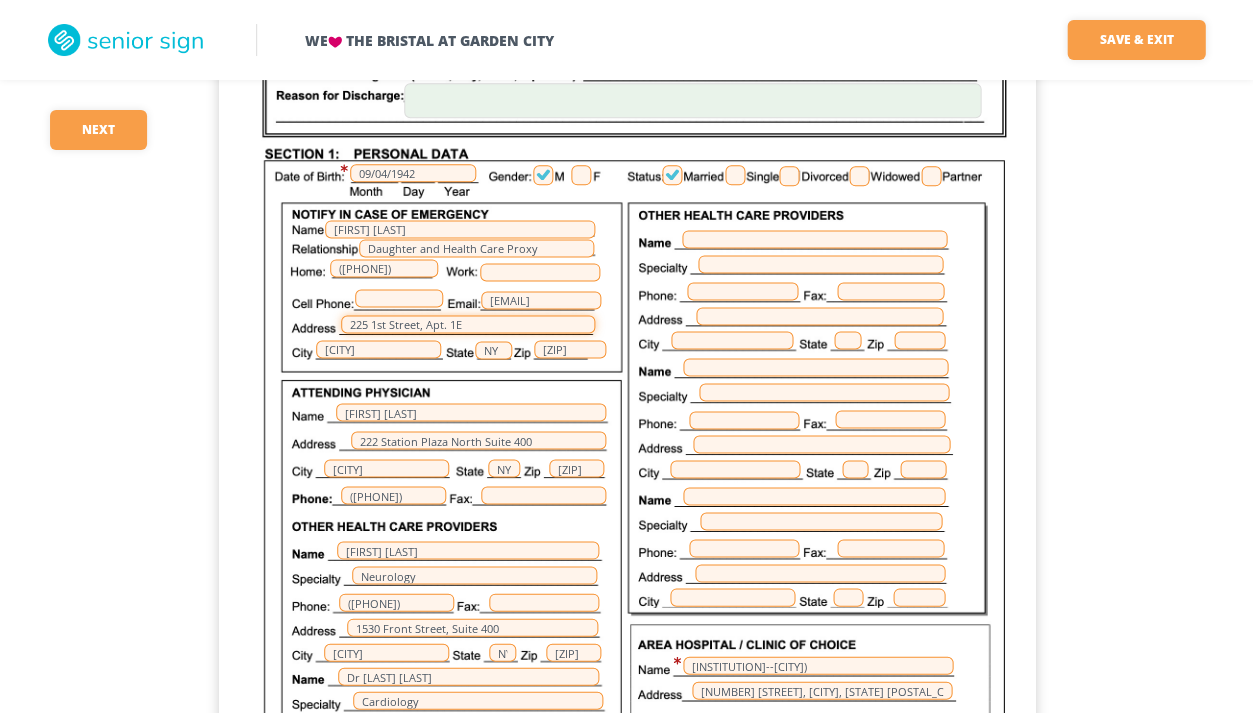 click on "225 1st Street, Apt. 1E" at bounding box center (468, 324) 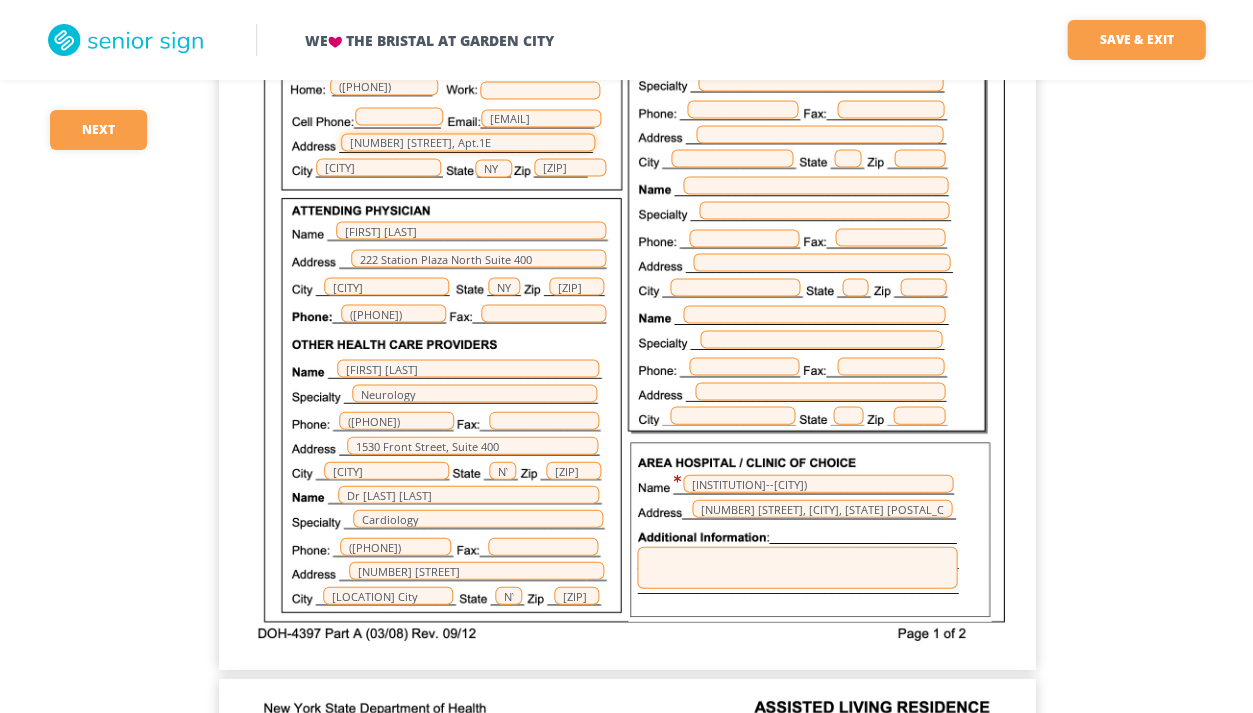scroll, scrollTop: 541, scrollLeft: 0, axis: vertical 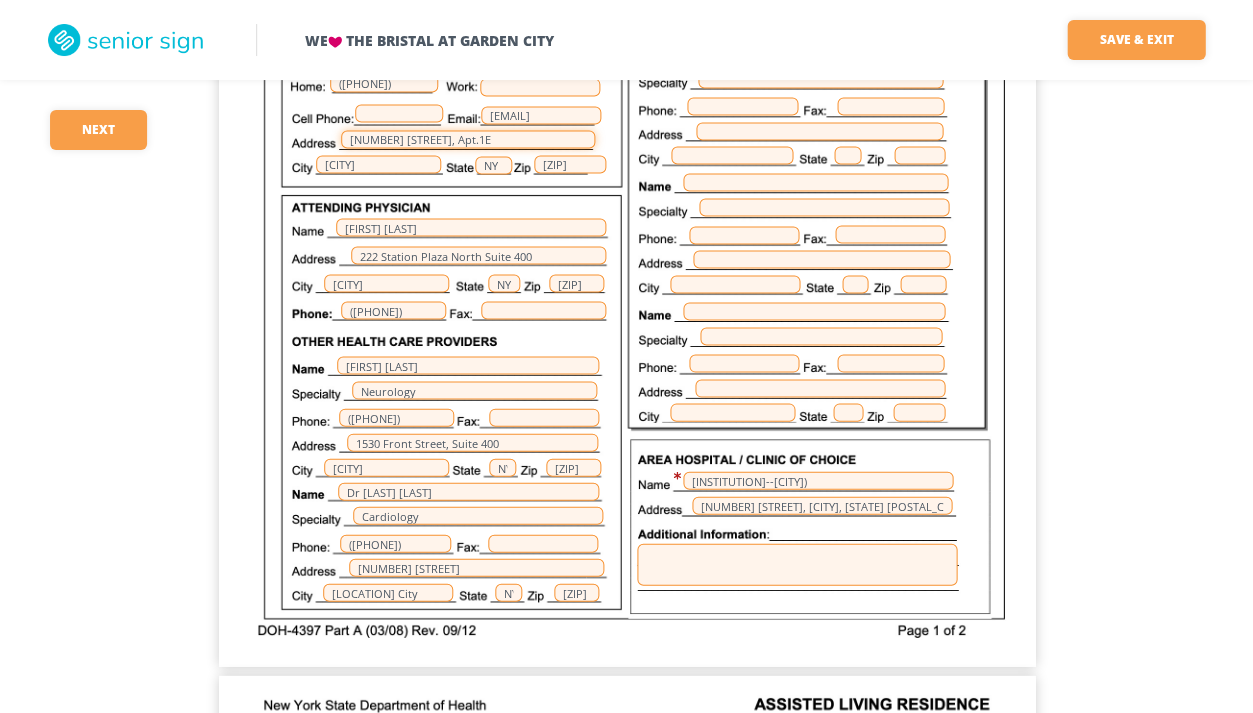 type on "[NUMBER] [STREET], Apt.1E" 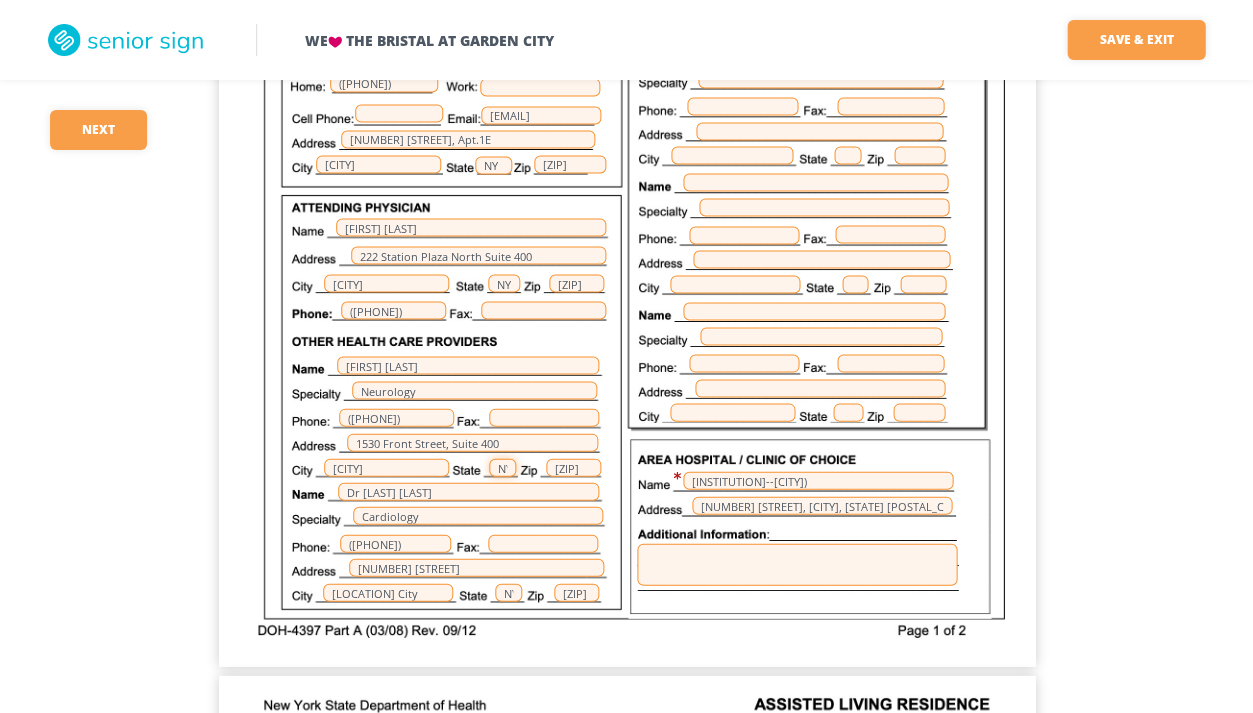 click on "NY" at bounding box center (502, 467) 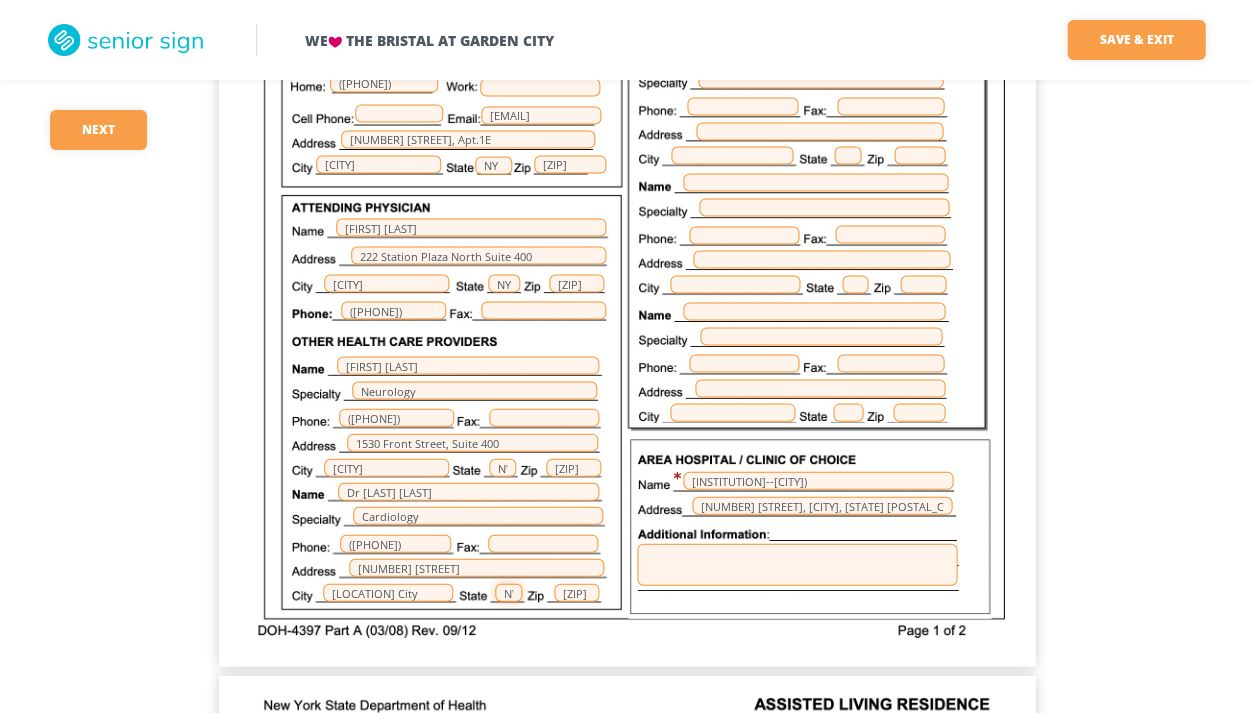 click on "NY" at bounding box center [508, 592] 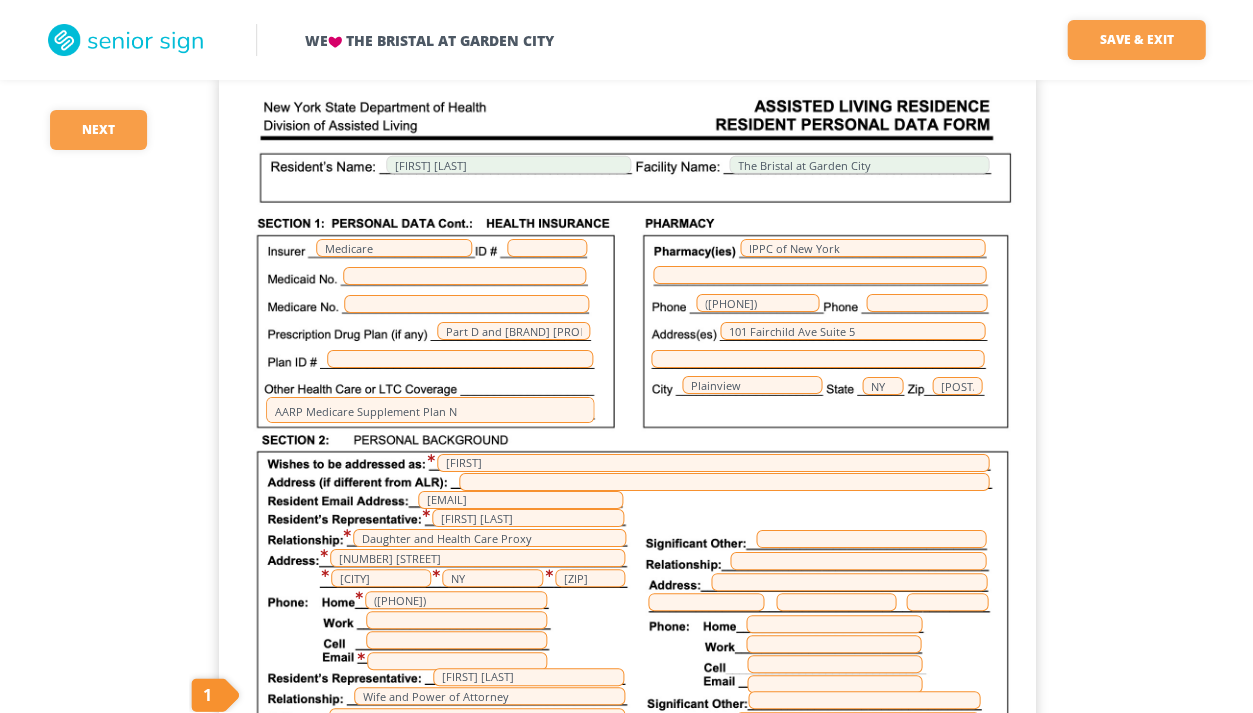 scroll, scrollTop: 1140, scrollLeft: 0, axis: vertical 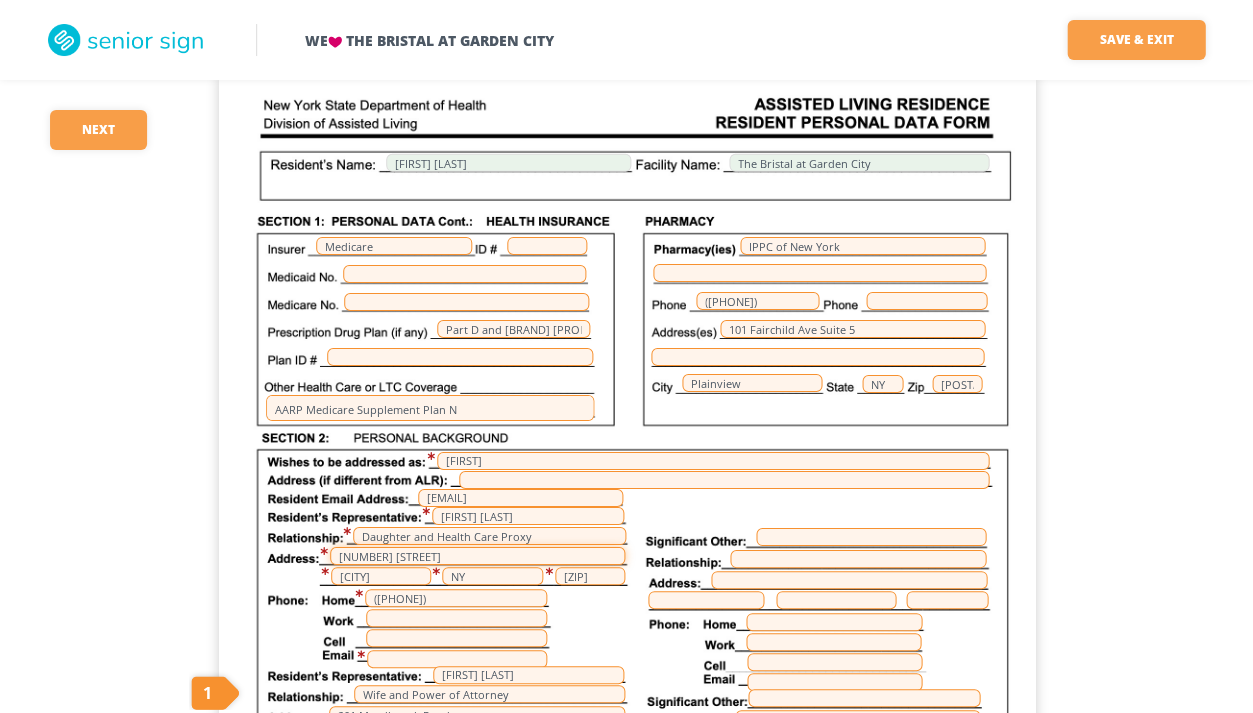 click on "[NUMBER] [STREET]" at bounding box center (477, 556) 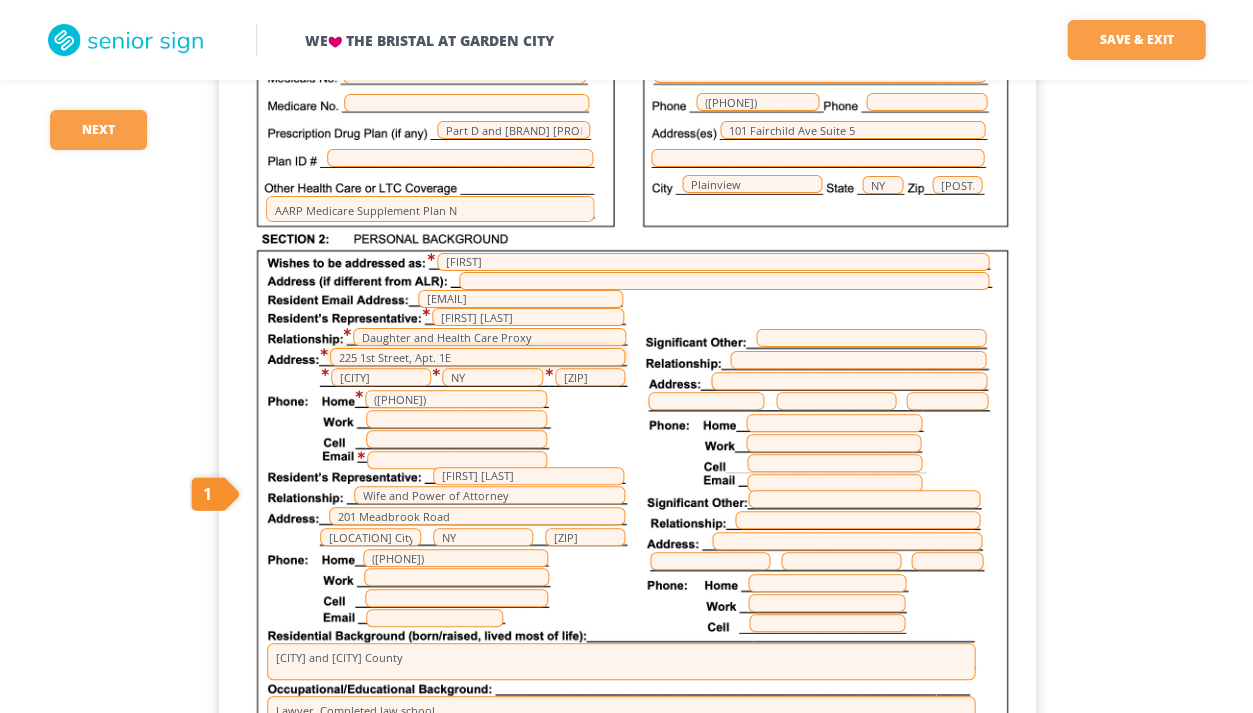 scroll, scrollTop: 1340, scrollLeft: 0, axis: vertical 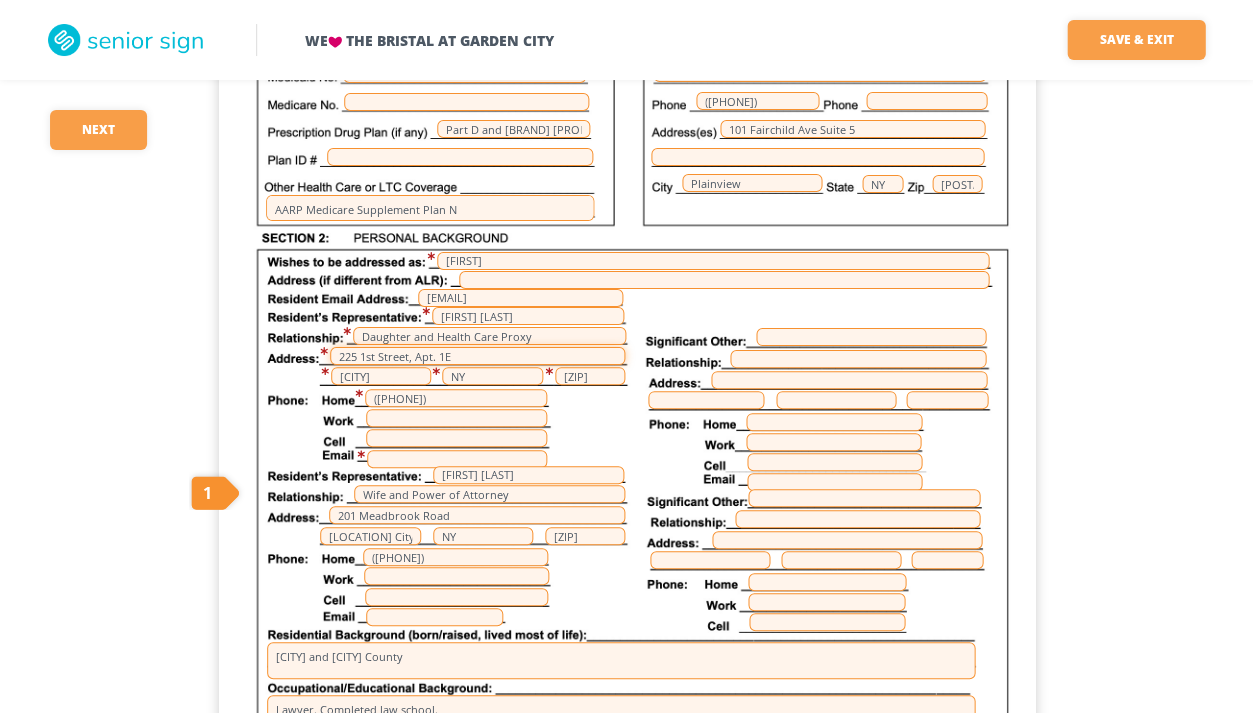 type on "225 1st Street, Apt. 1E" 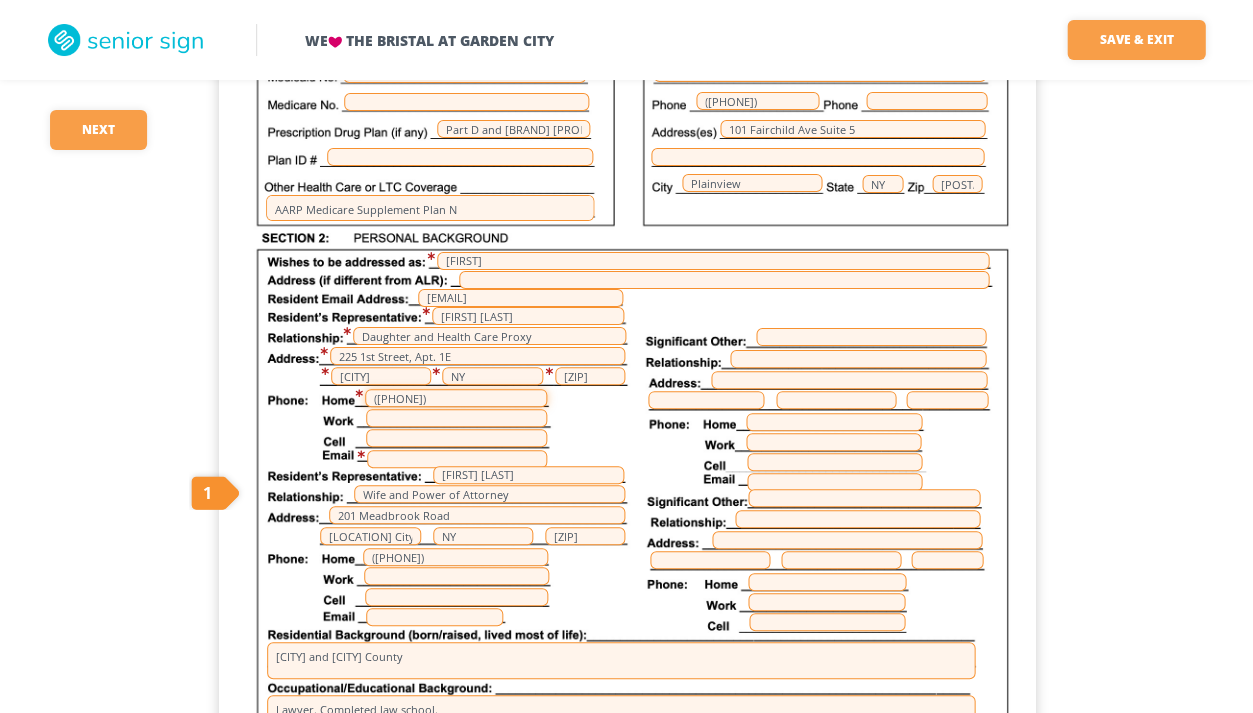 click on "([PHONE])" at bounding box center (456, 398) 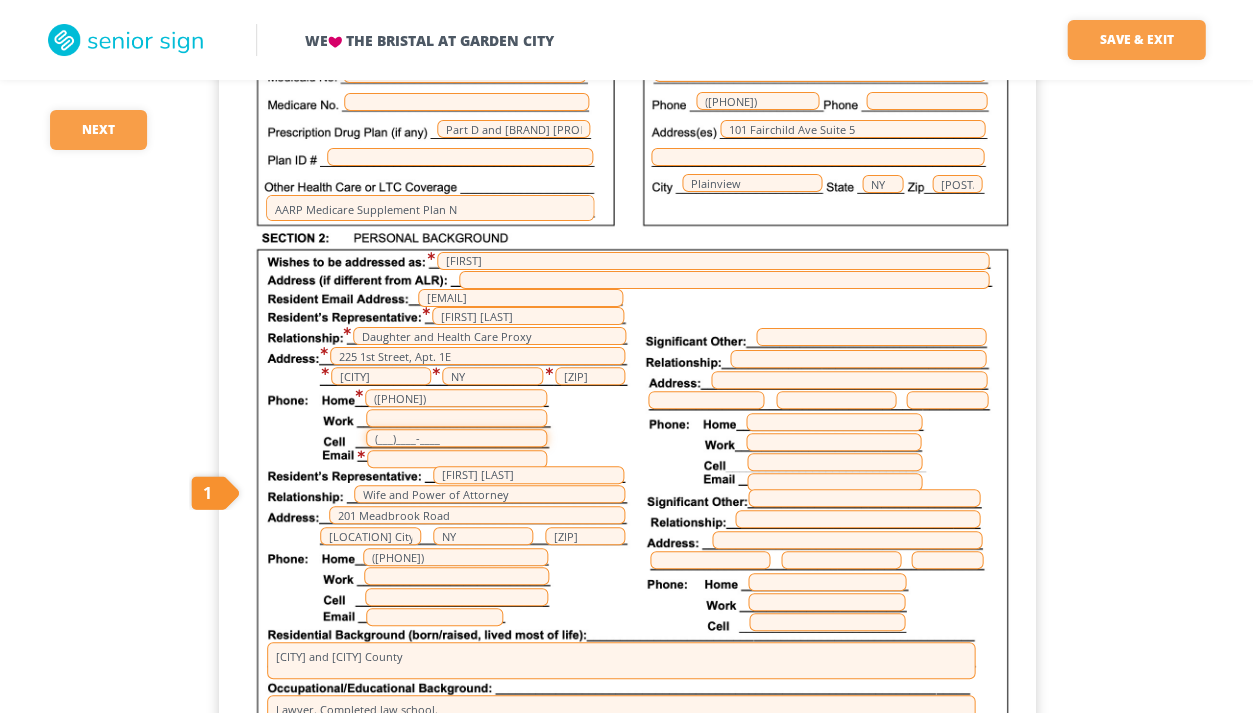 click on "(___)____-____" at bounding box center [456, 438] 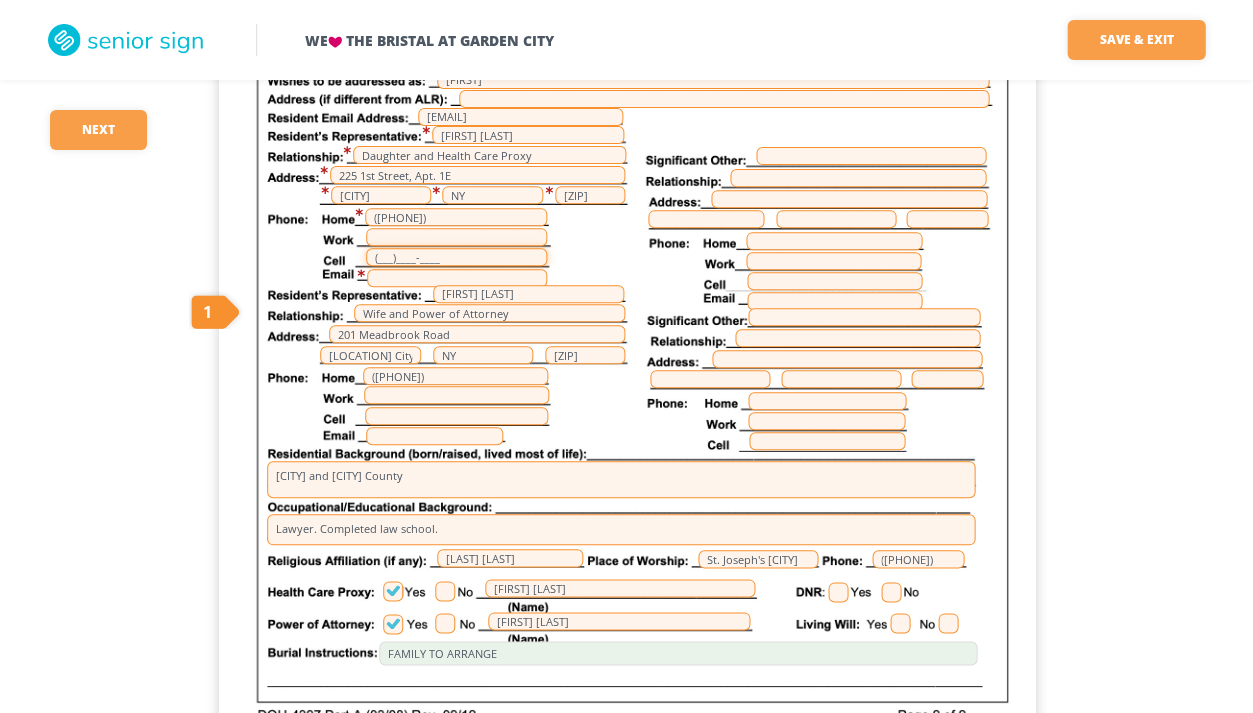 scroll, scrollTop: 1522, scrollLeft: 0, axis: vertical 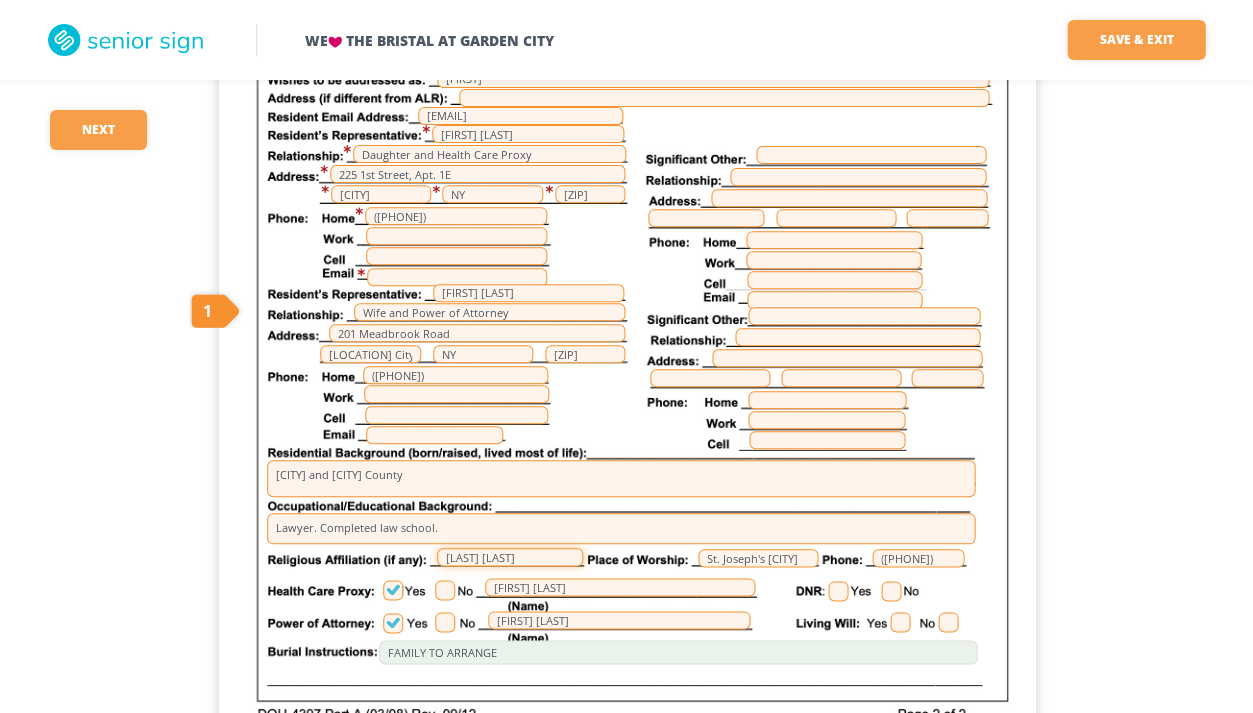 click on "[LAST] [LAST]" at bounding box center [510, 557] 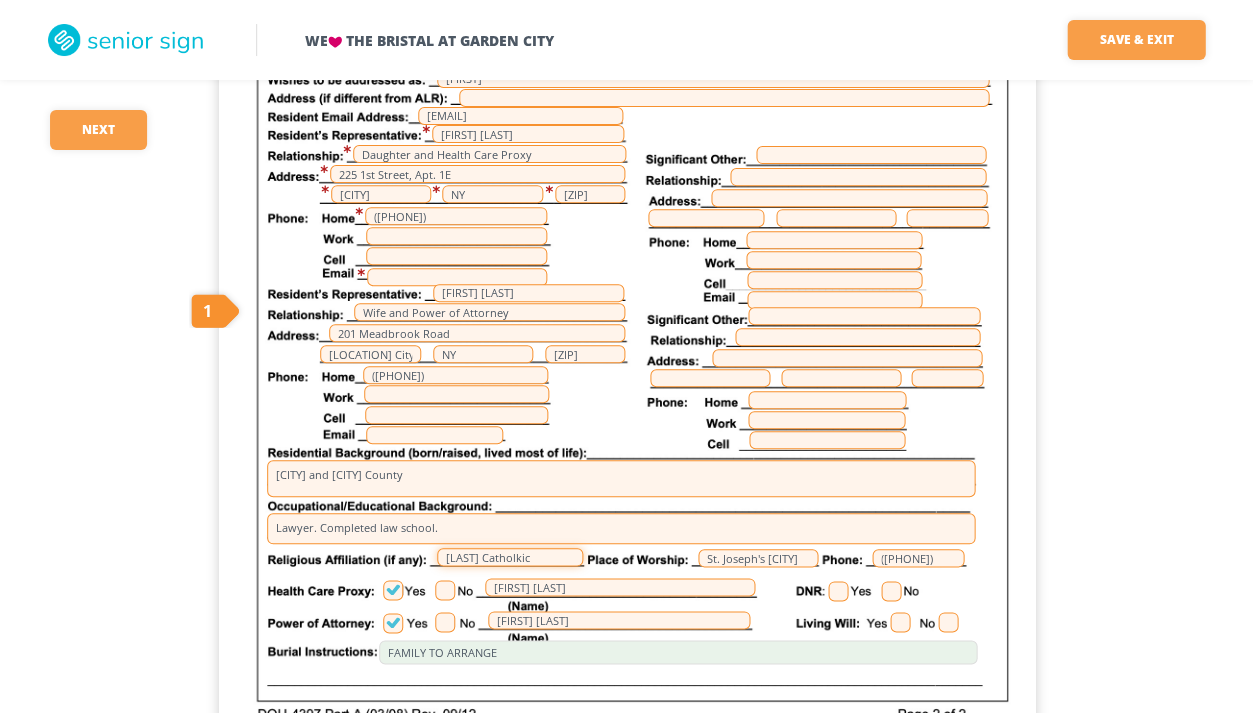 click on "[LAST] Catholkic" at bounding box center [510, 557] 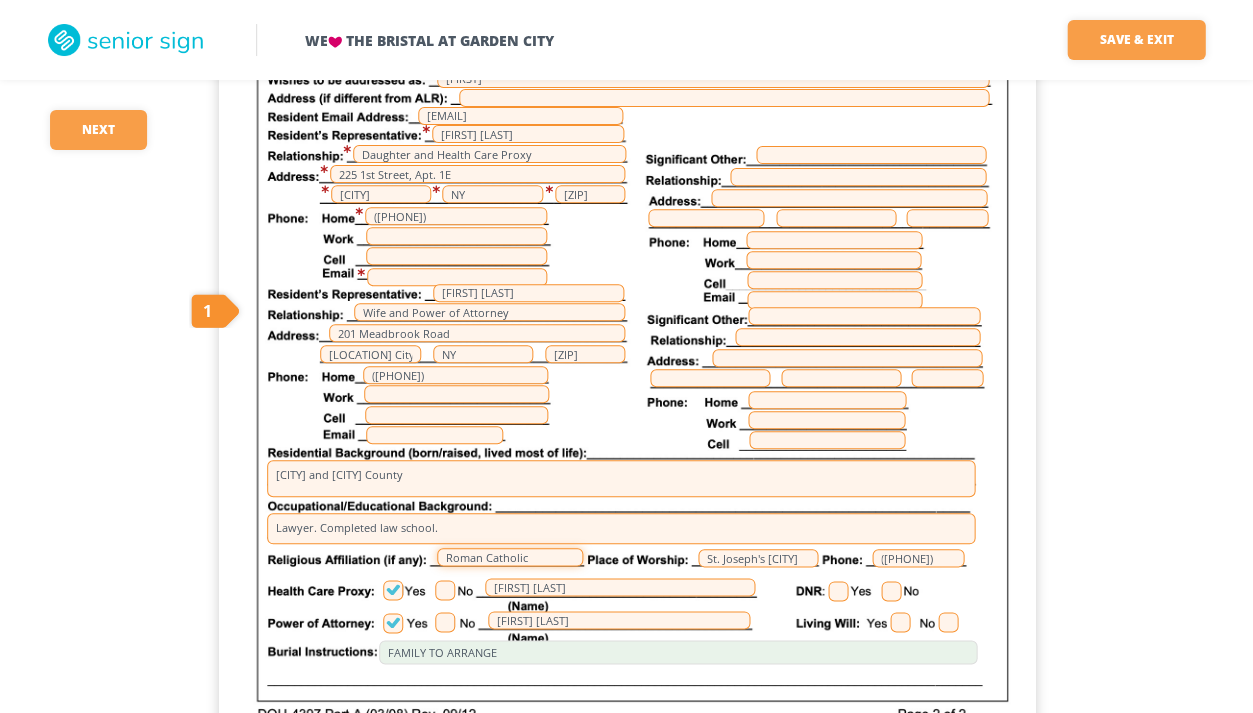 type on "Roman Catholic" 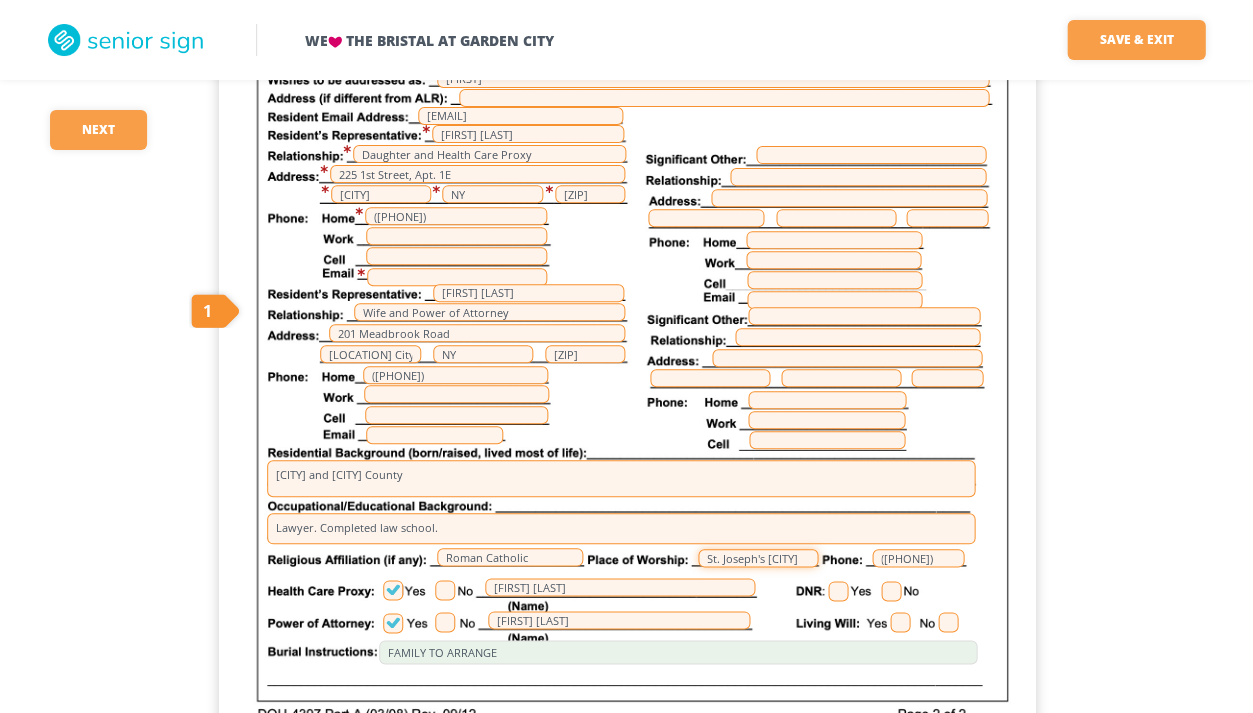 click on "St. Joseph's [CITY]" at bounding box center [758, 558] 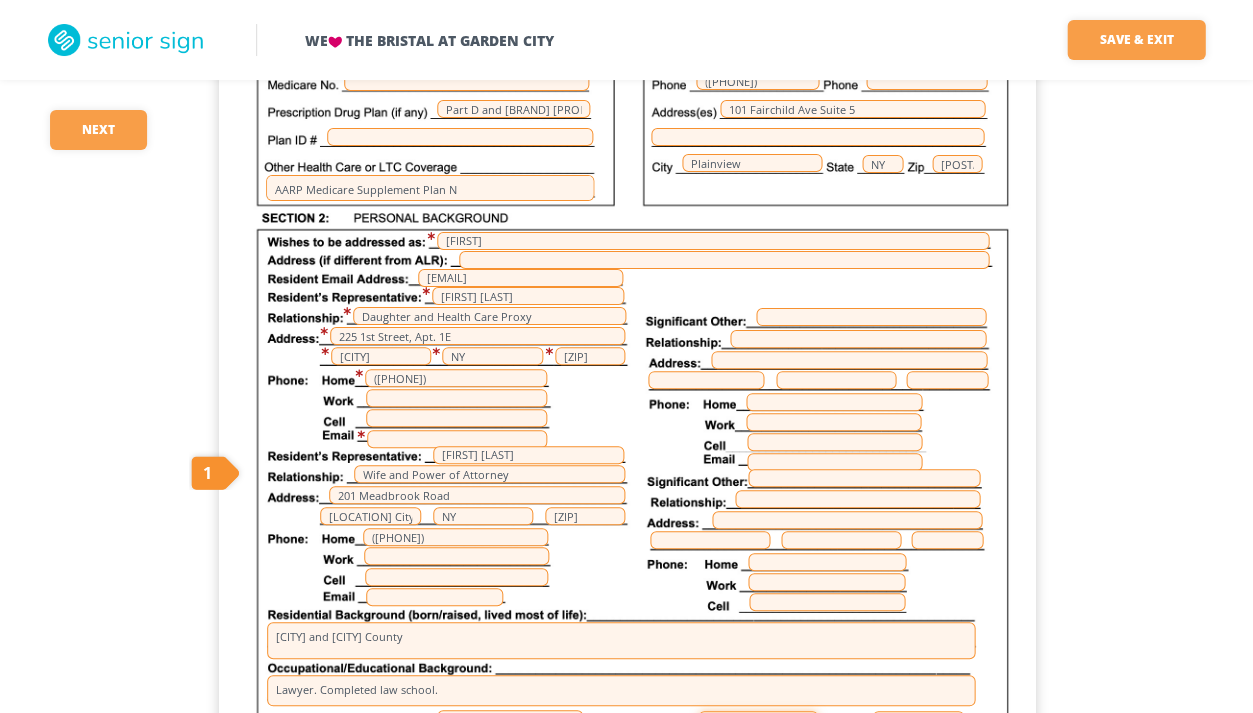 scroll, scrollTop: 1355, scrollLeft: 0, axis: vertical 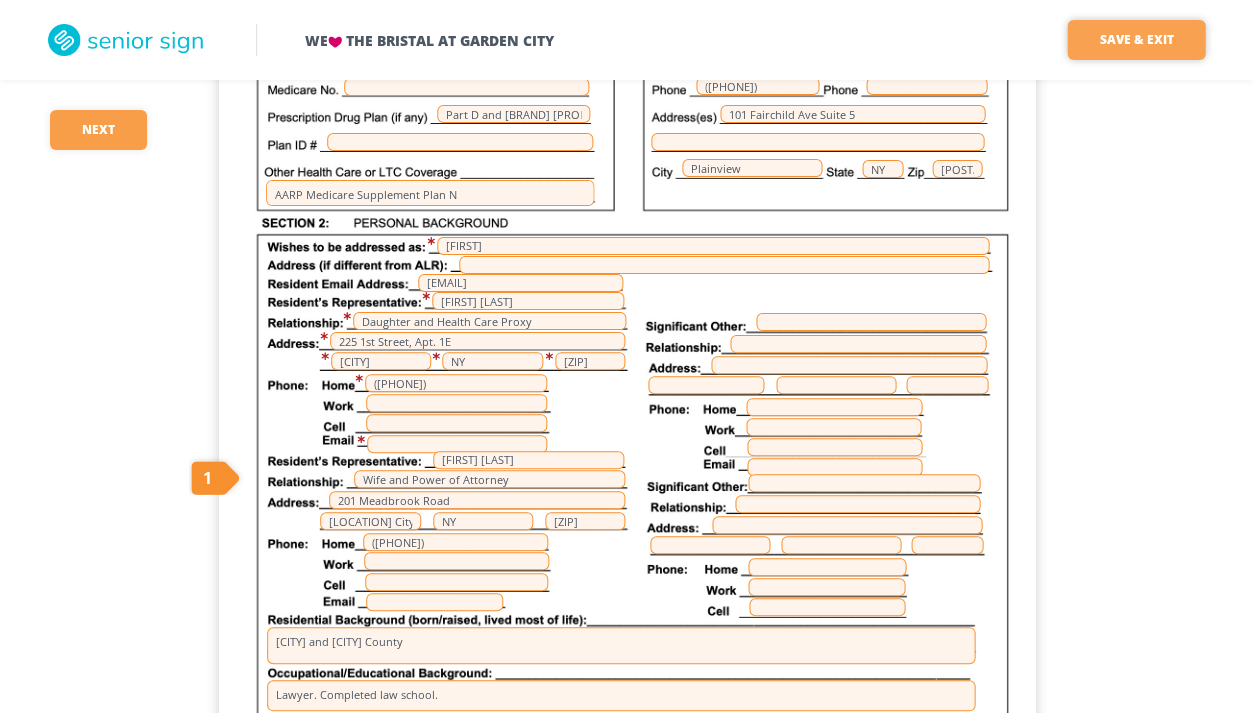 click on "Save & Exit" at bounding box center [1136, 40] 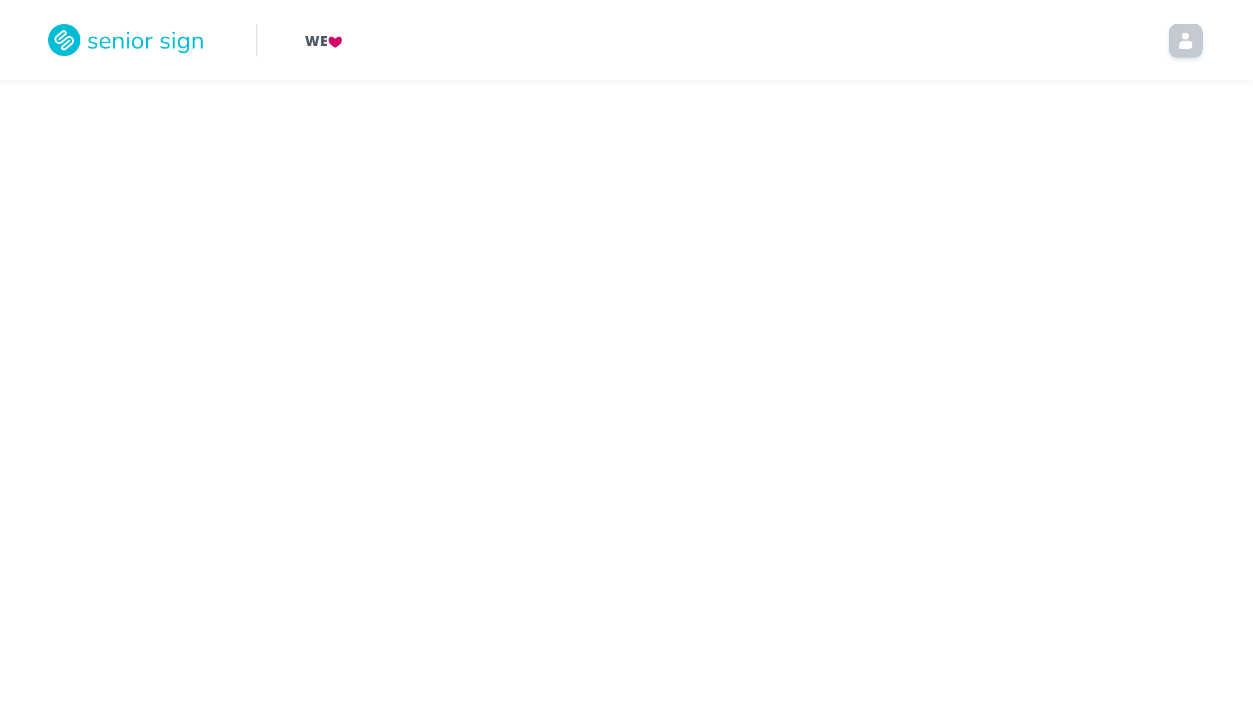 scroll, scrollTop: 0, scrollLeft: 0, axis: both 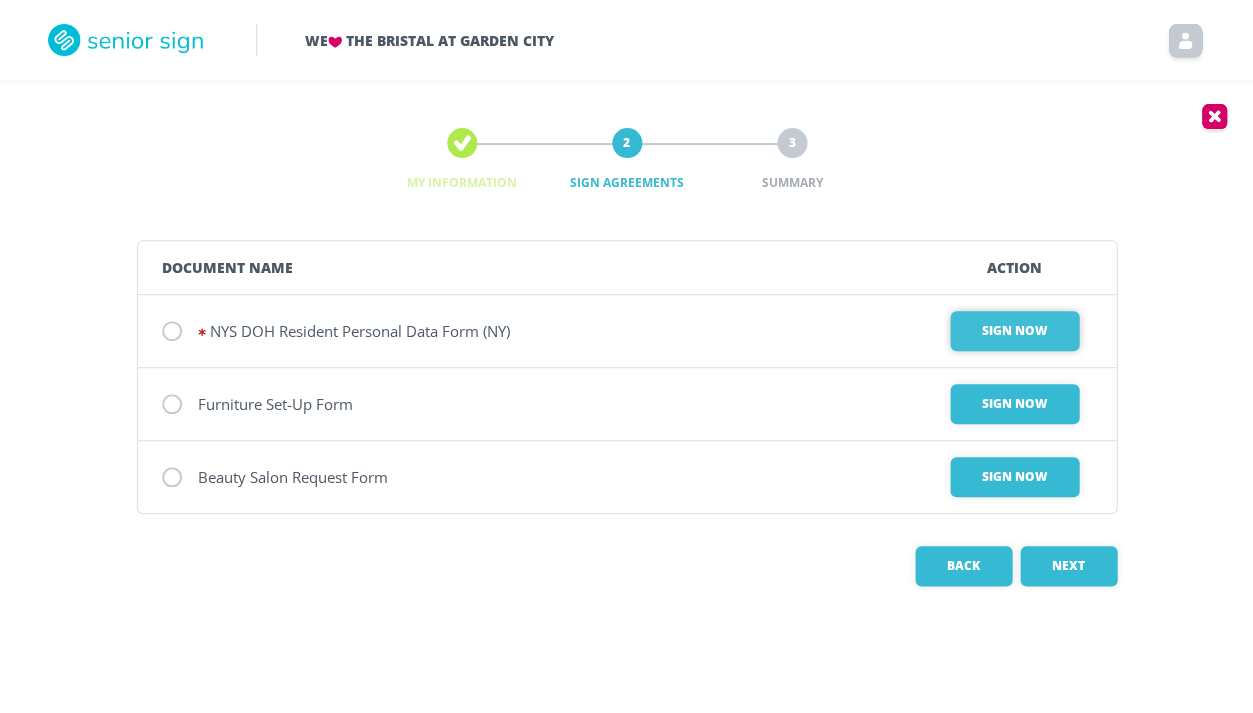 click on "Sign Now" at bounding box center [1014, 331] 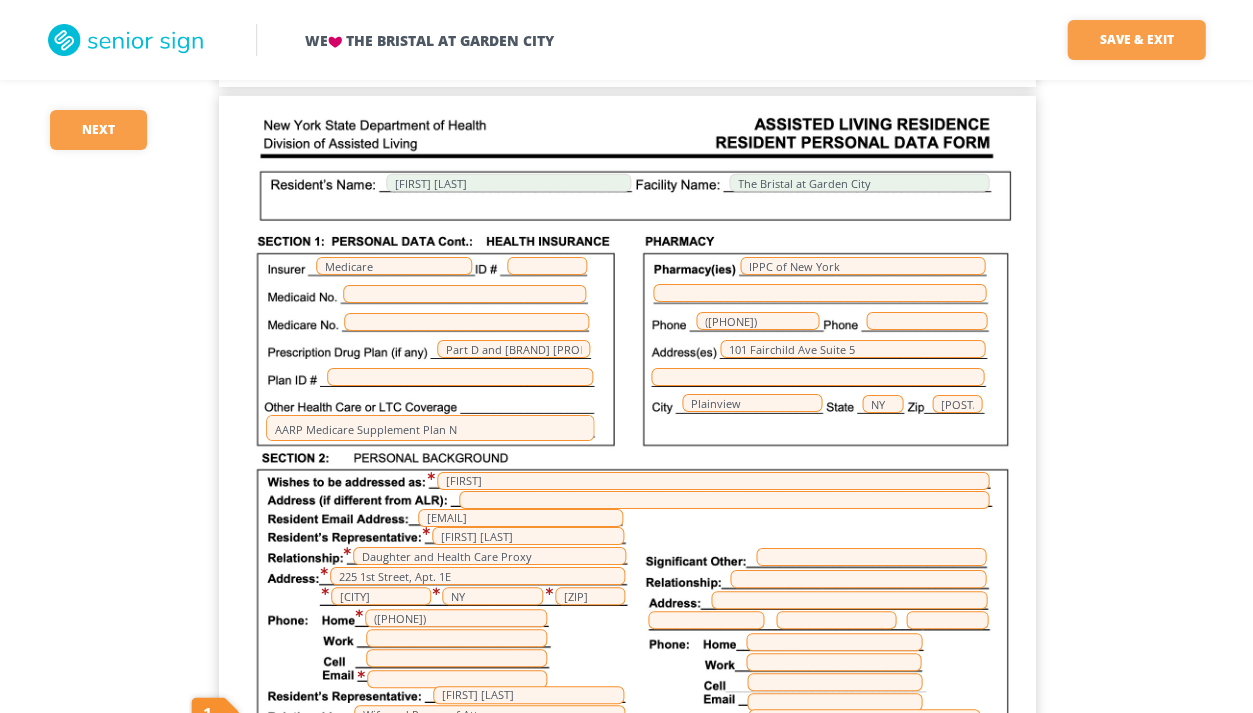 scroll, scrollTop: 1126, scrollLeft: 0, axis: vertical 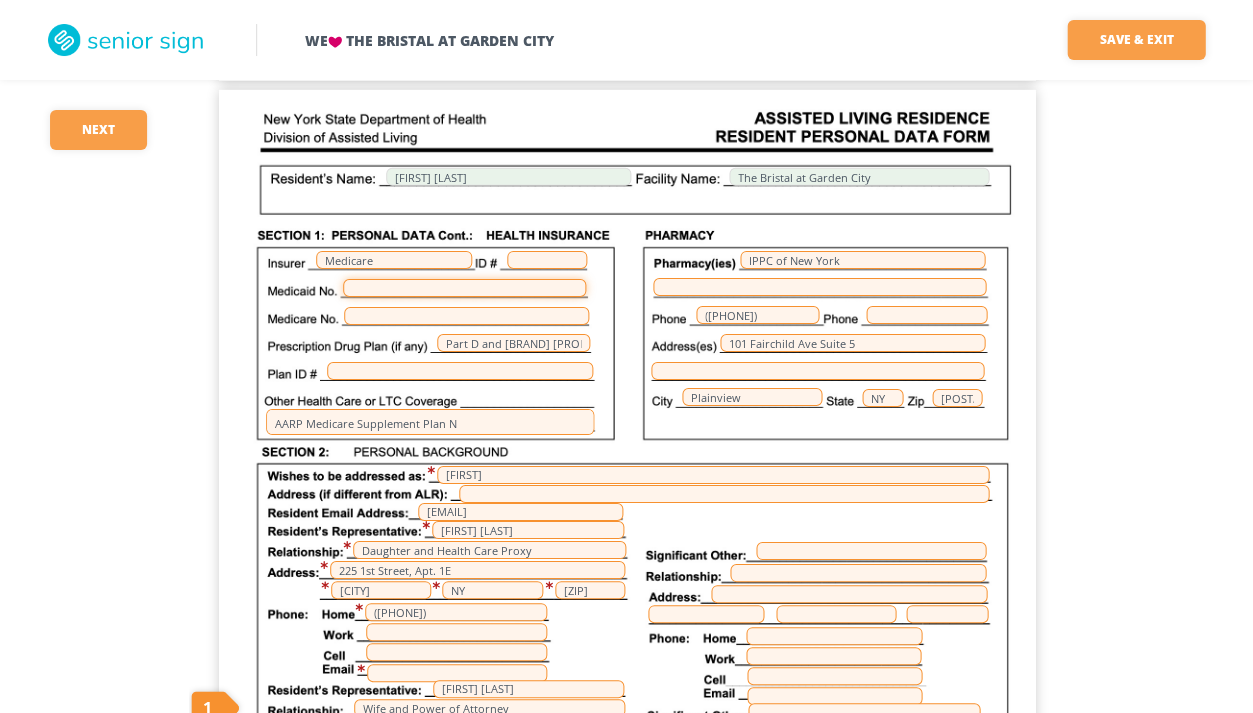 click at bounding box center (464, 288) 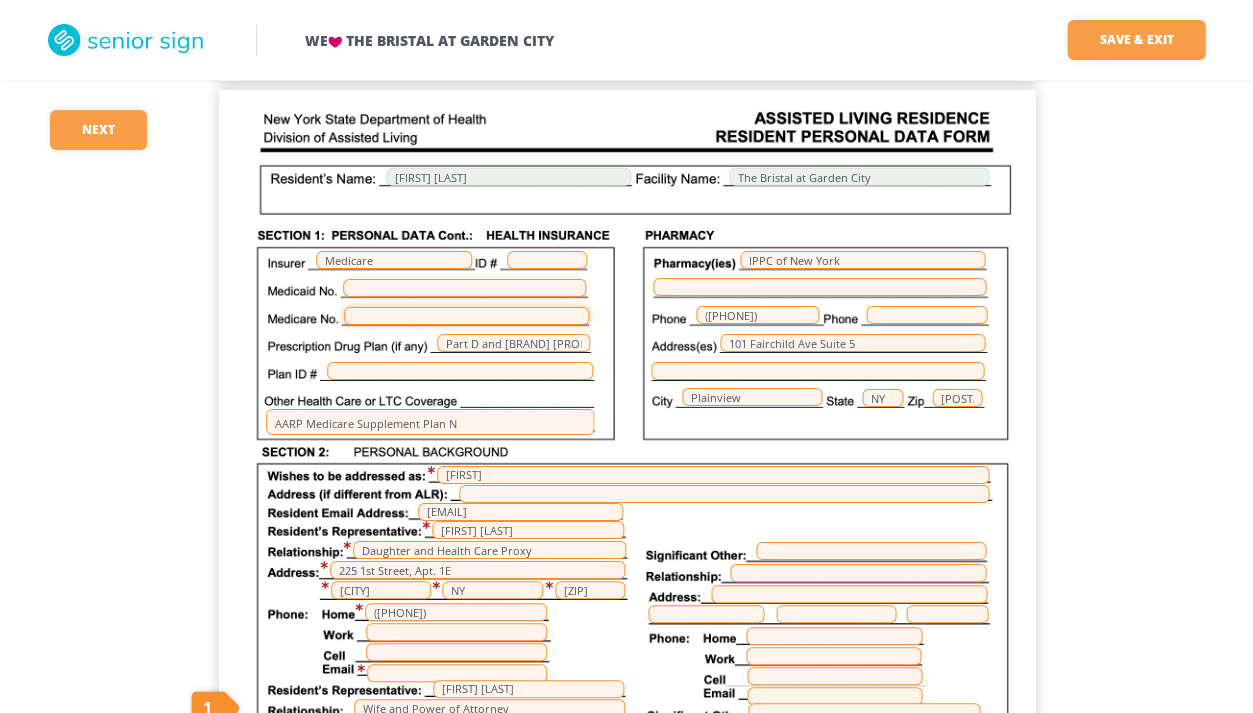 click at bounding box center [466, 316] 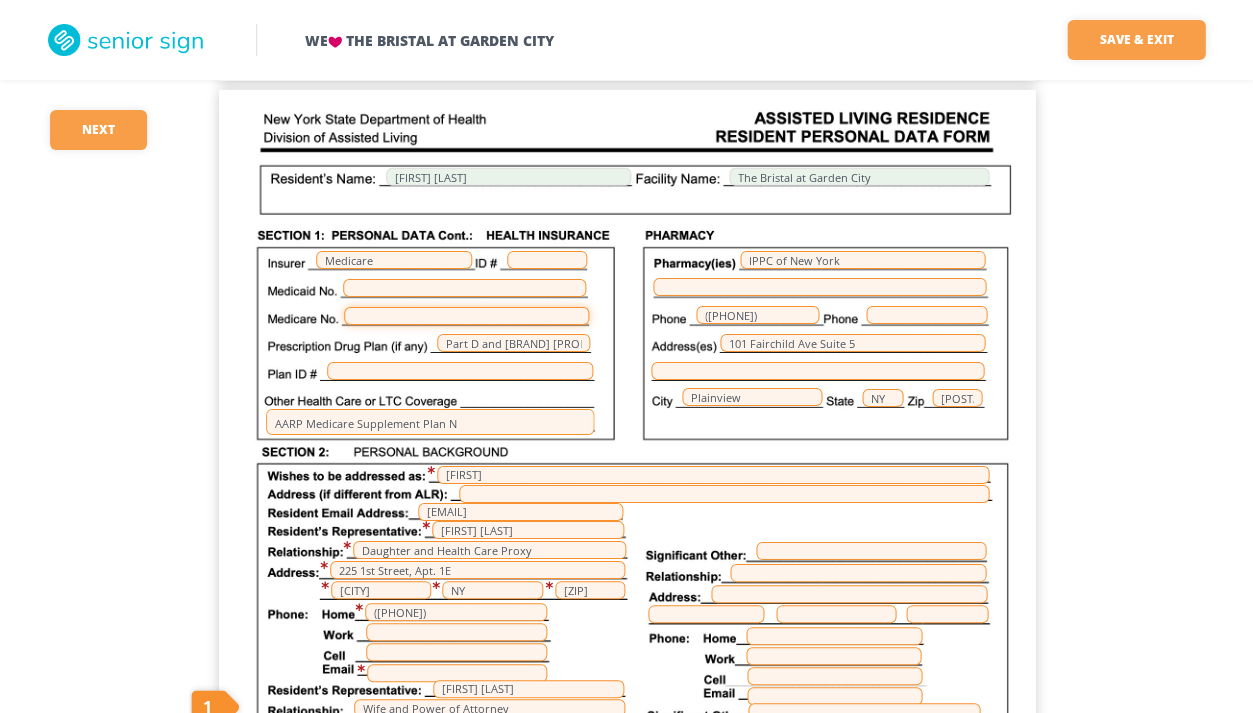paste on "[ID_NUMBER]" 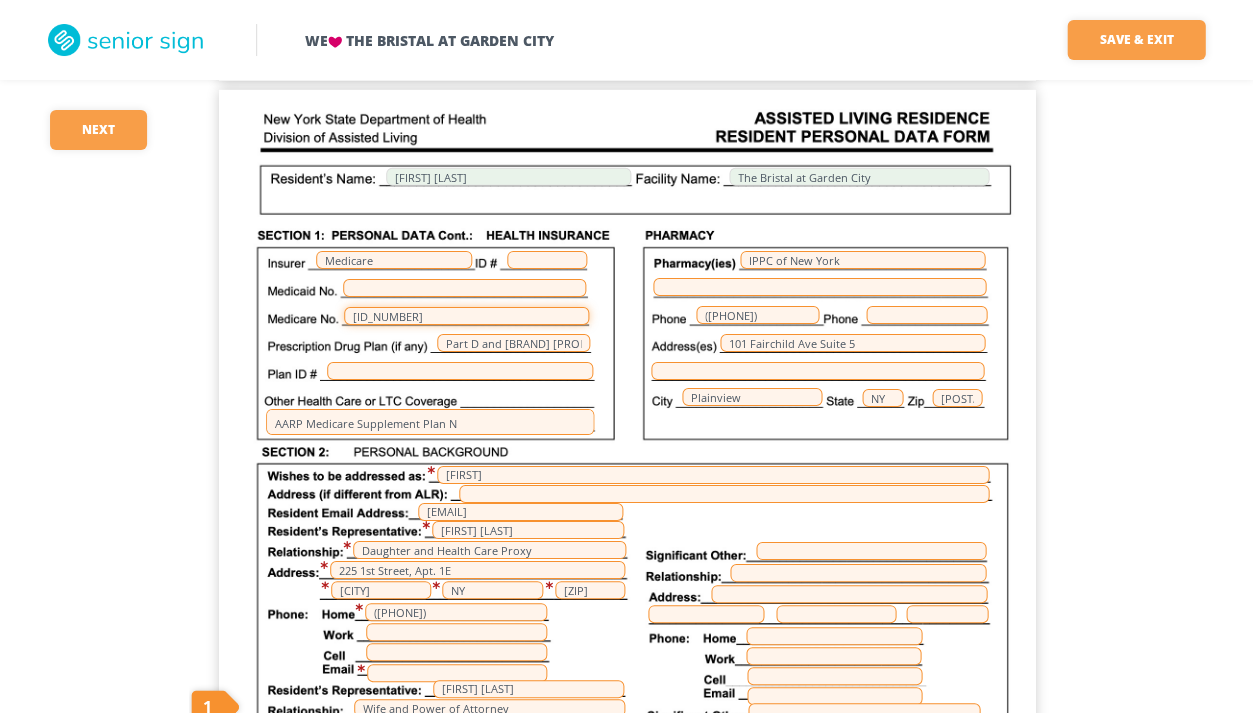 type on "[ID_NUMBER]" 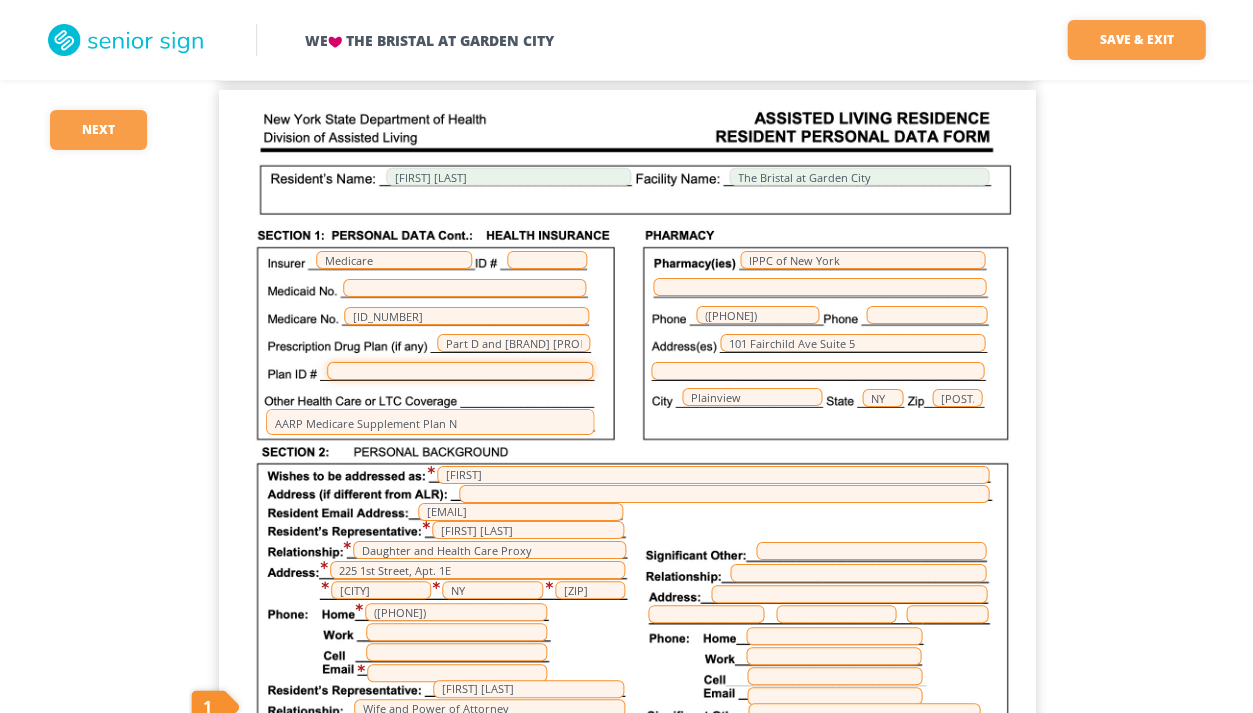 click at bounding box center [460, 371] 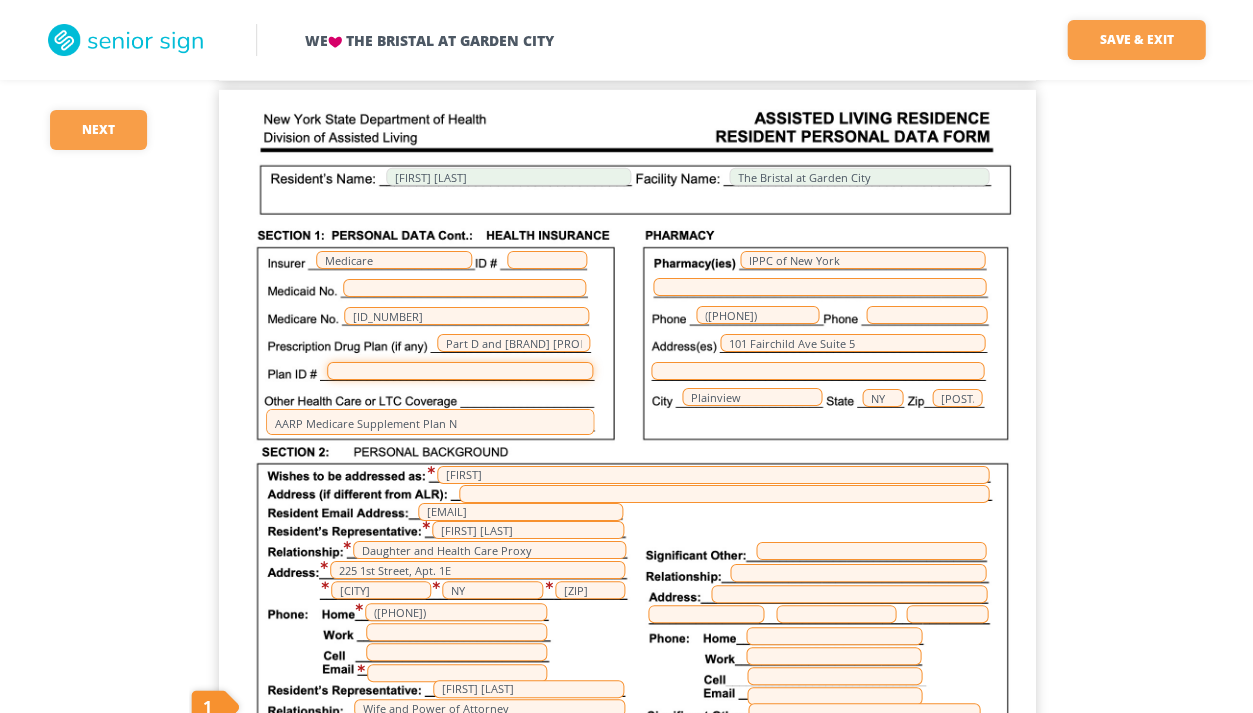 paste on "[SSN]" 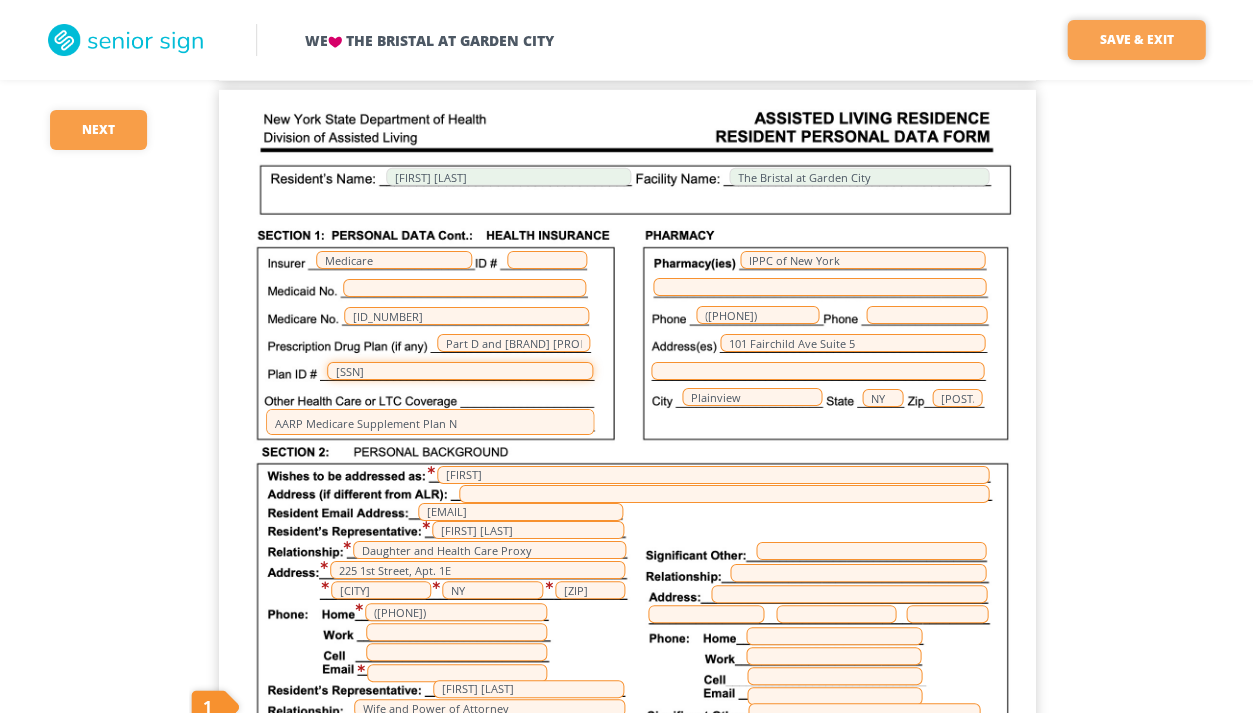 type on "[SSN]" 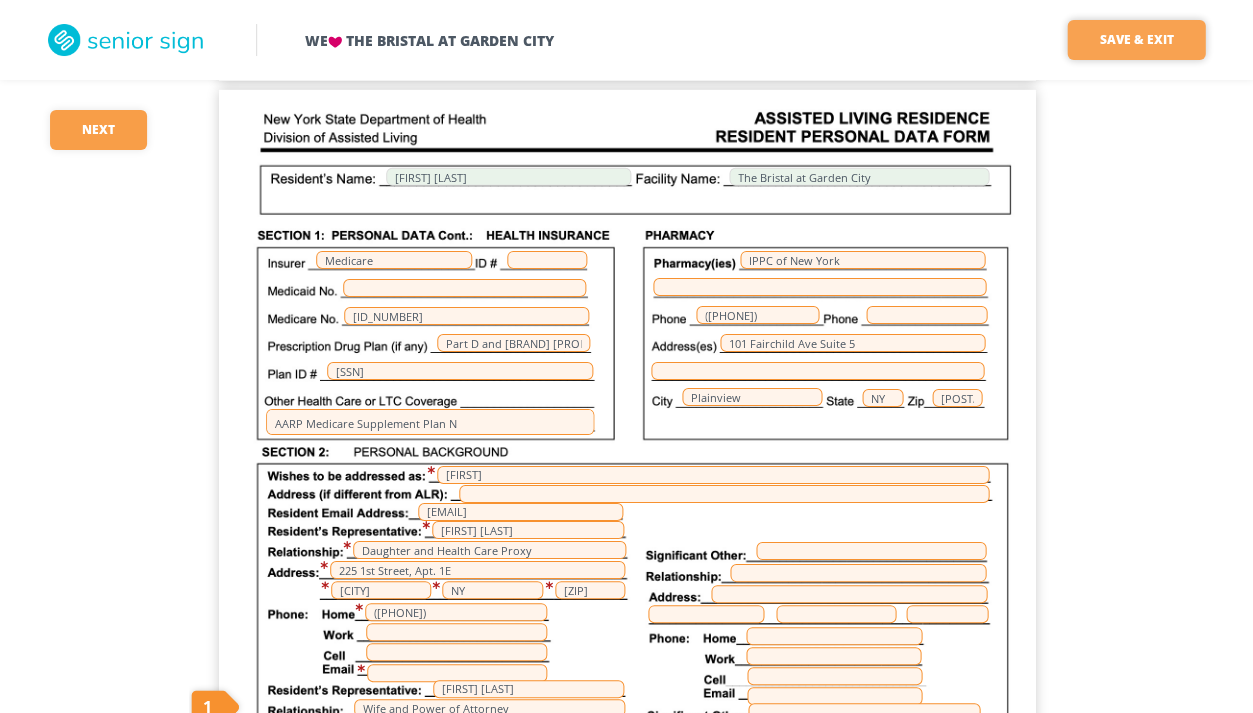 click on "Save & Exit" at bounding box center (1136, 40) 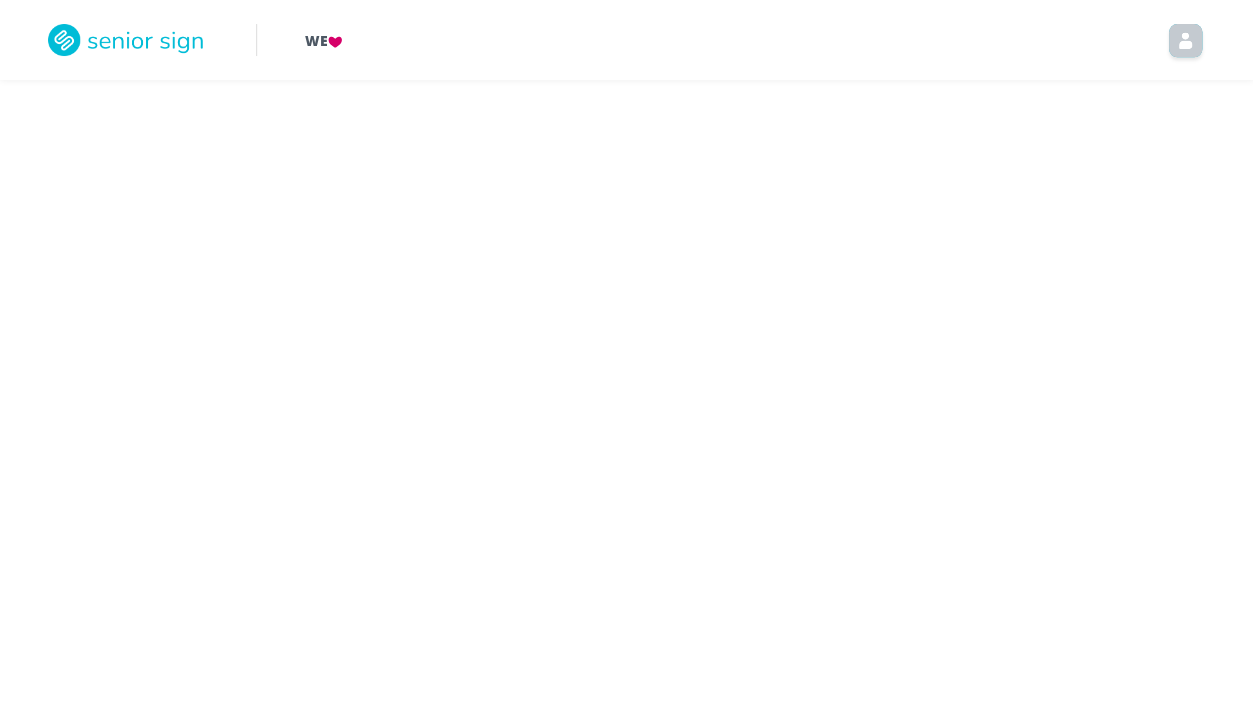 scroll, scrollTop: 0, scrollLeft: 0, axis: both 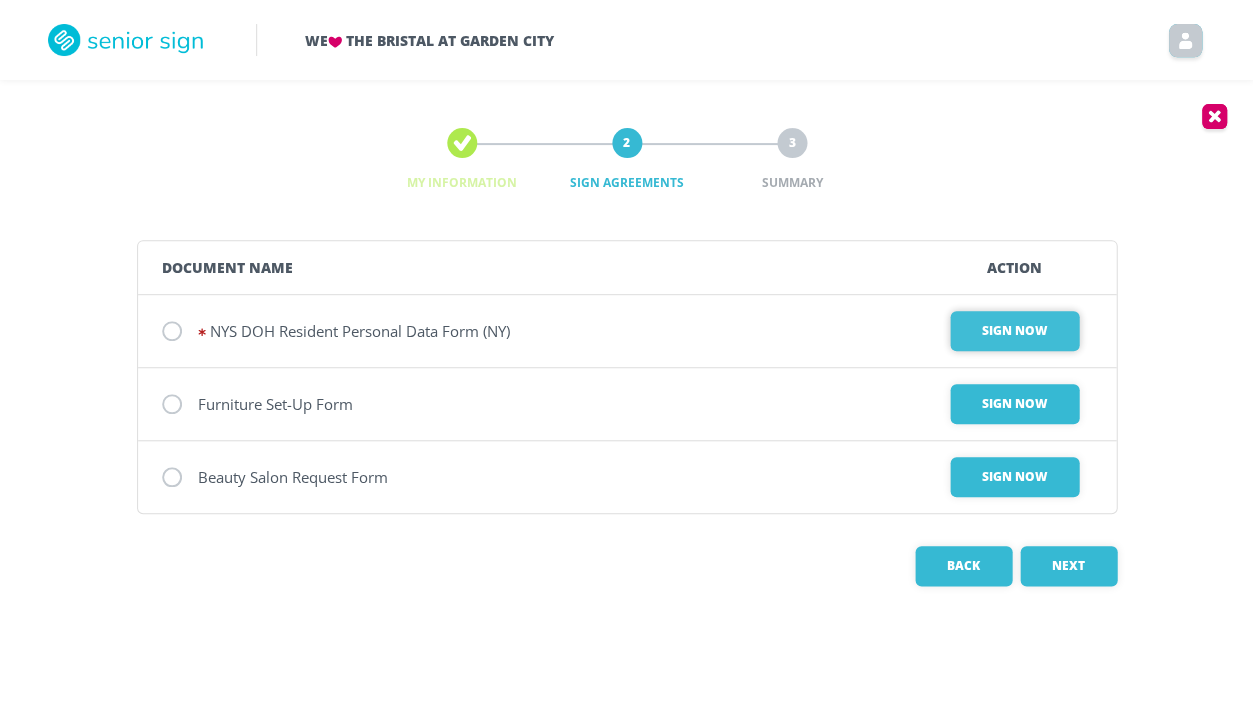 click on "Sign Now" at bounding box center [1014, 331] 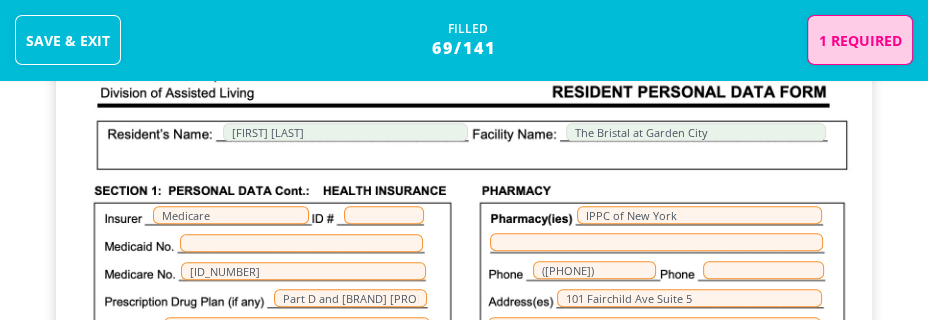 scroll, scrollTop: 1172, scrollLeft: 0, axis: vertical 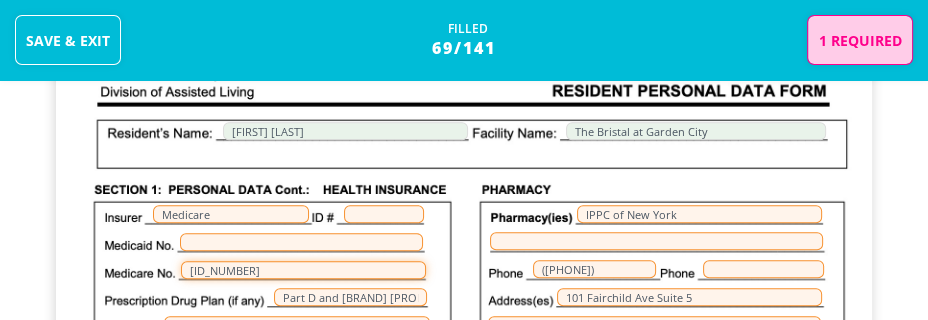 click on "[ID_NUMBER]" at bounding box center (303, 270) 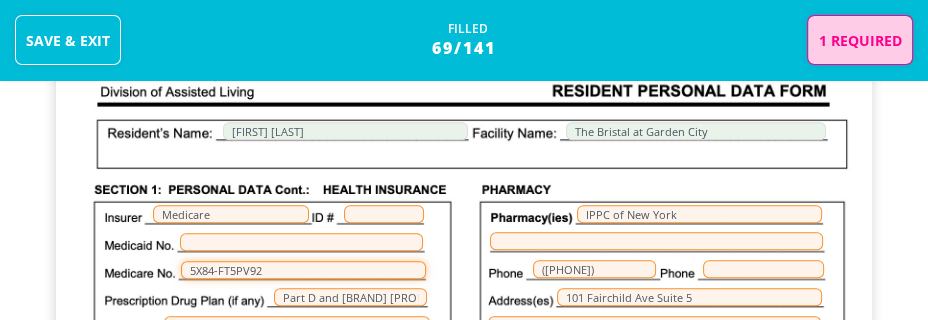 click on "5X84-FT5PV92" at bounding box center [303, 270] 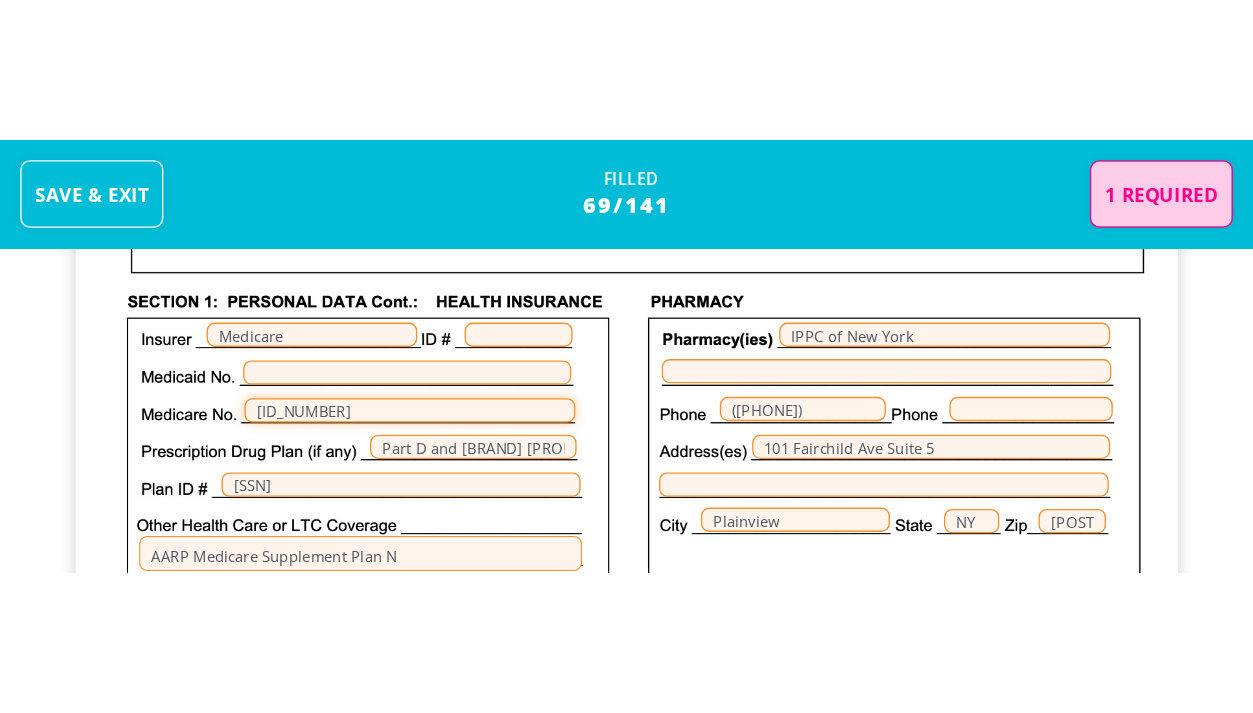 scroll, scrollTop: 1245, scrollLeft: 0, axis: vertical 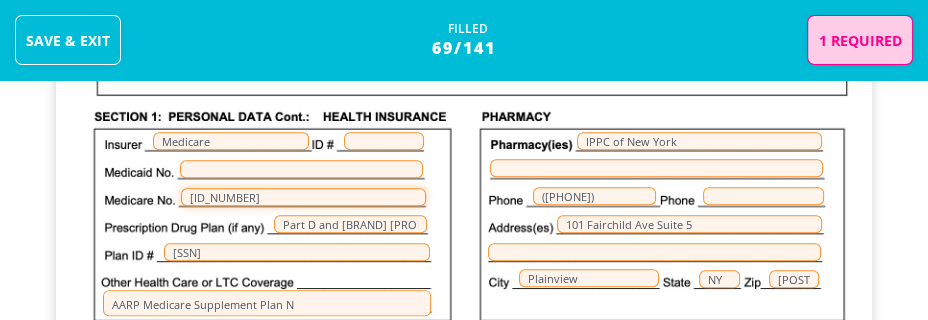 type on "[ID_NUMBER]" 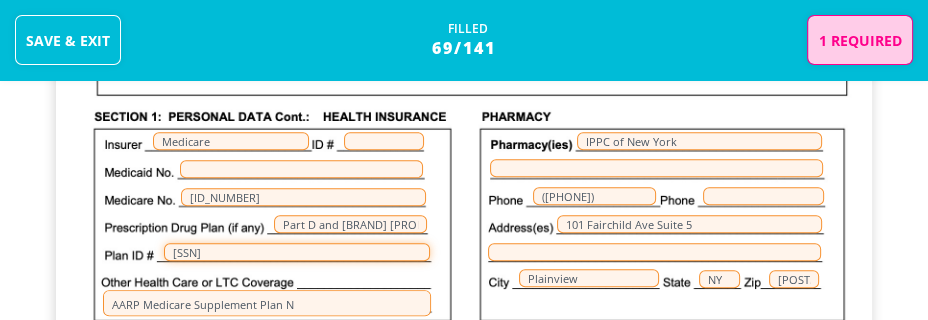 click on "[SSN]" at bounding box center (297, 252) 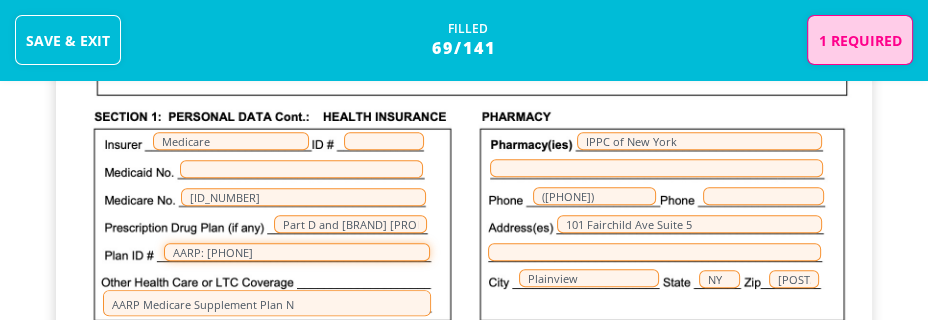click on "AARP: [PHONE]" at bounding box center (297, 252) 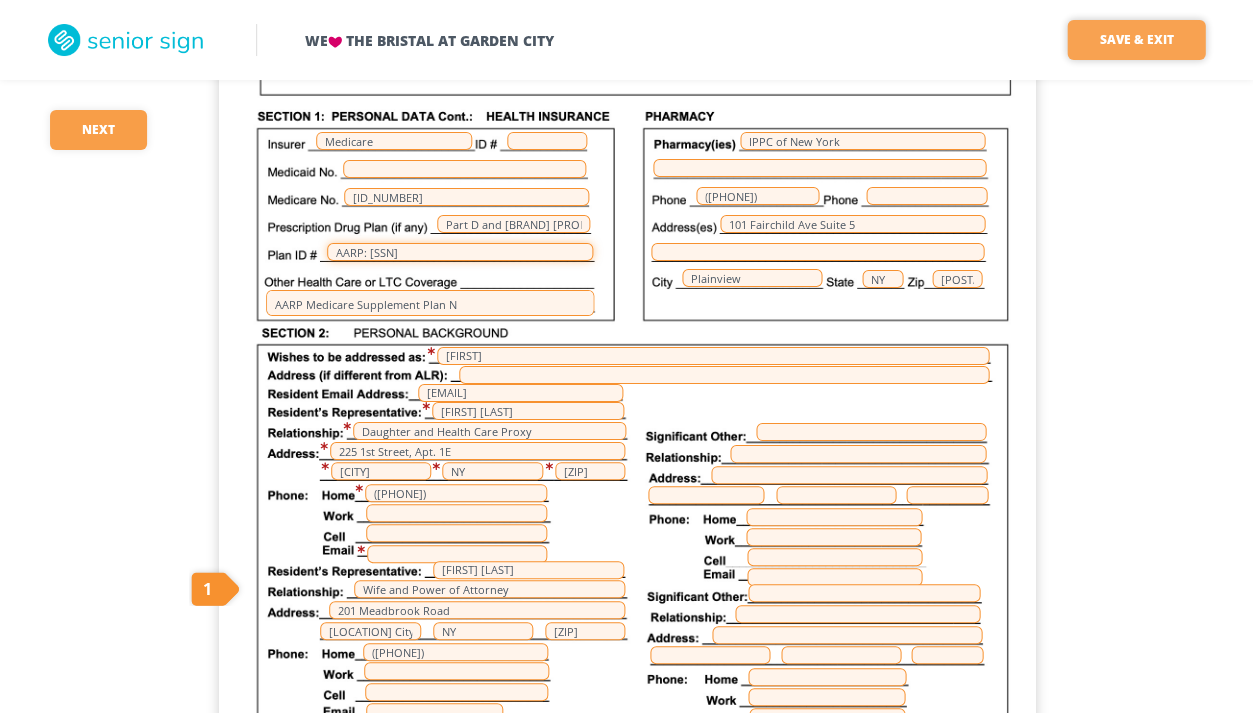 type on "AARP: [SSN]" 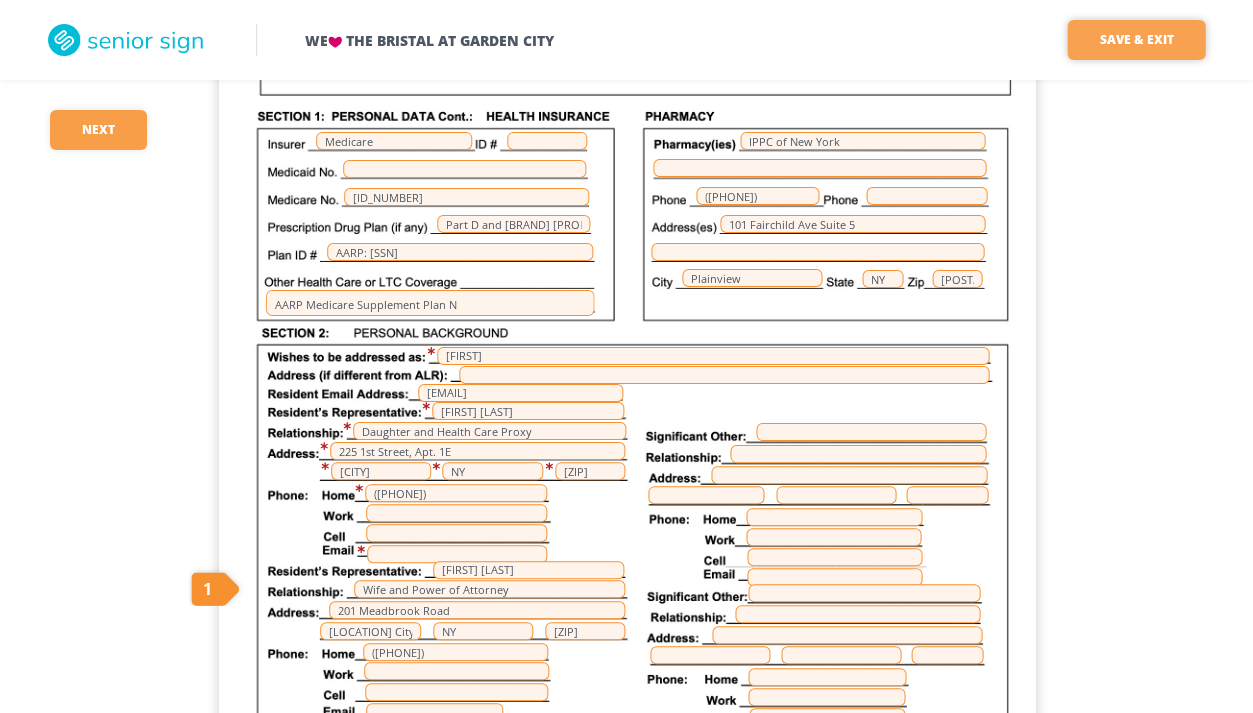 click on "Save & Exit" at bounding box center [1136, 40] 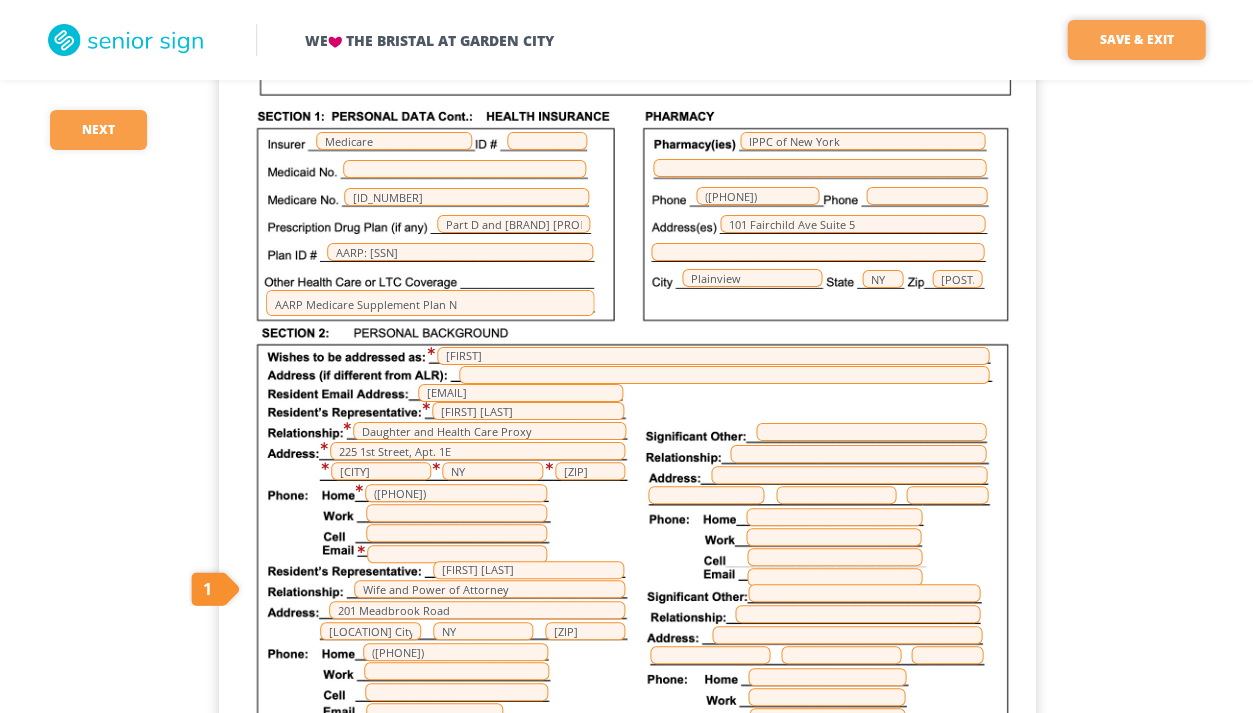 scroll, scrollTop: 0, scrollLeft: 0, axis: both 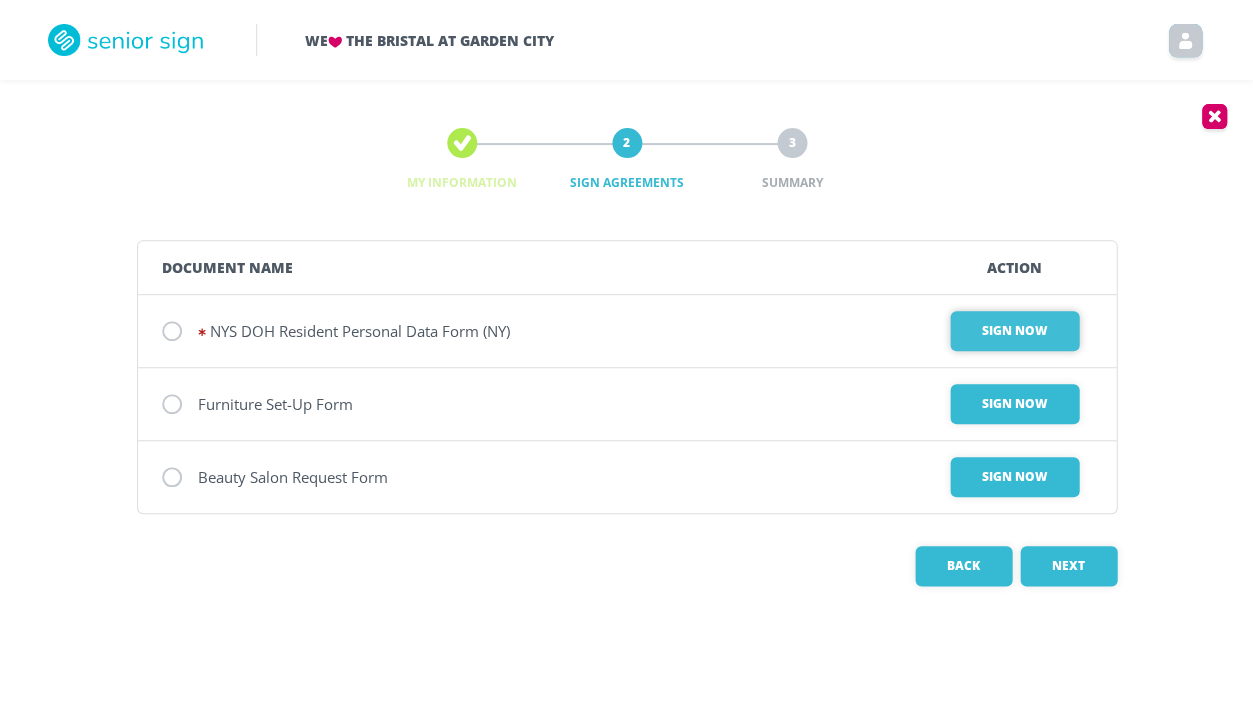 click on "Sign Now" at bounding box center (1014, 331) 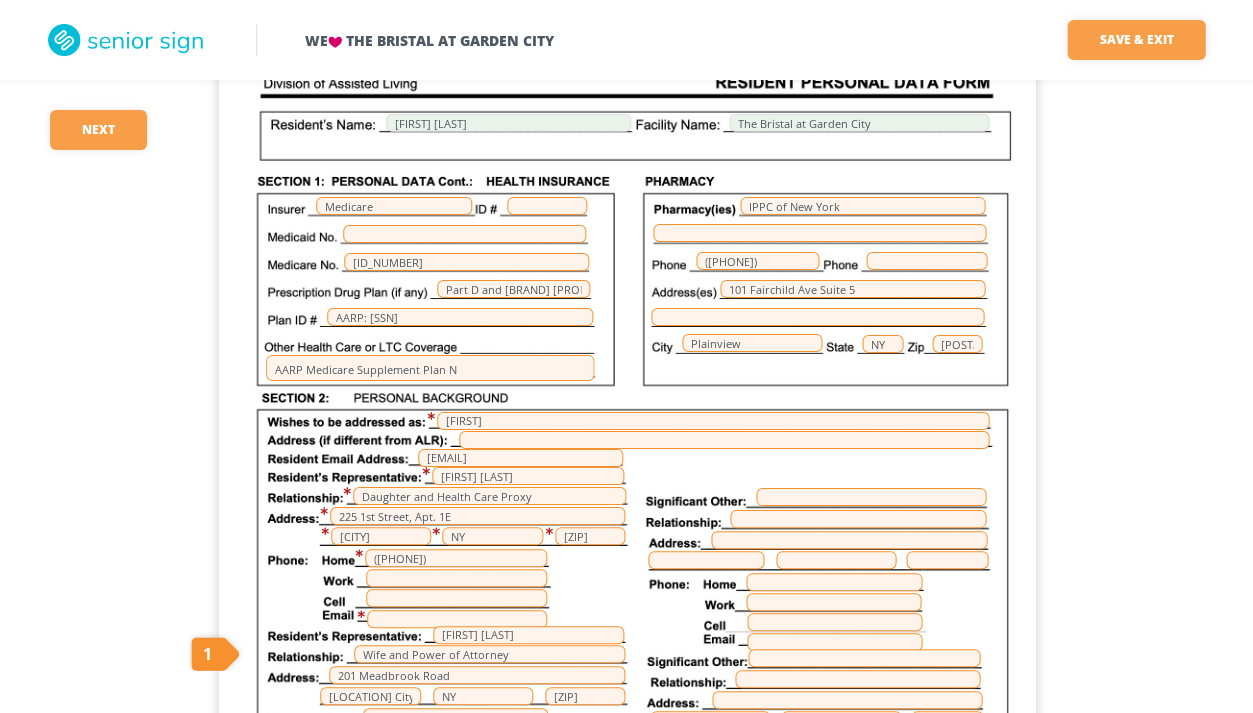 scroll, scrollTop: 1180, scrollLeft: 0, axis: vertical 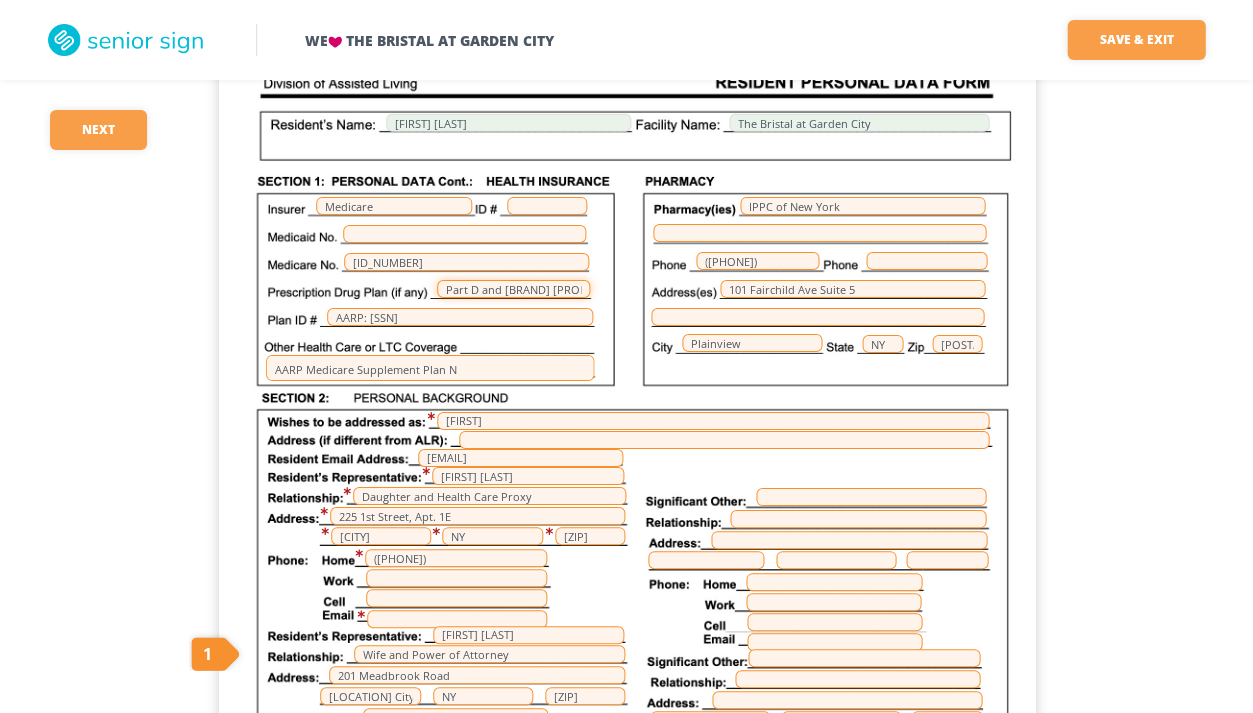 click on "Part D and [BRAND] [PRODUCT] Saver" at bounding box center (513, 289) 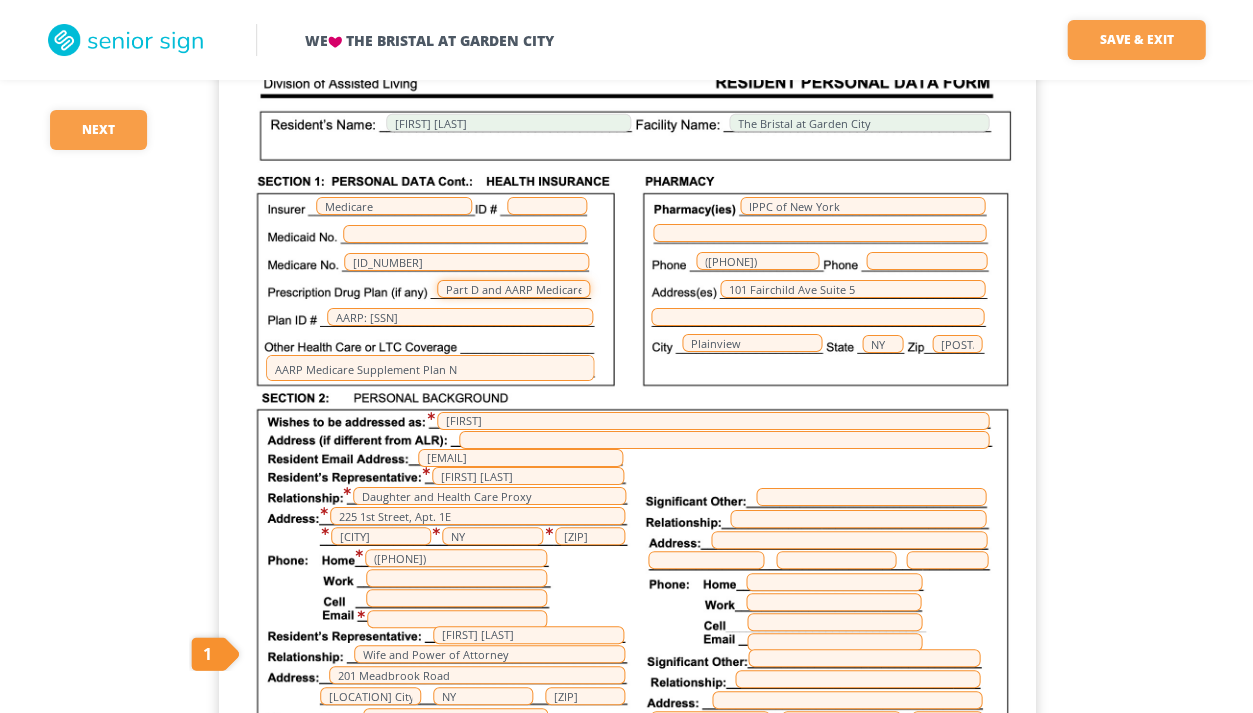 type on "Part D and AARP Medicare Supplement" 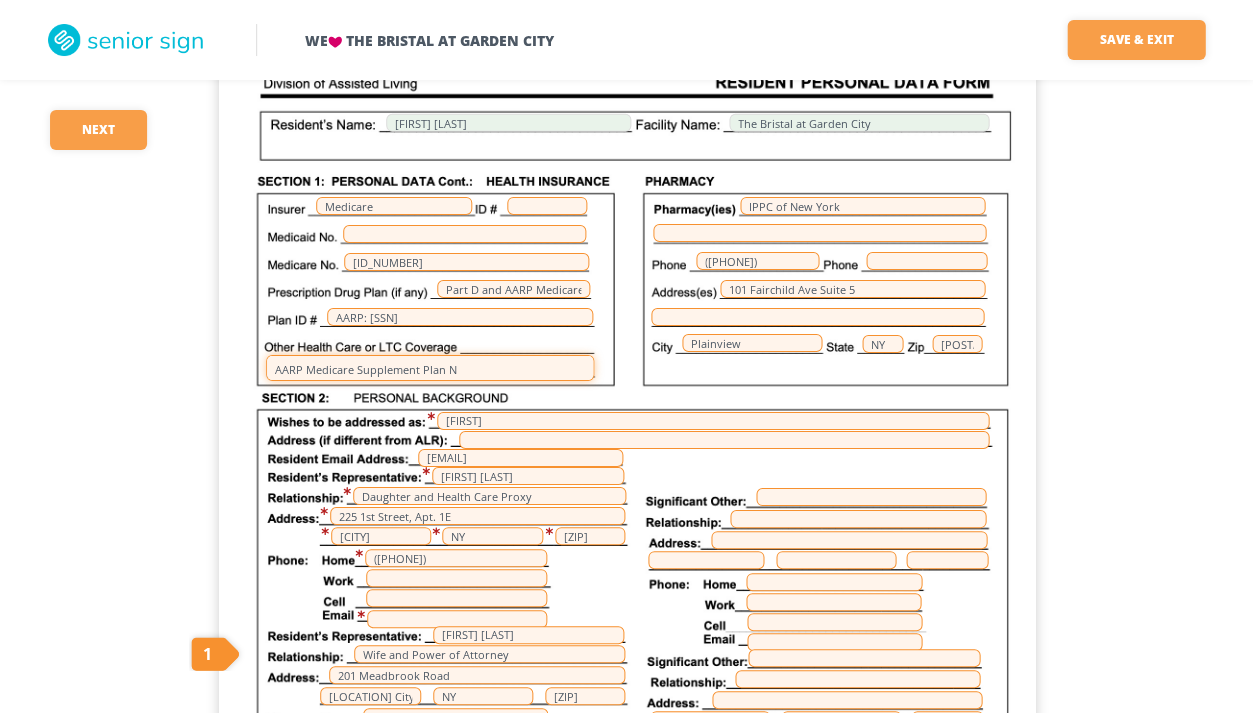 click on "AARP Medicare Supplement Plan N" at bounding box center [430, 368] 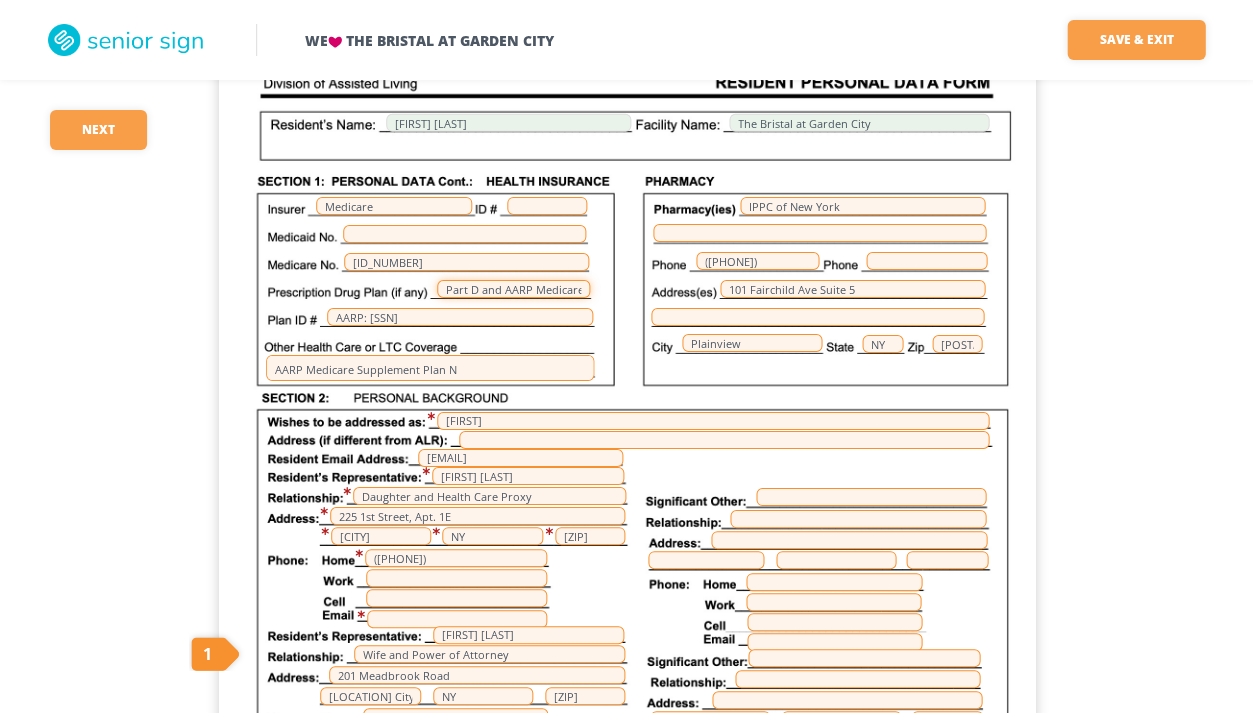 click on "Part D and AARP Medicare Supplement" at bounding box center [513, 289] 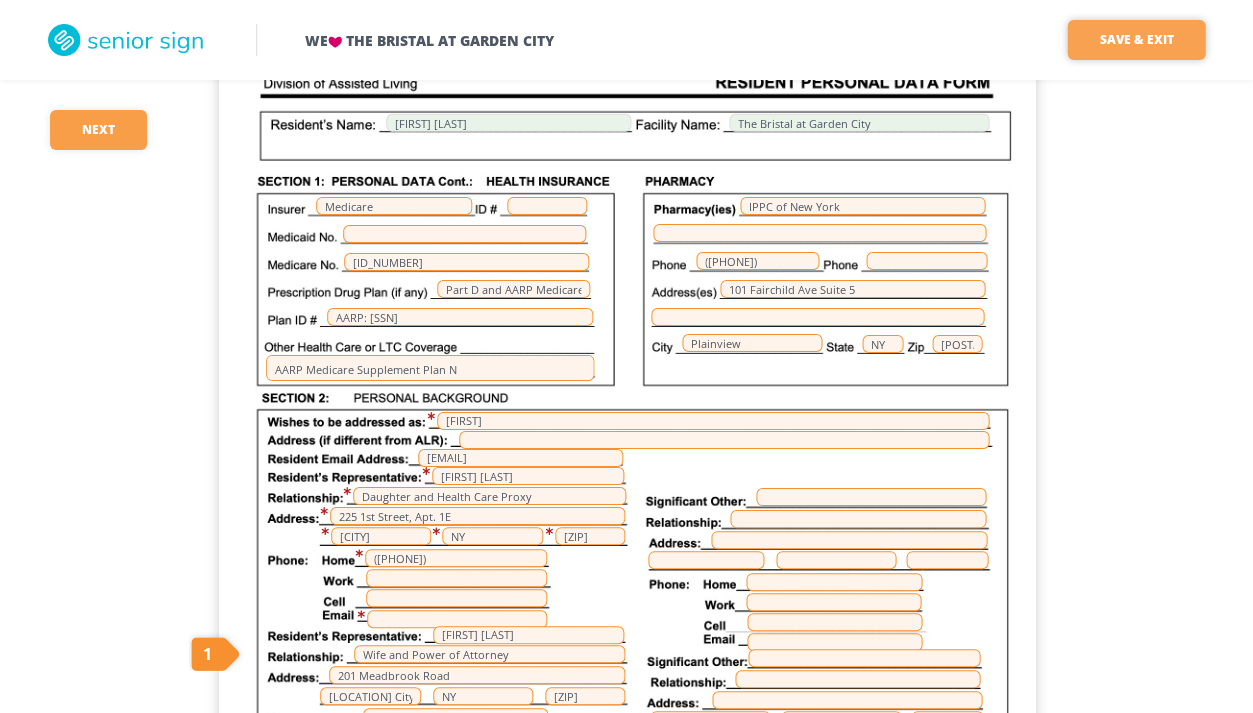 click on "Save & Exit" at bounding box center [1136, 40] 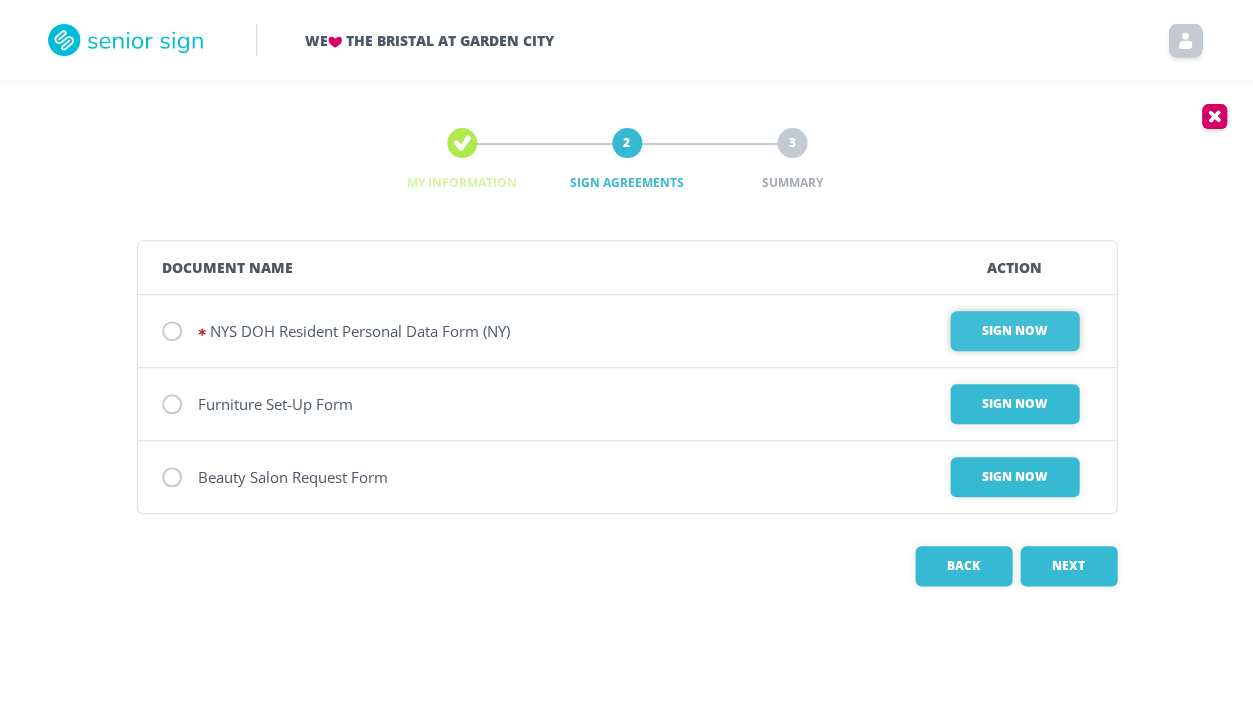 click on "Sign Now" at bounding box center (1014, 331) 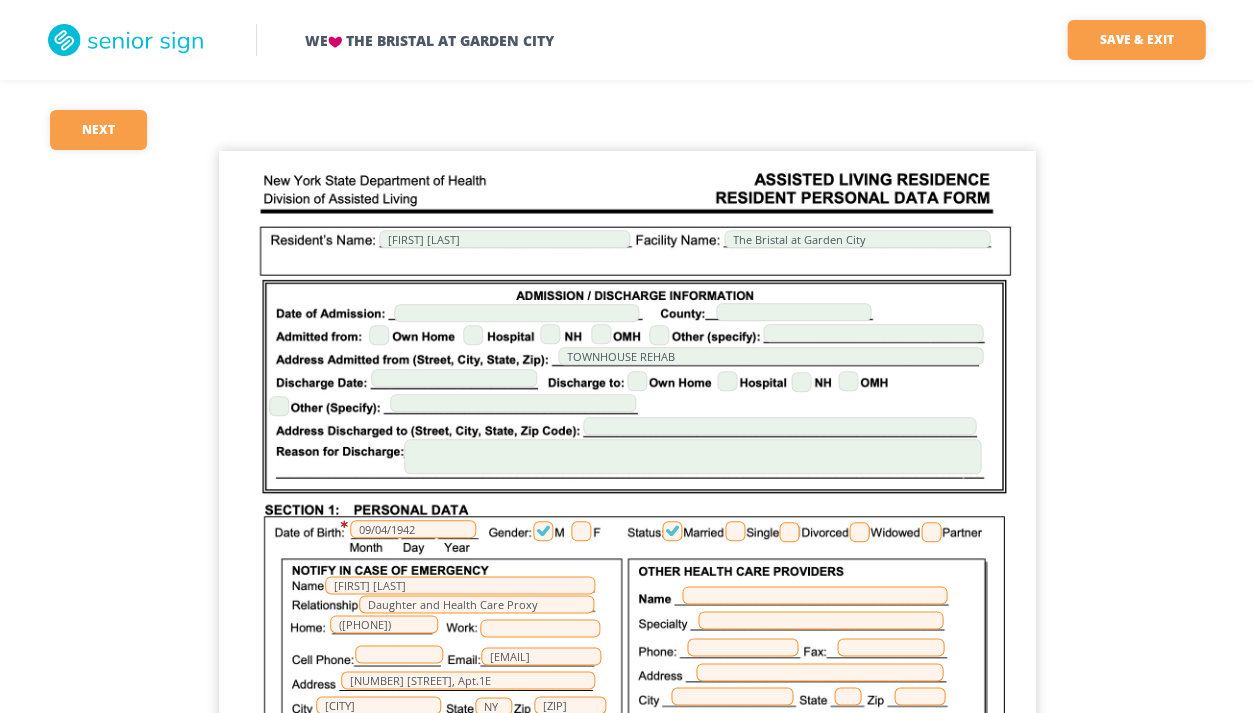scroll, scrollTop: 0, scrollLeft: 0, axis: both 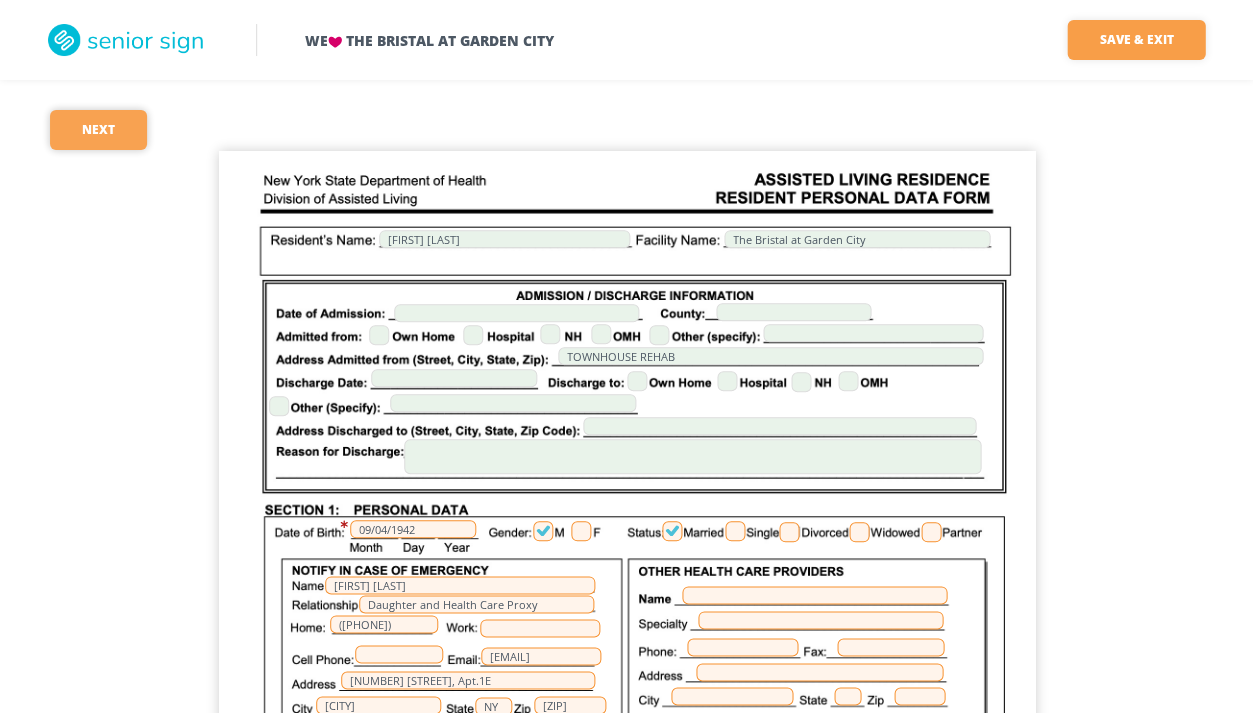 click on "Next" at bounding box center [98, 130] 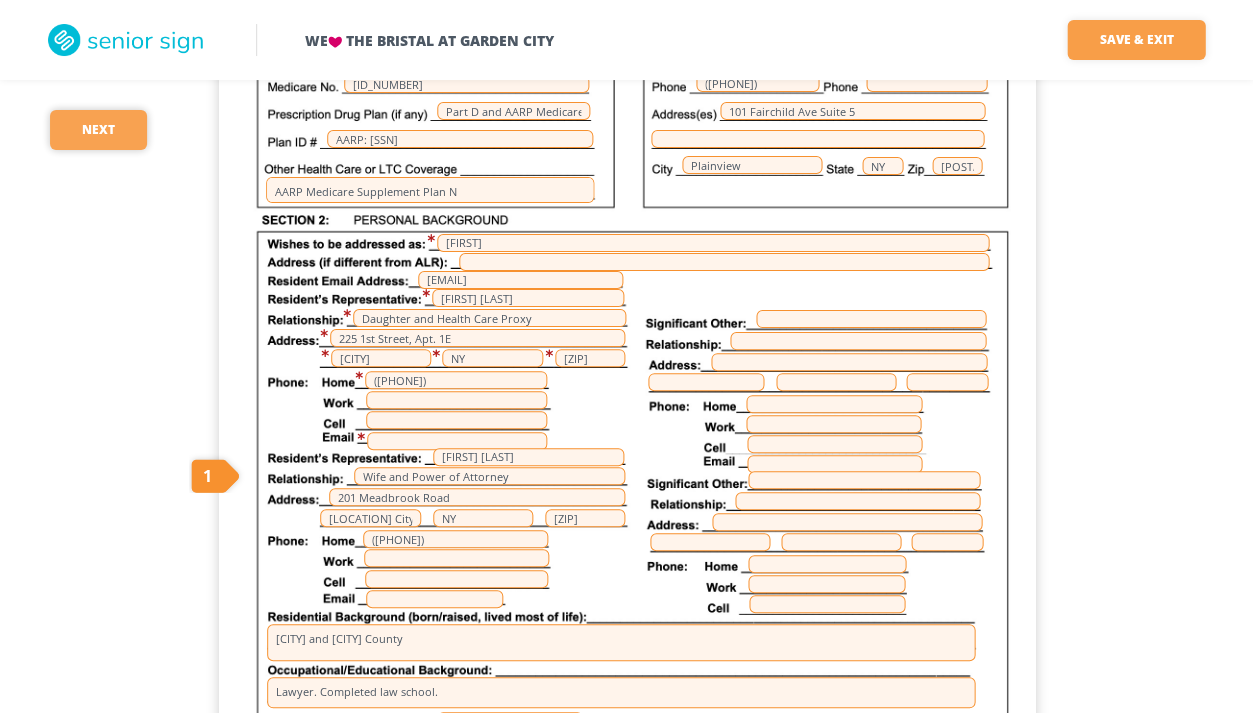 scroll, scrollTop: 1360, scrollLeft: 0, axis: vertical 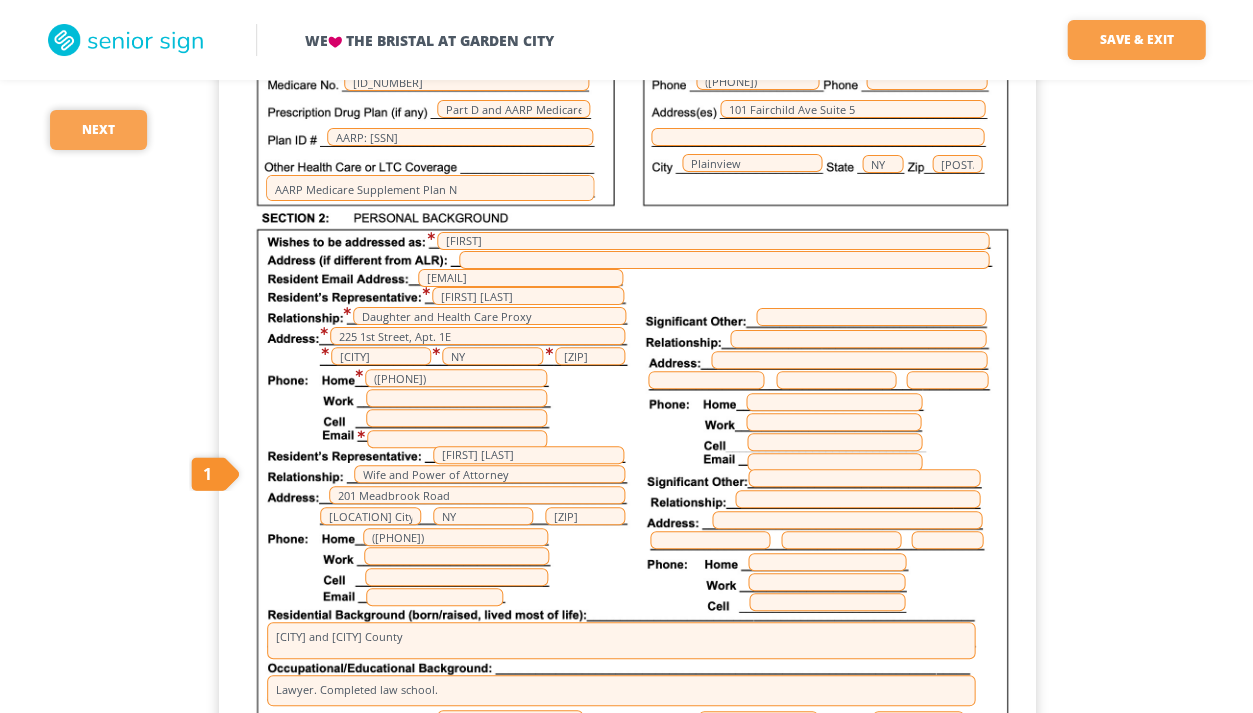 click on "Next" at bounding box center [98, 130] 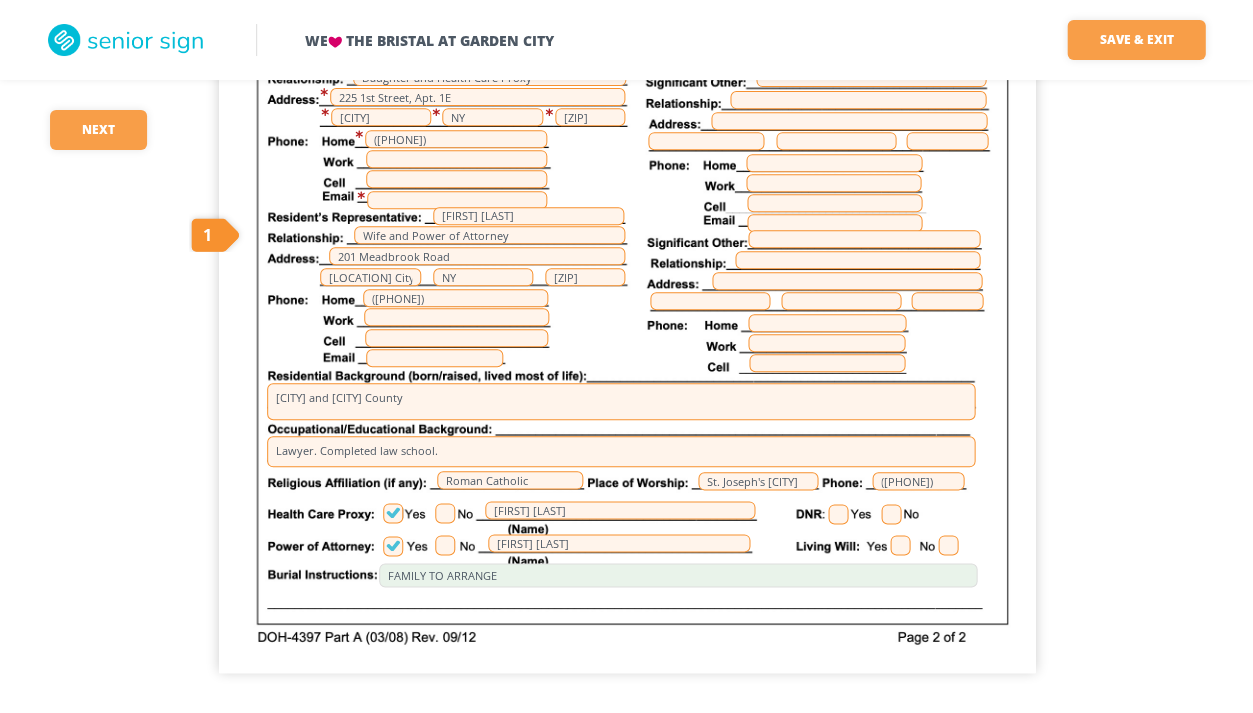 scroll, scrollTop: 1599, scrollLeft: 0, axis: vertical 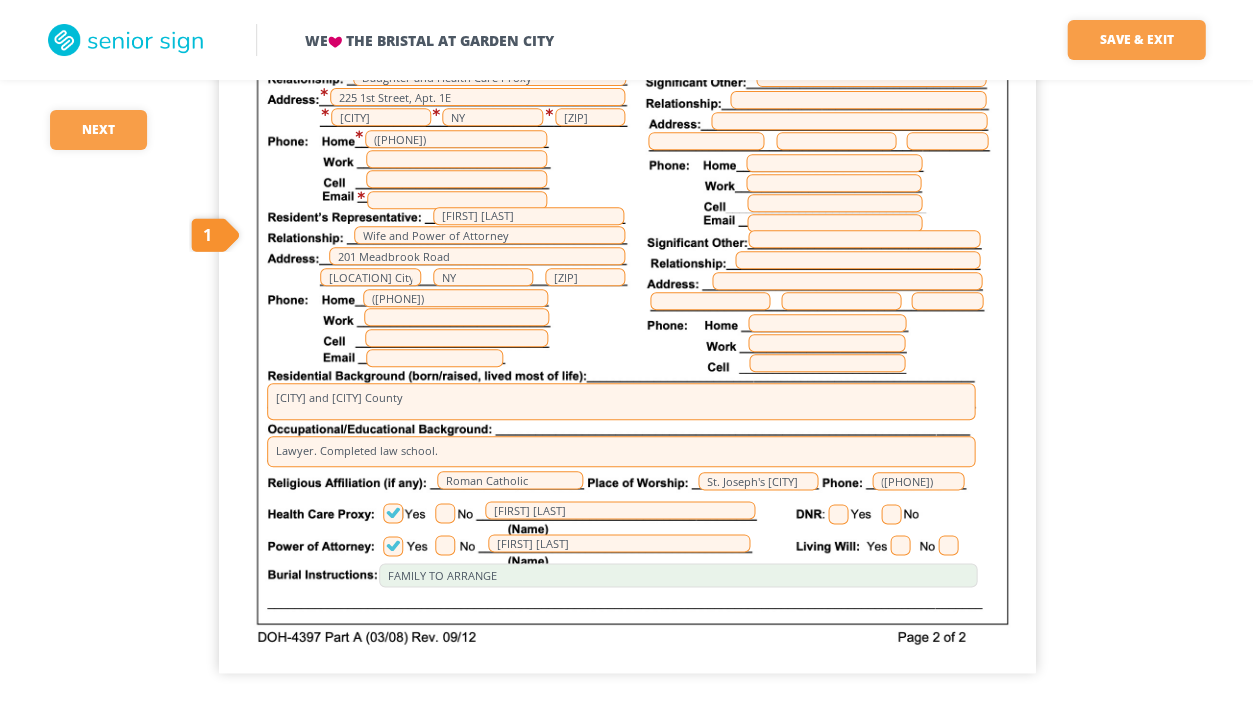 click on "[FIRST] [LAST] The Bristal at [LOCATION] [INSTITUTION] of [STATE] ([PHONE]) [ID_NUMBER] Part D and [BRAND] [PRODUCT] [PRODUCT] [NUMBER] [STREET] [SUITE] [CITY] [STATE] [ZIP] [BRAND] [PRODUCT] Plan N [FIRST] [LAST]@[EMAIL_DOMAIN] [FIRST] [LAST] Daughter and Health Care Proxy [NUMBER] [STREET], [CITY] [STATE] ([PHONE]) [FIRST] [LAST] Wife and Power of Attorney [NUMBER] [STREET] [CITY] [STATE] ([PHONE]) [CITY] and [COUNTY] County Lawyer. Completed law school. Roman Catholic [INSTITUTION] [LOCATION] ([PHONE]) [FIRST] [LAST] [FIRST] [LAST] FAMILY TO ARRANGE" at bounding box center (627, 145) 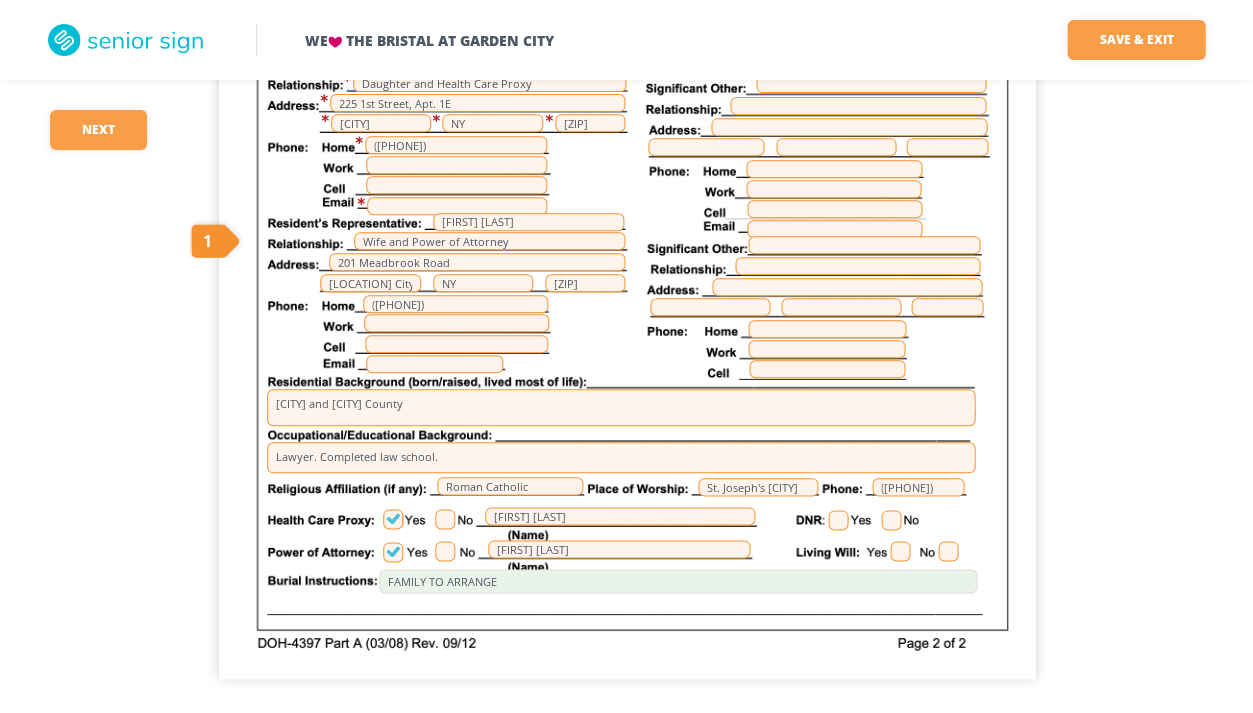 scroll, scrollTop: 1593, scrollLeft: 0, axis: vertical 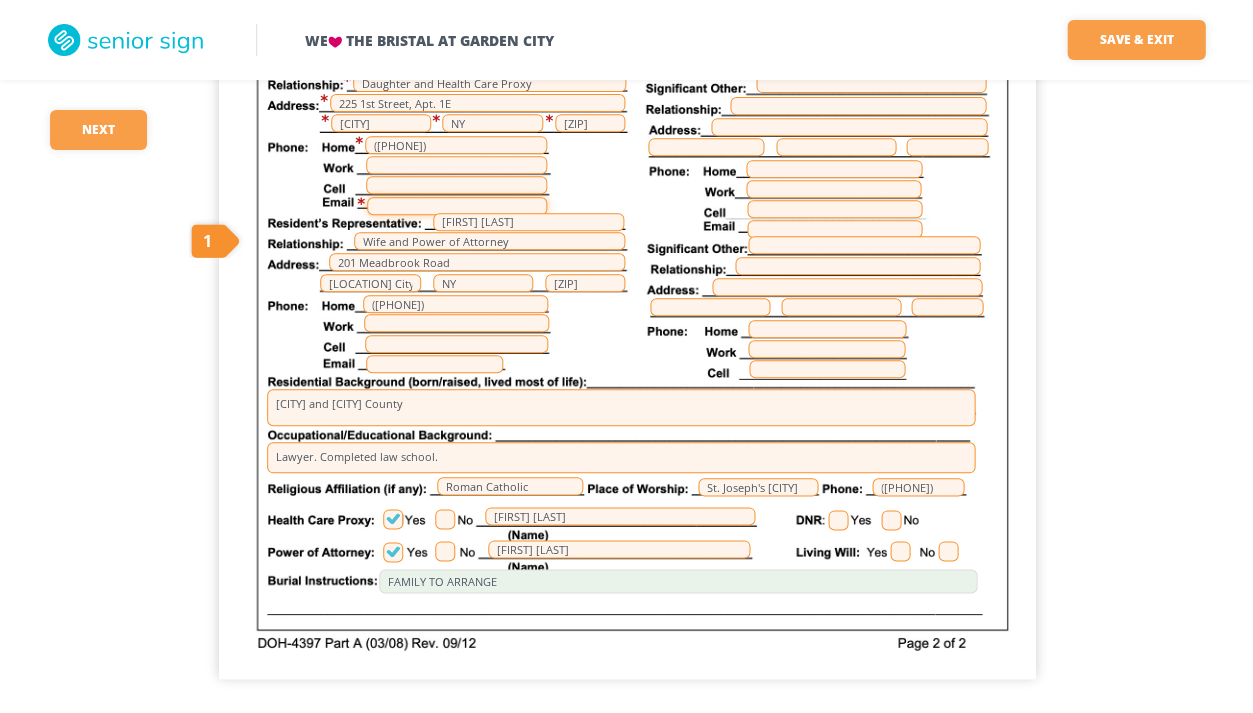 click at bounding box center [457, 206] 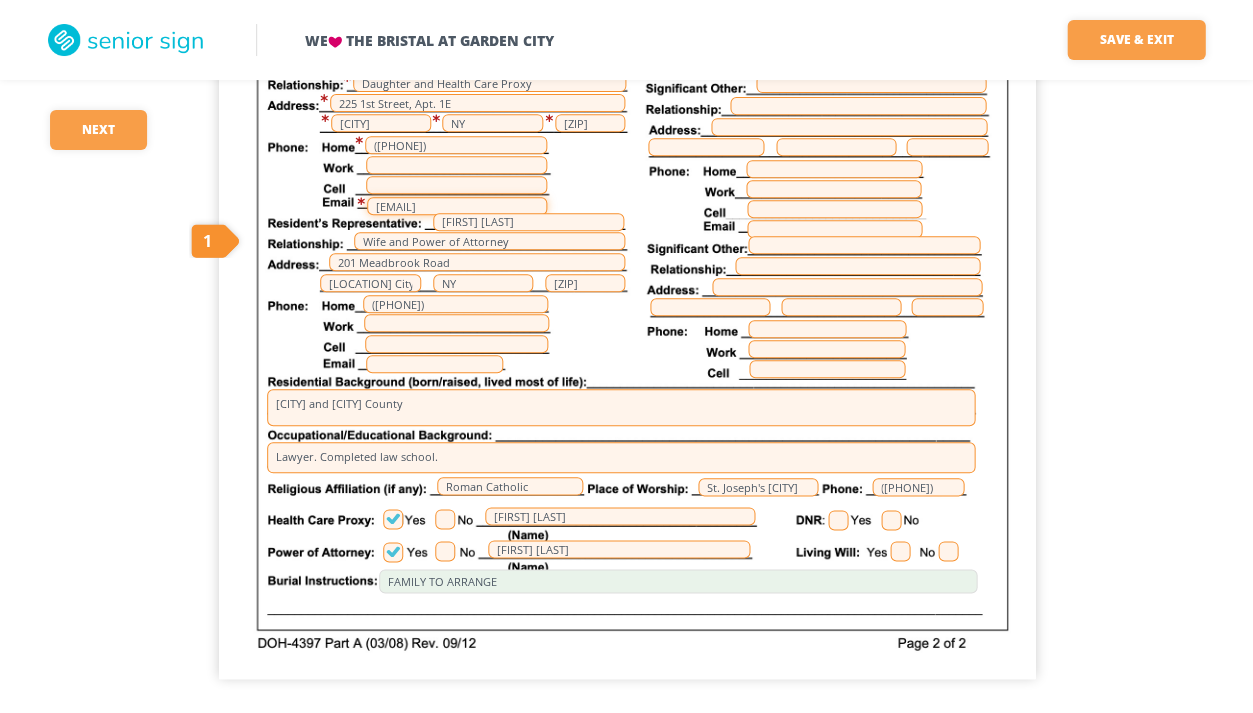 type on "[EMAIL]" 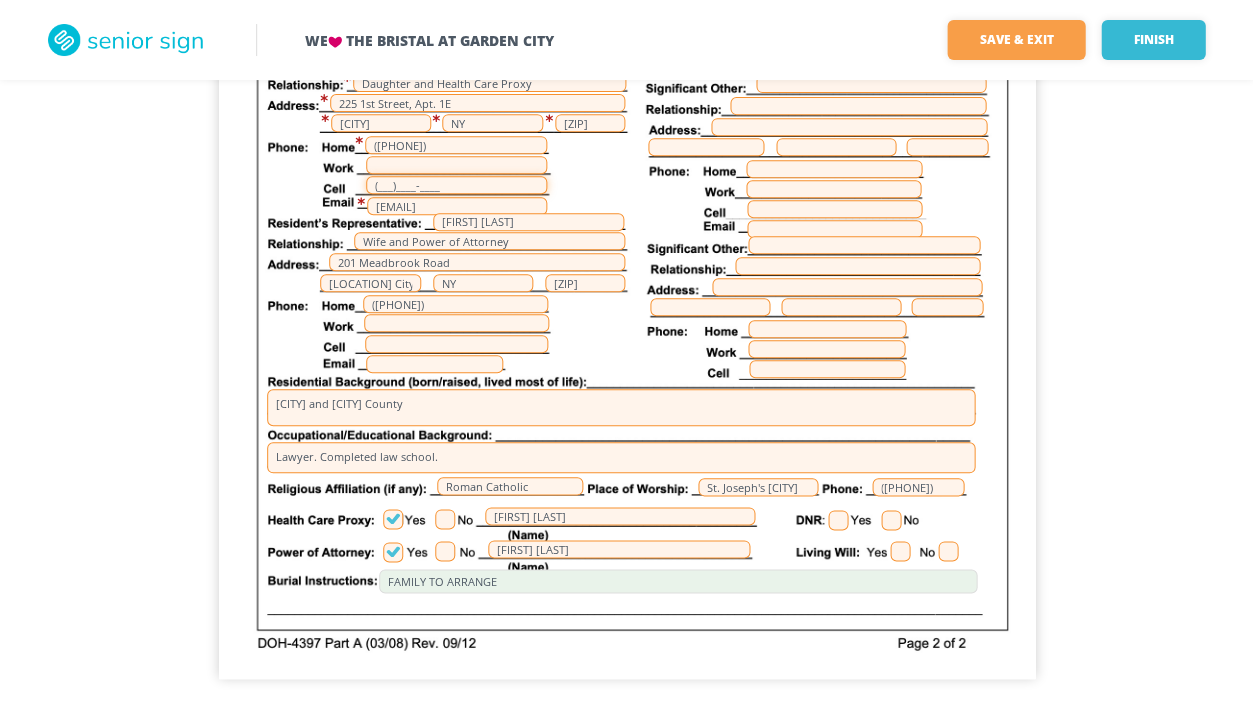 click on "(___)____-____" at bounding box center [456, 185] 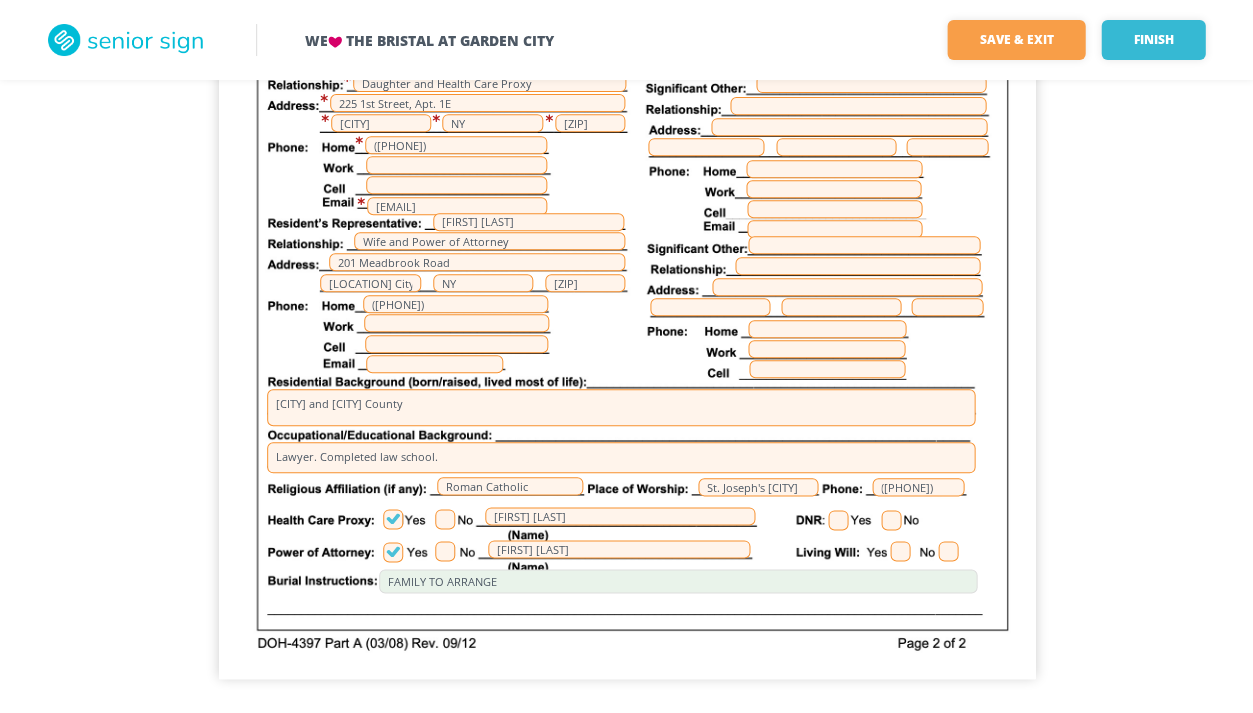 click on "[FIRST] [LAST] The Bristal at [CITY] Medicare IPPC of [CITY] ([PHONE]) 5X84-FT5-PV92 Part D and AARP Medicare Supplement 101 Fairchild Ave Suite 5 AARP: [SSN] [CITY] NY [ZIP] AARP Medicare Supplement Plan N [FIRST] [EMAIL] [FIRST] [LAST] Daughter and Health Care Proxy 225 1st Street, Apt. 1E [CITY] NY [ZIP] ([PHONE]) [EMAIL] [FIRST] [LAST] Wife and Power of Attorney 201 Meadbrook Road [CITY] NY [ZIP] ([PHONE]) [CITY] and [CITY] County Lawyer. Completed law school. Roman Catholic St. Joseph's [CITY] ([PHONE]) [FIRST] [LAST] [FIRST] [LAST] FAMILY TO ARRANGE" at bounding box center (627, 151) 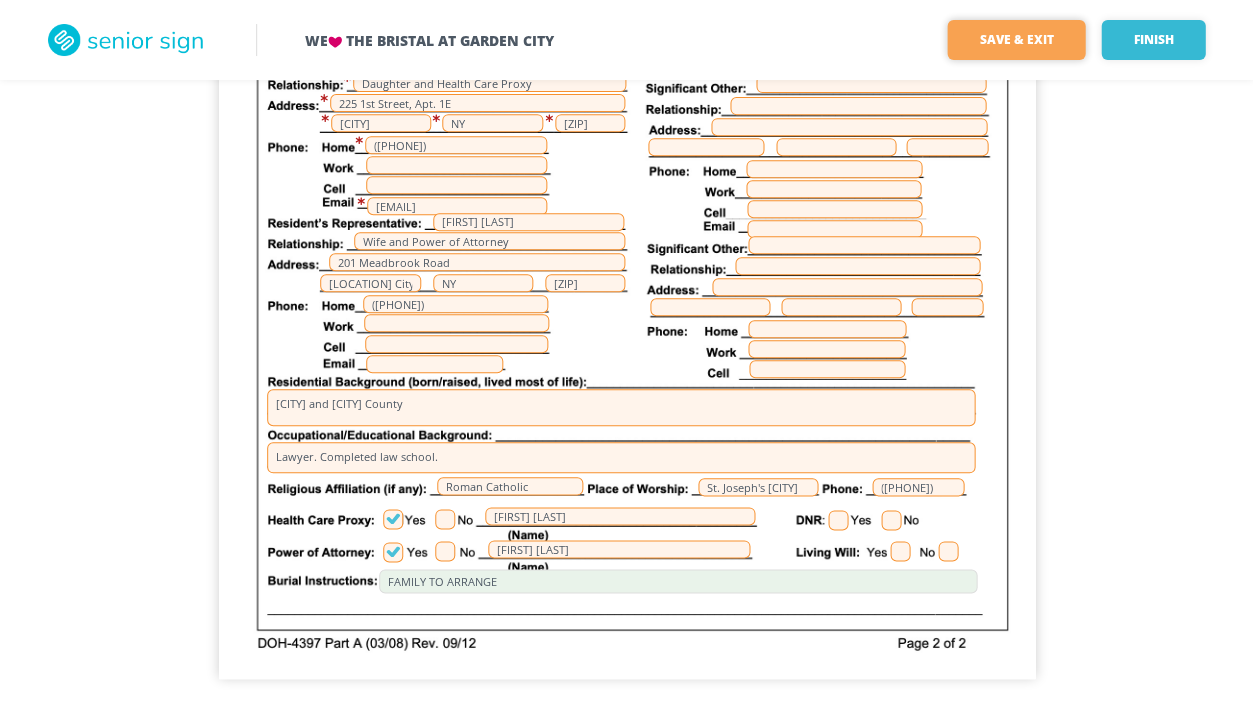 click on "Save & Exit" at bounding box center (1016, 40) 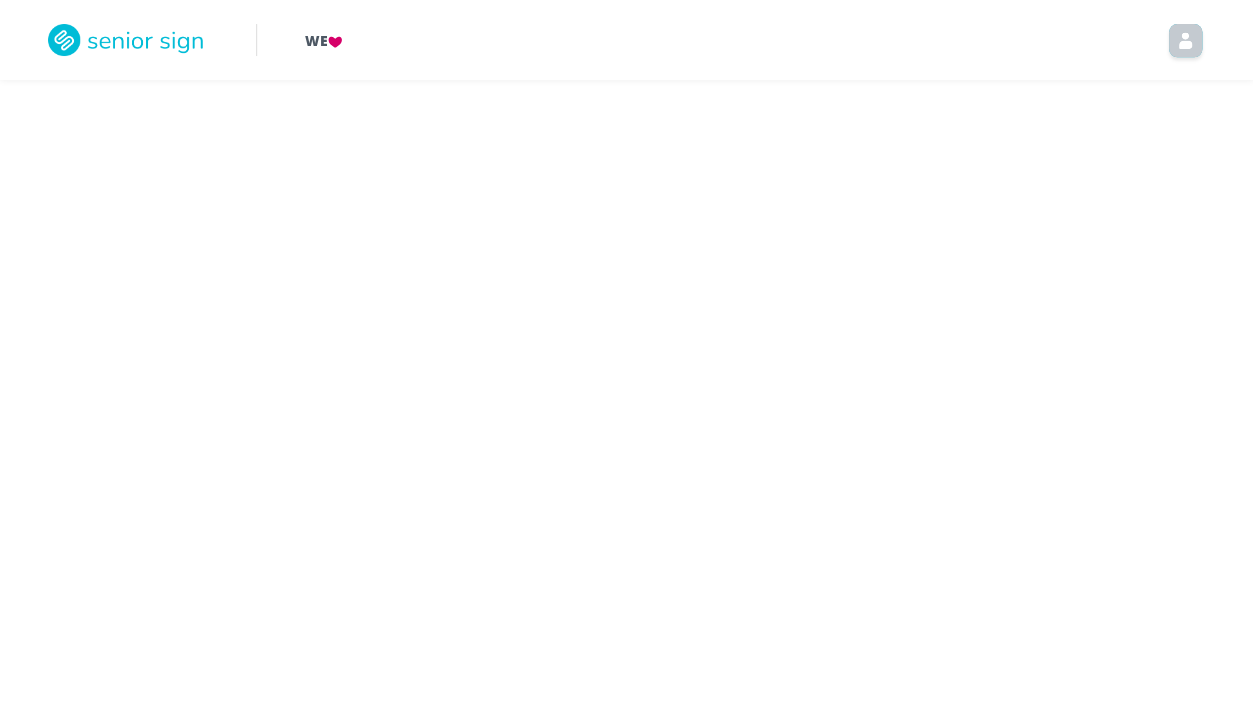 scroll, scrollTop: 0, scrollLeft: 0, axis: both 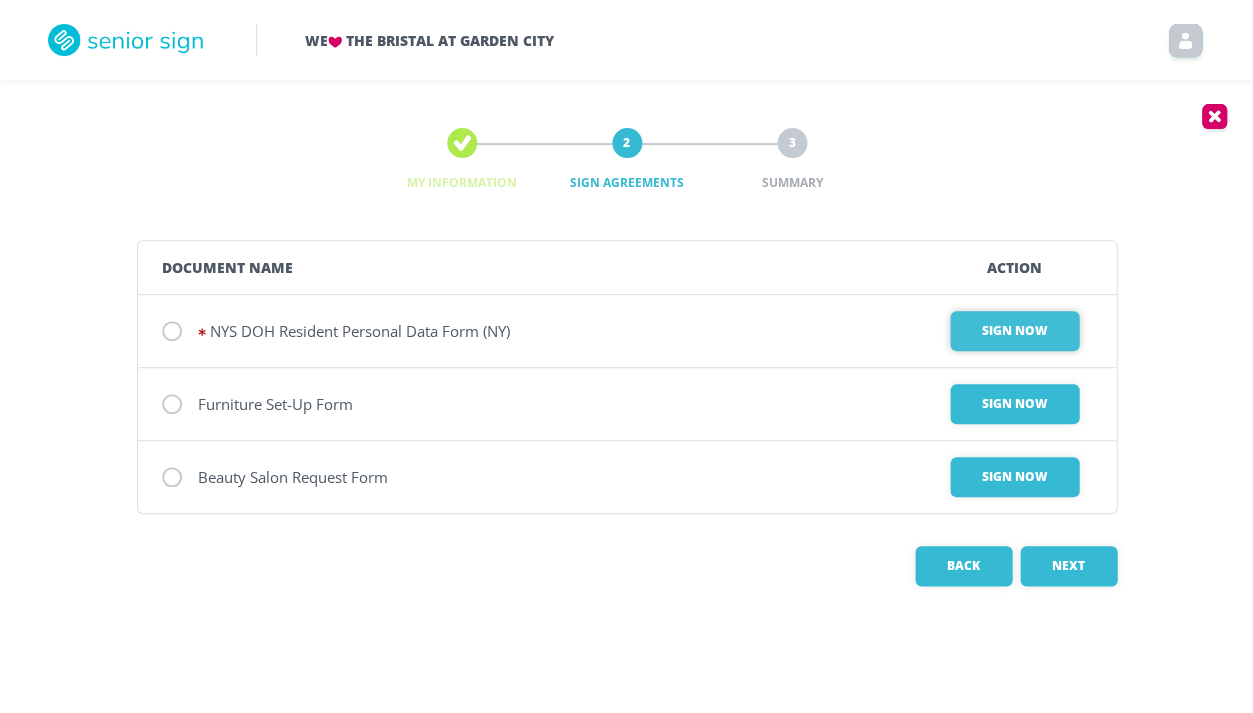 click on "Sign Now" at bounding box center [1014, 331] 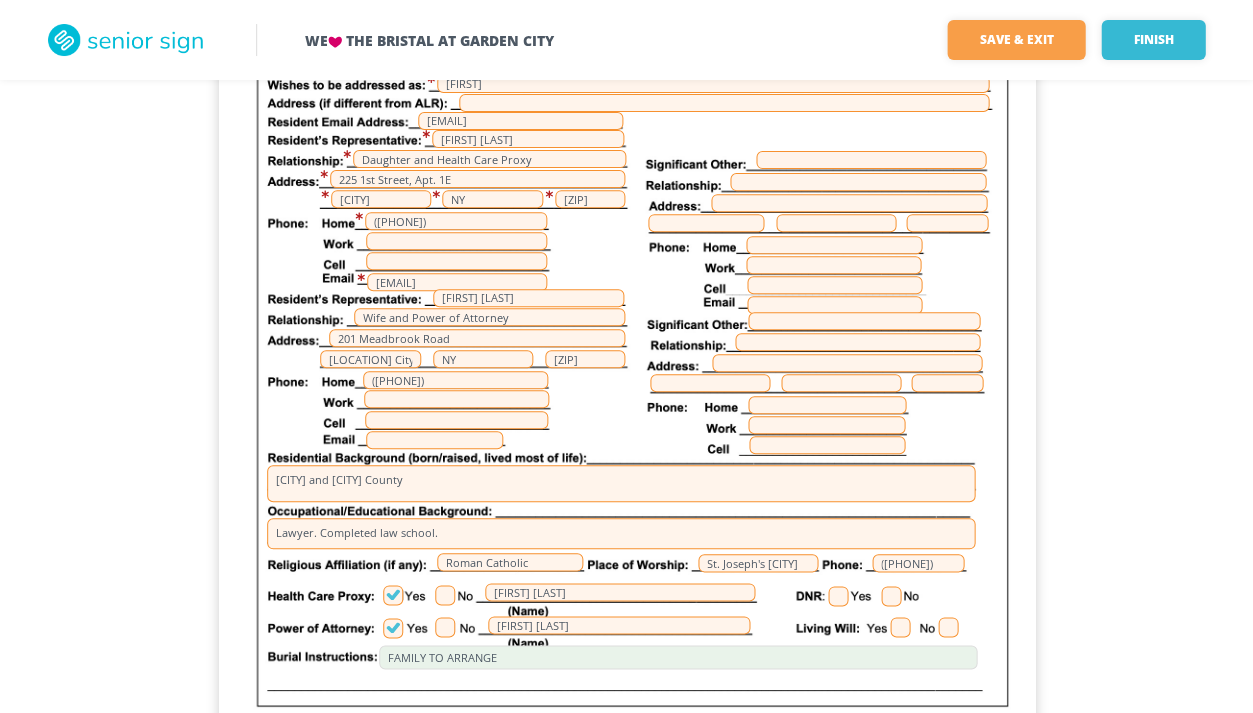 scroll, scrollTop: 1523, scrollLeft: 0, axis: vertical 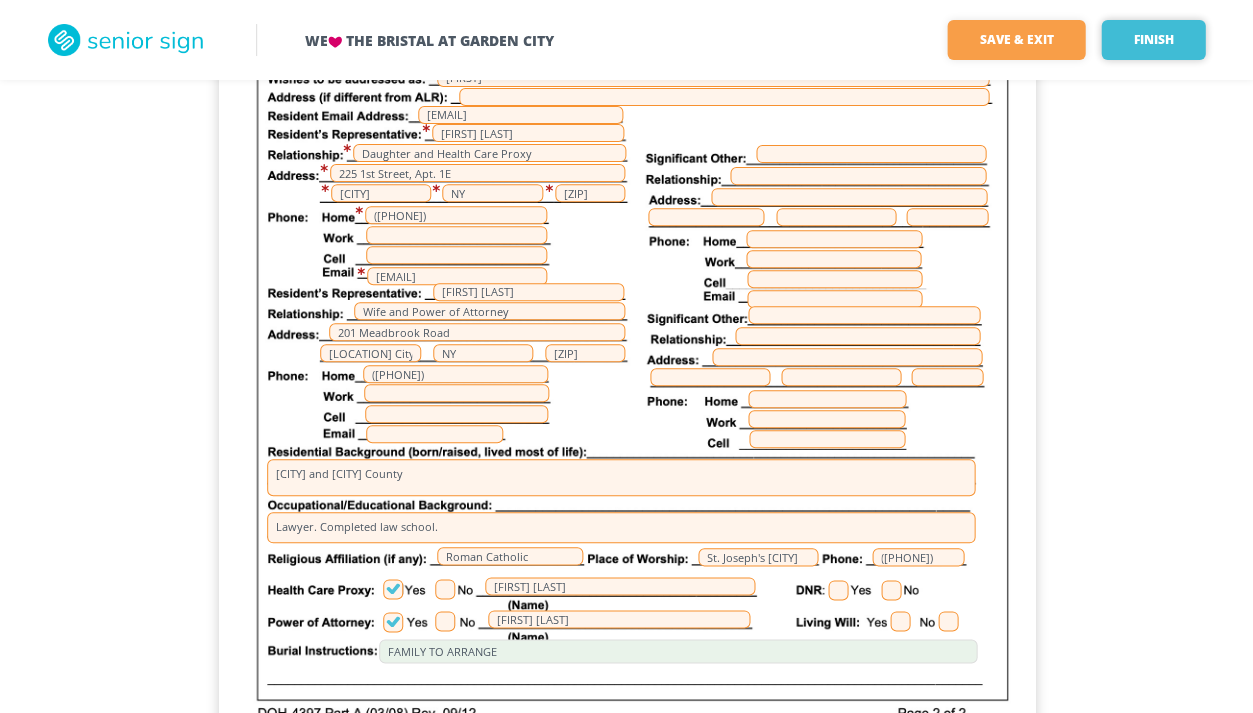 click on "Finish" at bounding box center [1153, 40] 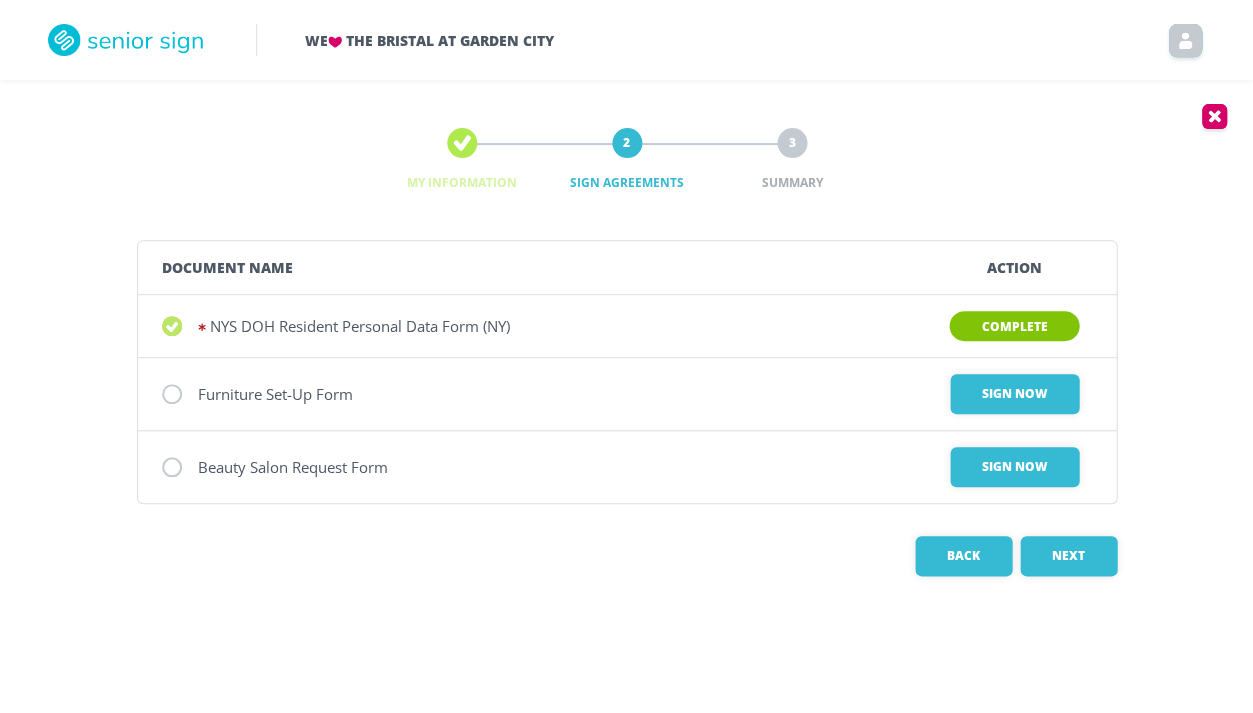 scroll, scrollTop: 0, scrollLeft: 0, axis: both 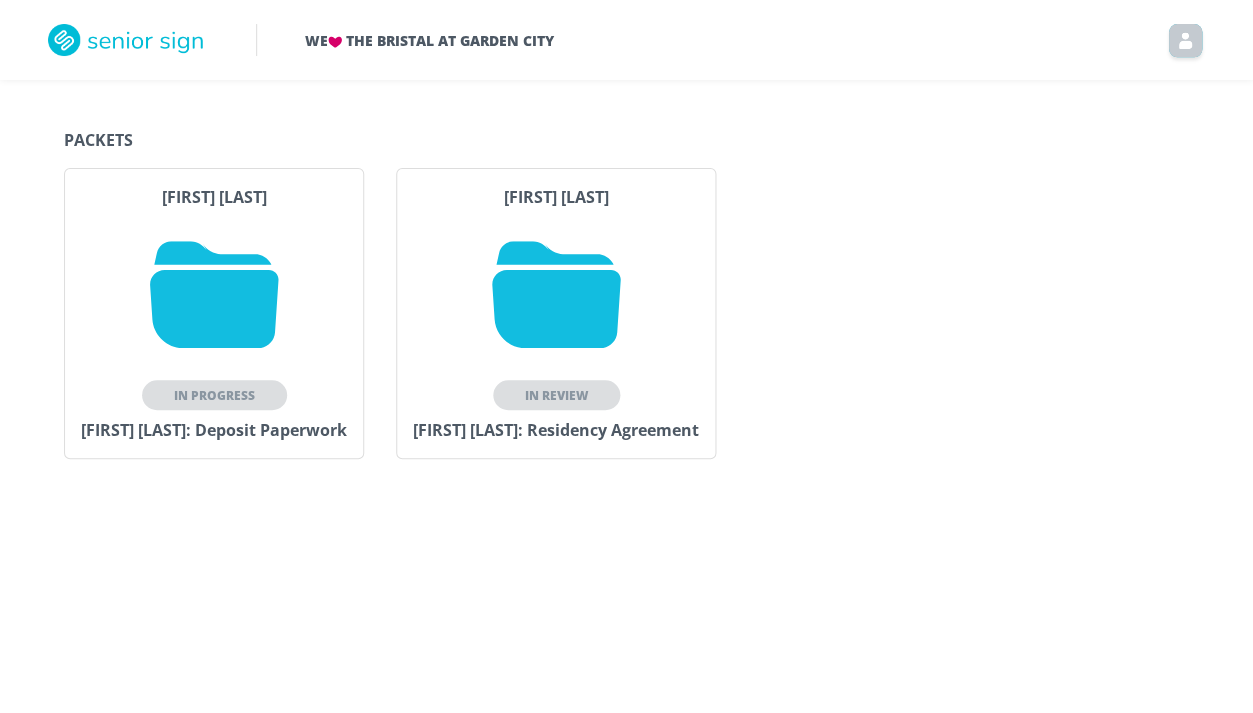click on "In Progress" at bounding box center (214, 395) 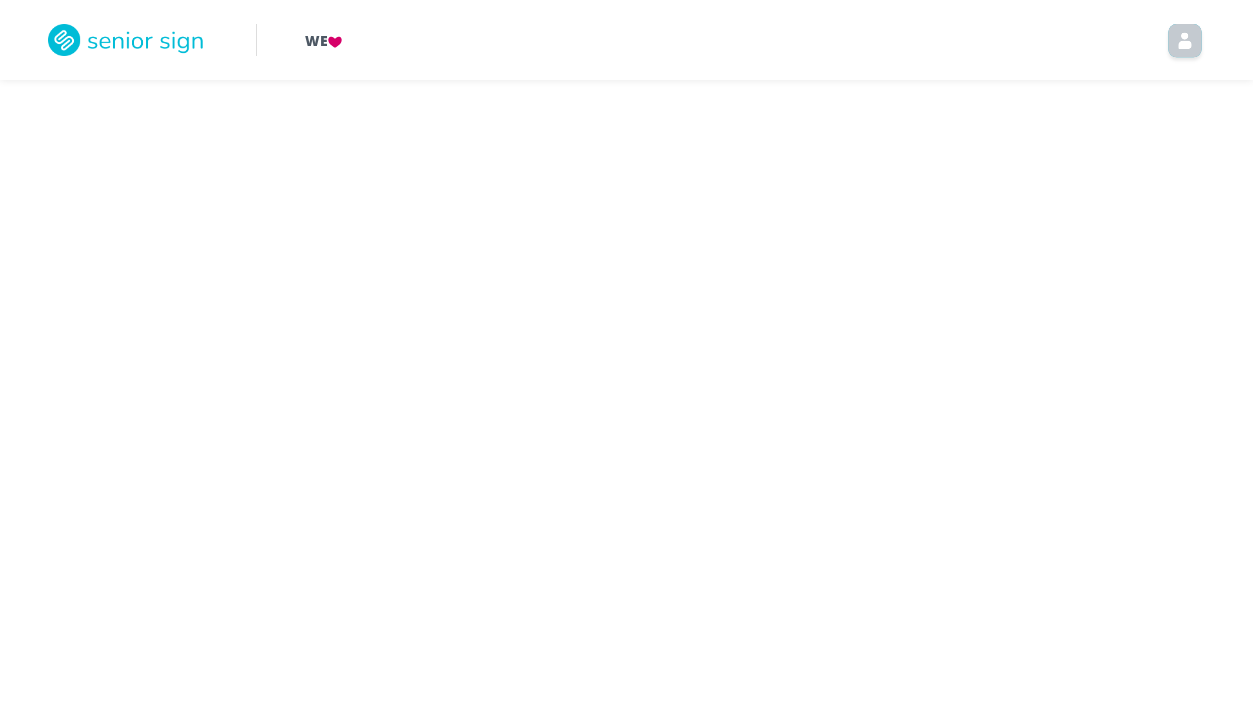scroll, scrollTop: 0, scrollLeft: 0, axis: both 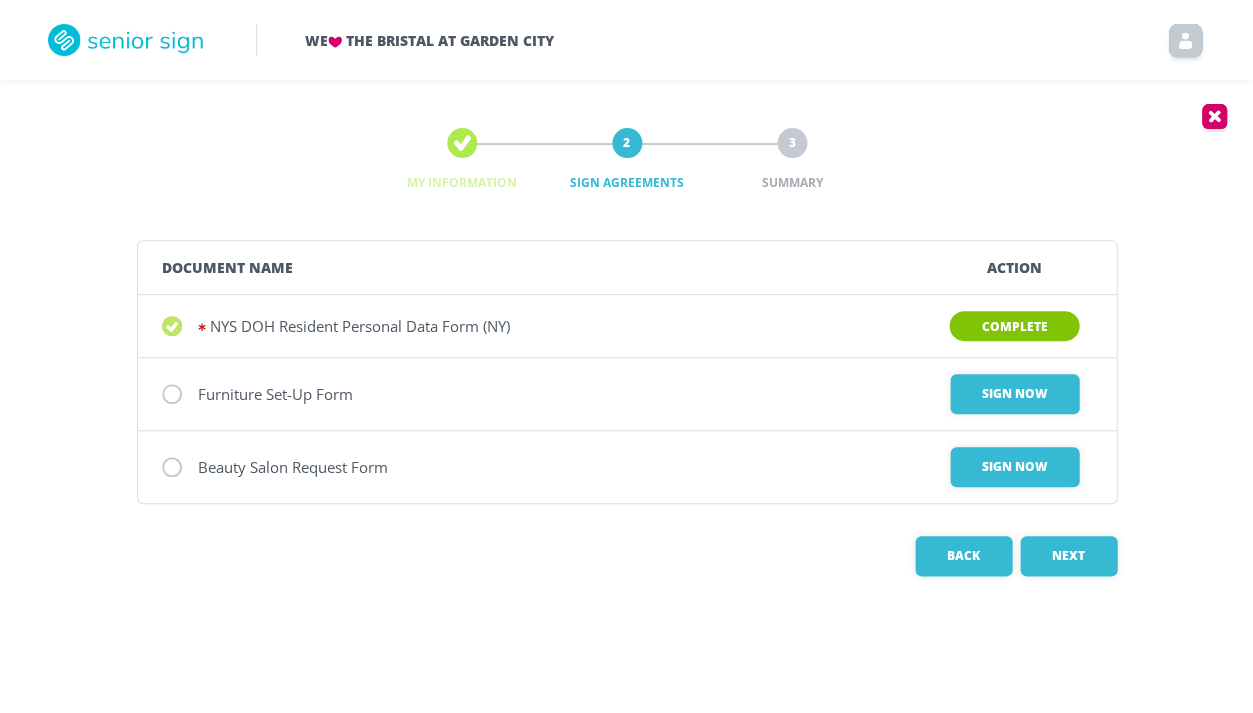 click at bounding box center [1214, 119] 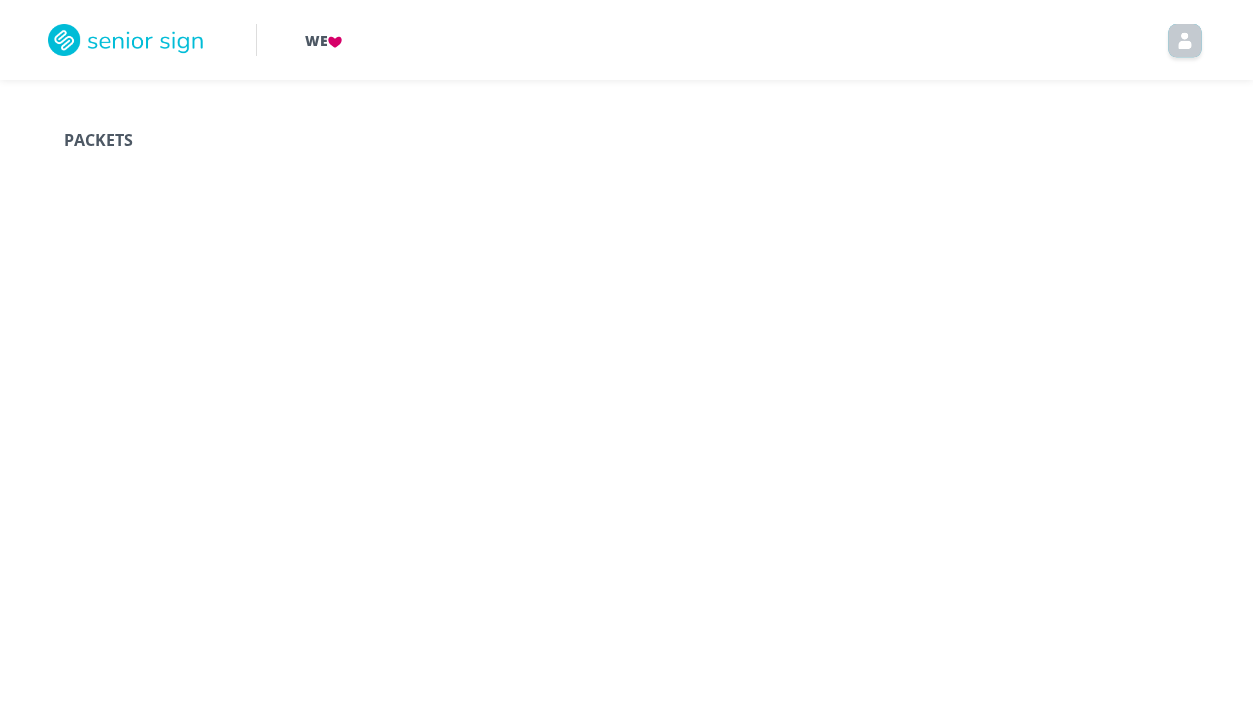 scroll, scrollTop: 0, scrollLeft: 0, axis: both 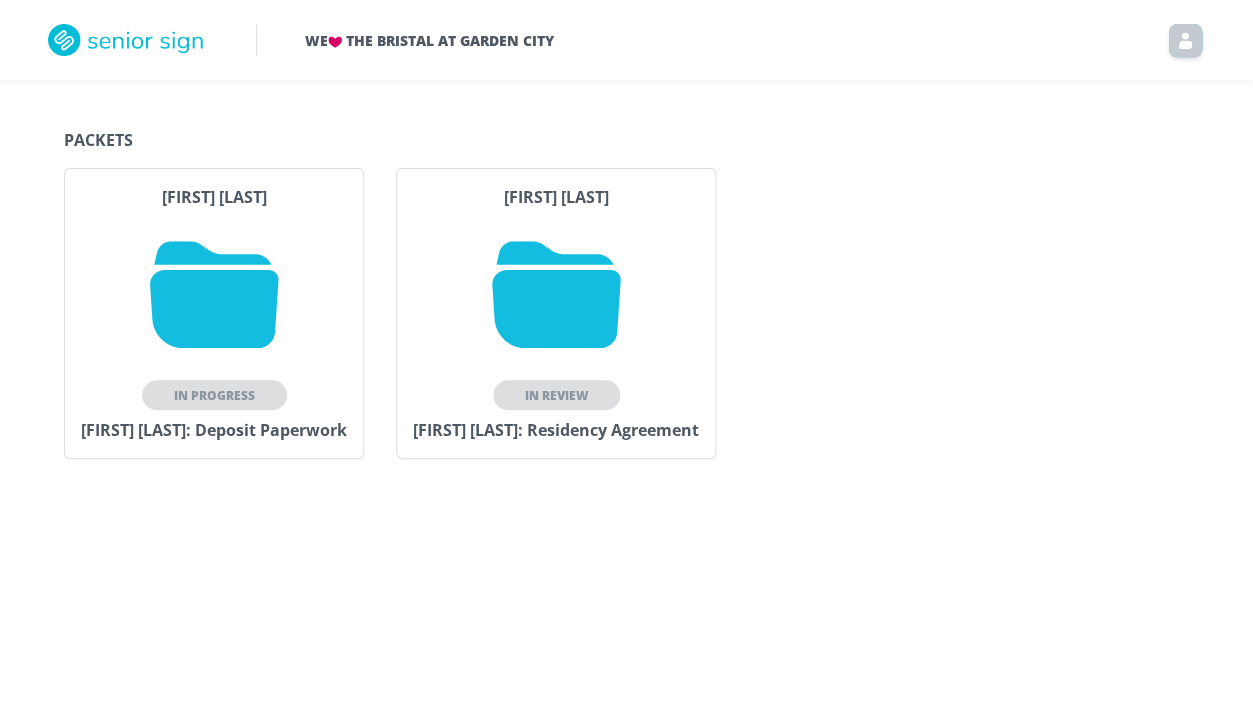 click at bounding box center [214, 294] 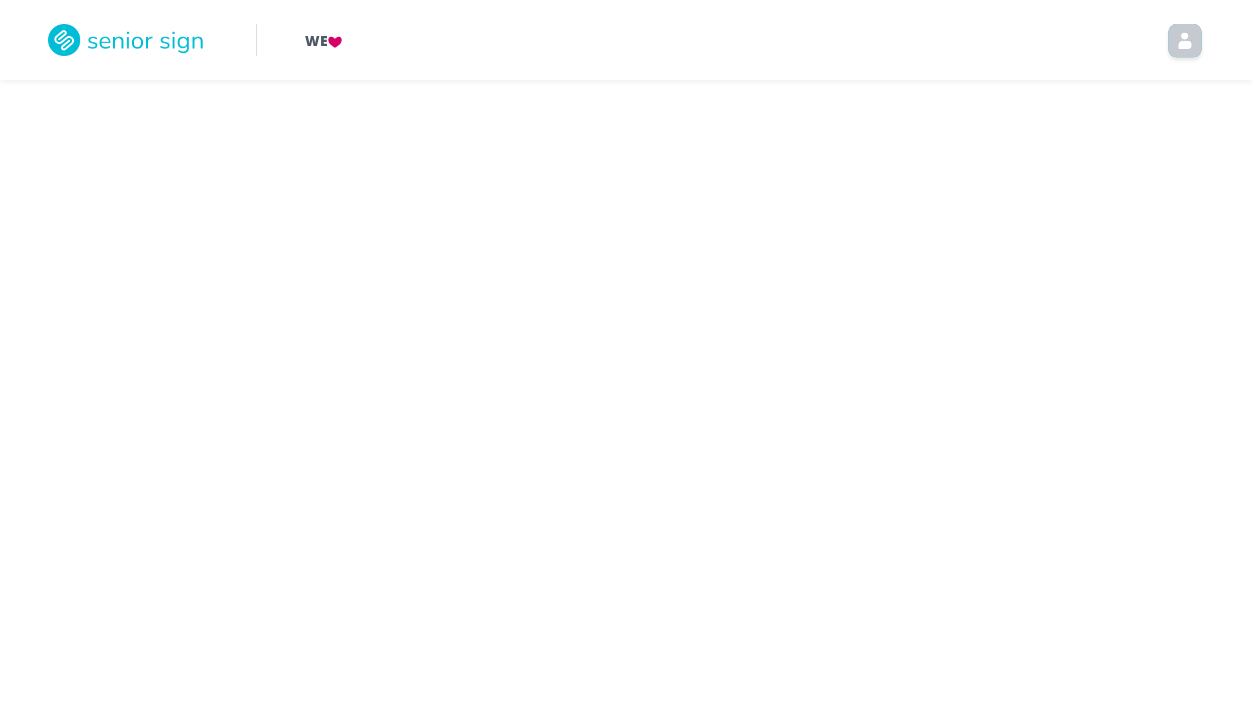 scroll, scrollTop: 0, scrollLeft: 0, axis: both 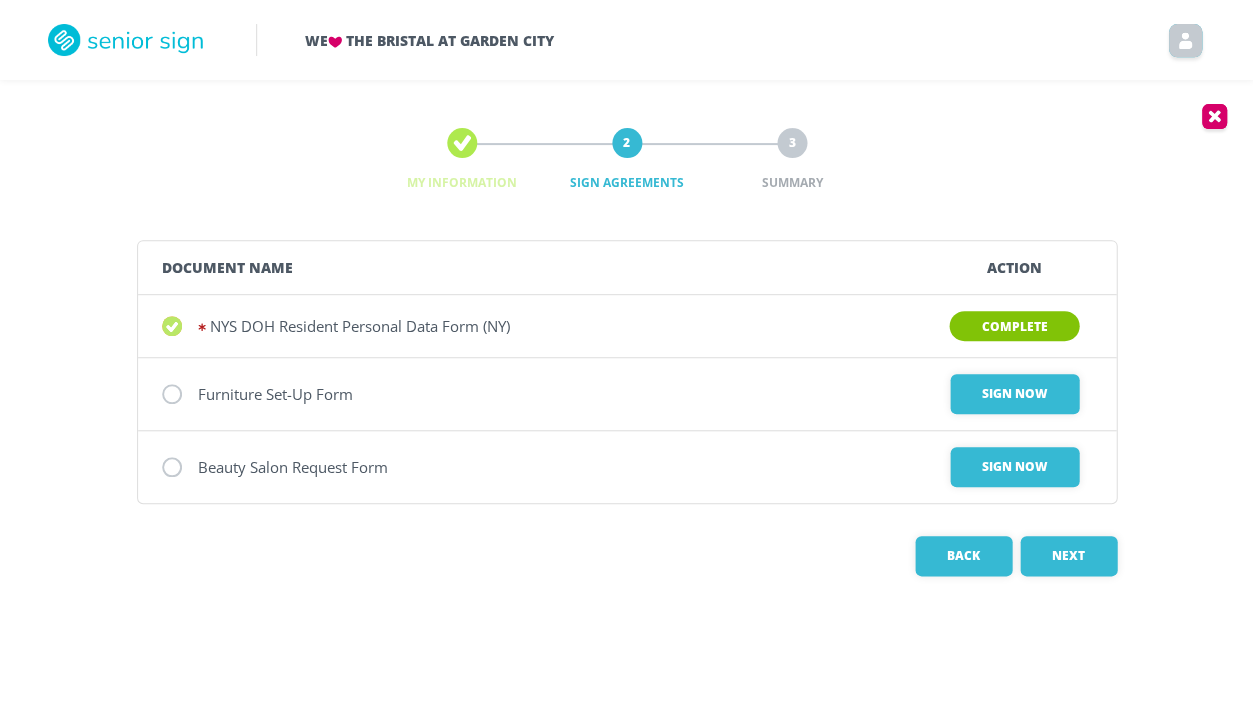click at bounding box center (1214, 119) 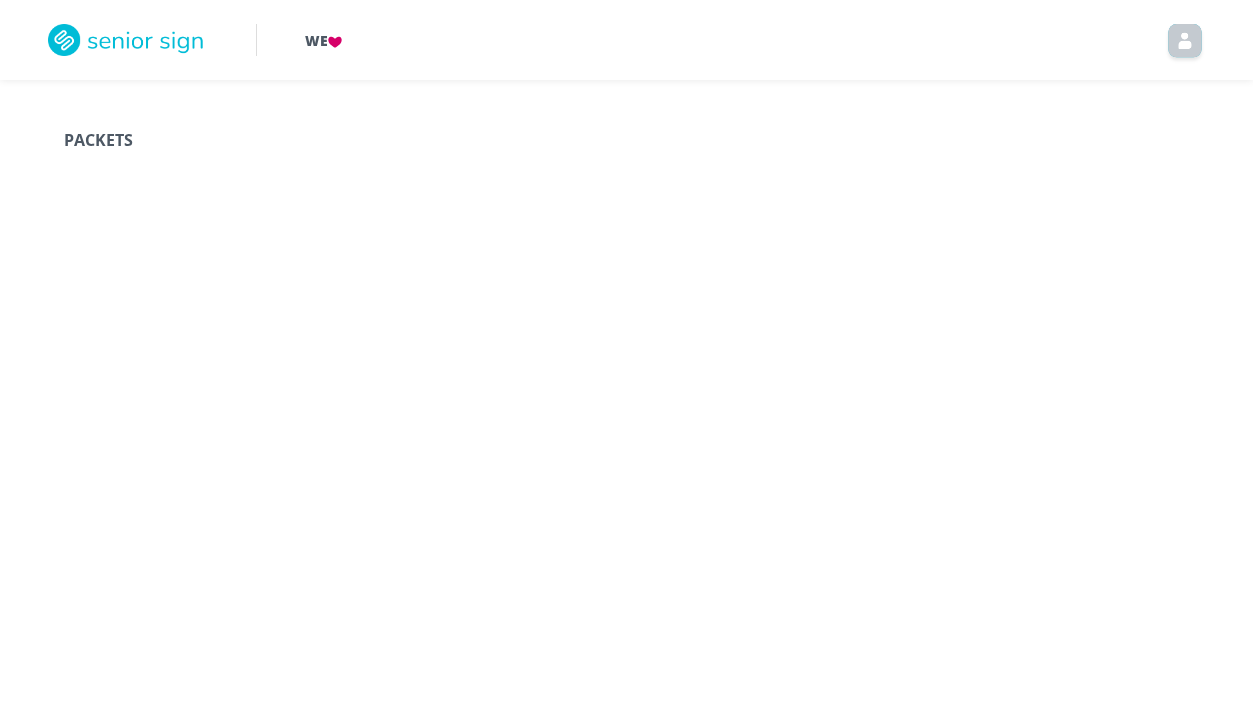 scroll, scrollTop: 0, scrollLeft: 0, axis: both 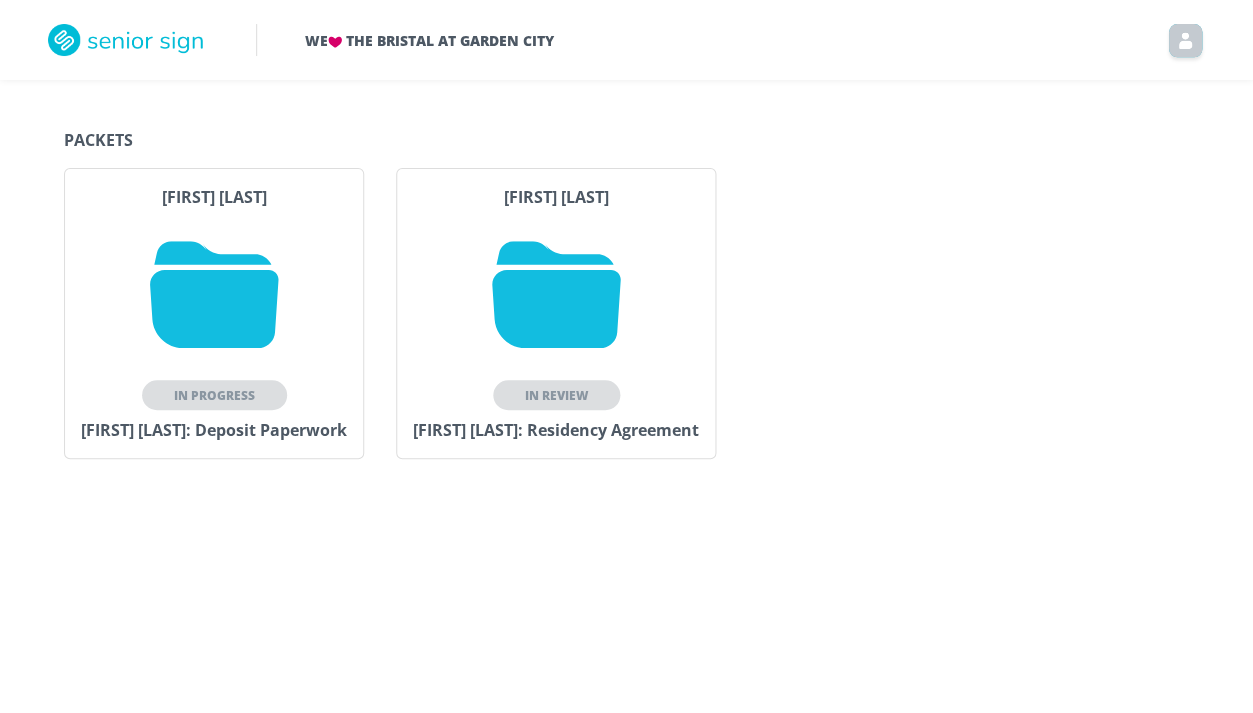 click at bounding box center [214, 294] 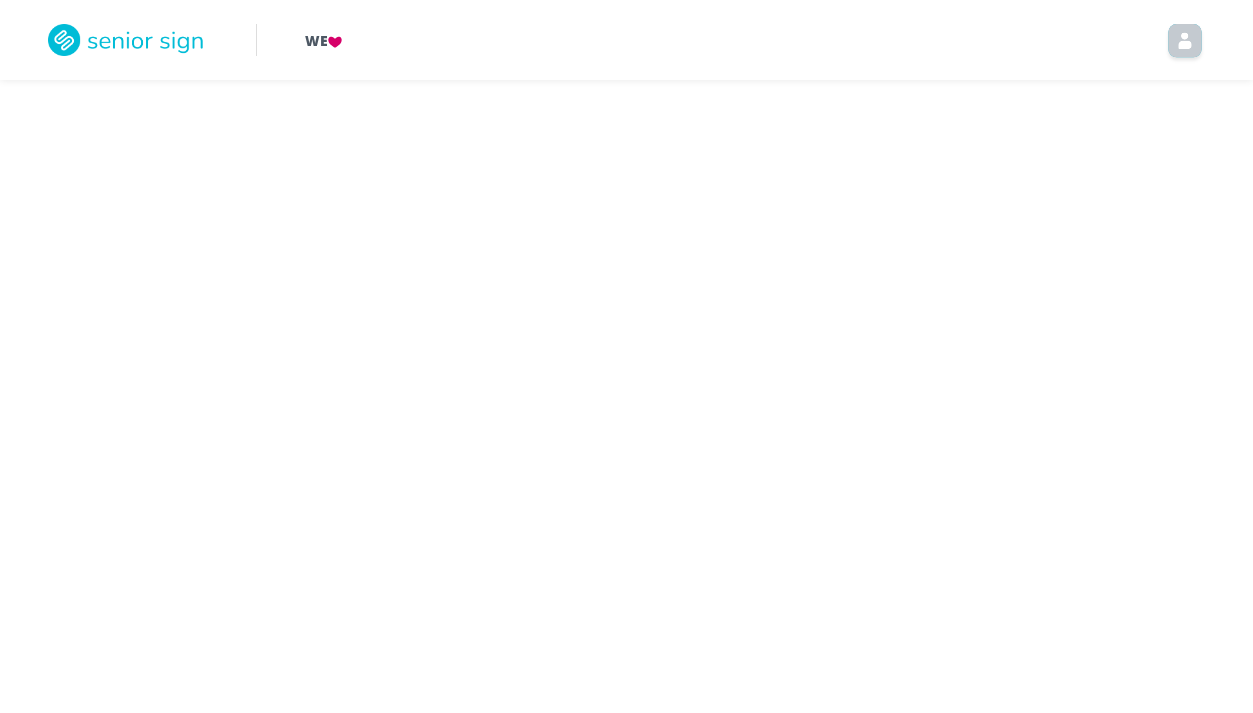 scroll, scrollTop: 0, scrollLeft: 0, axis: both 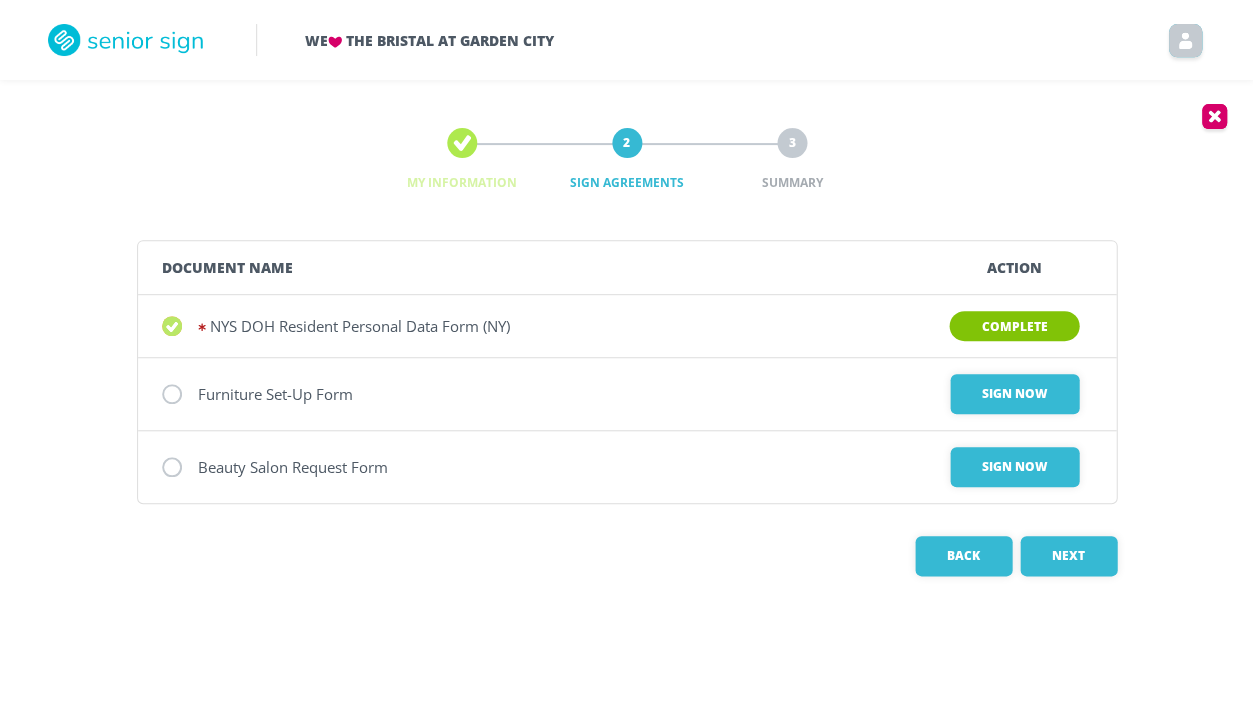 click at bounding box center [1214, 119] 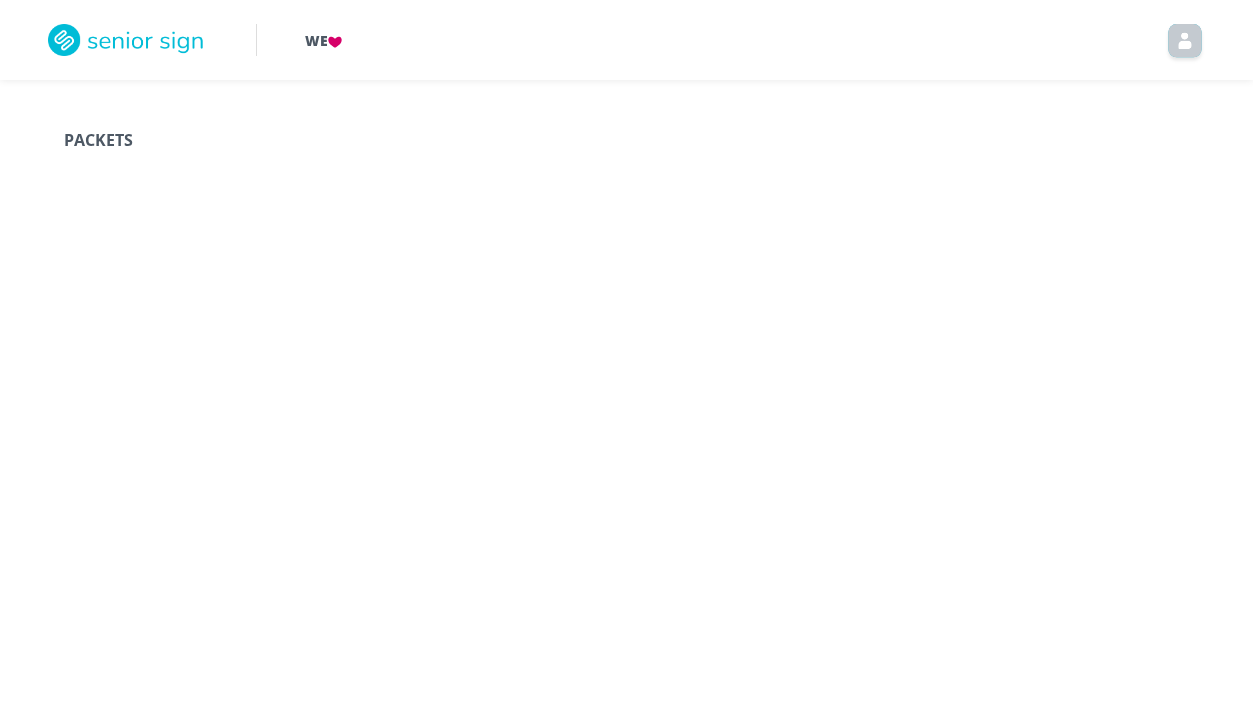 scroll, scrollTop: 0, scrollLeft: 0, axis: both 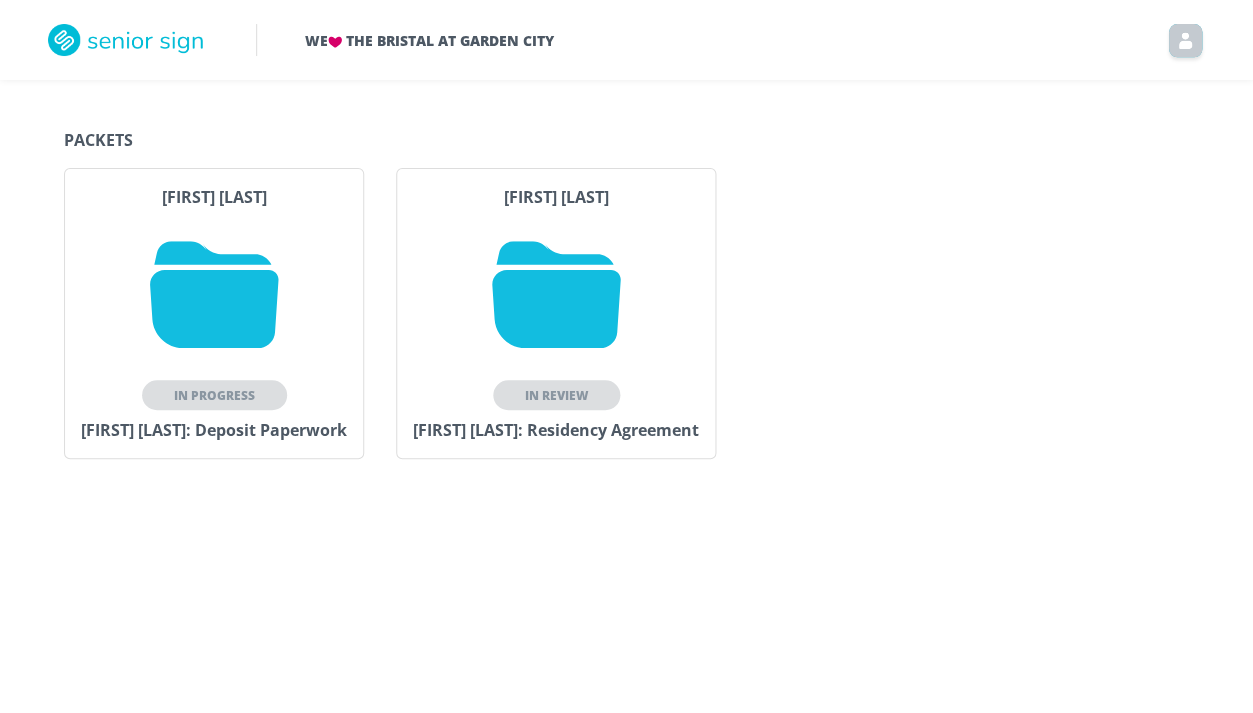 click at bounding box center (556, 294) 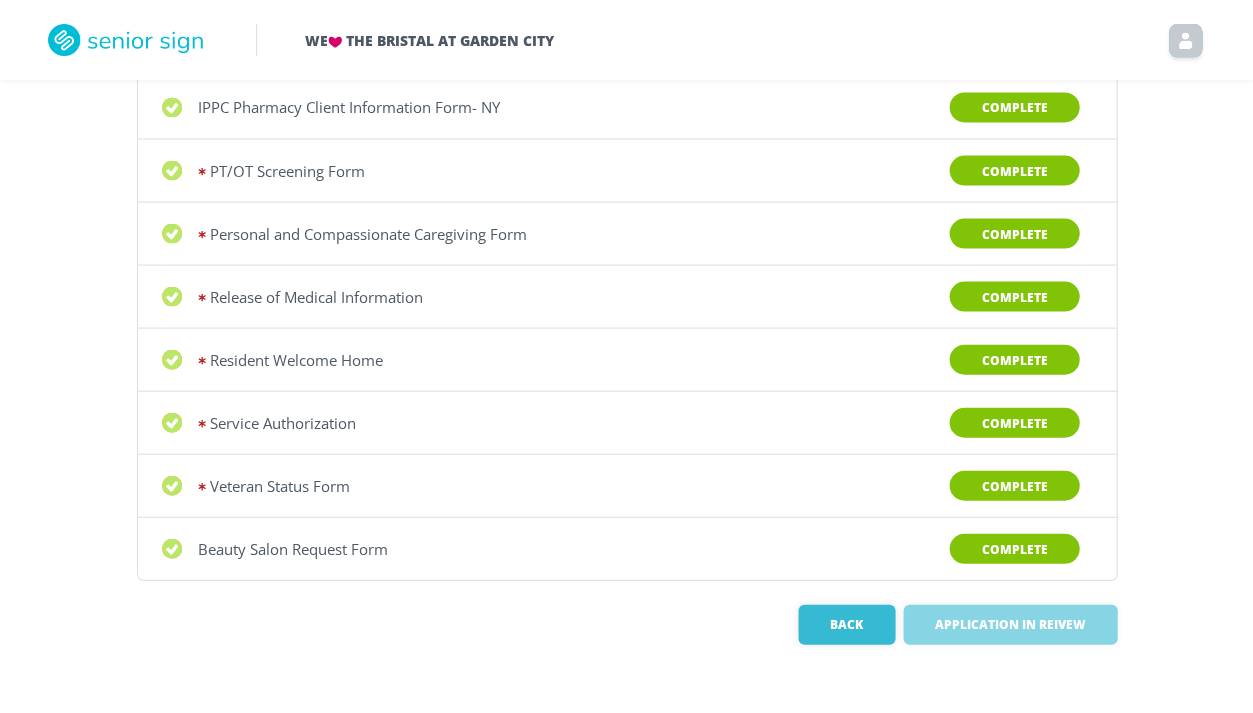 scroll, scrollTop: 615, scrollLeft: 0, axis: vertical 